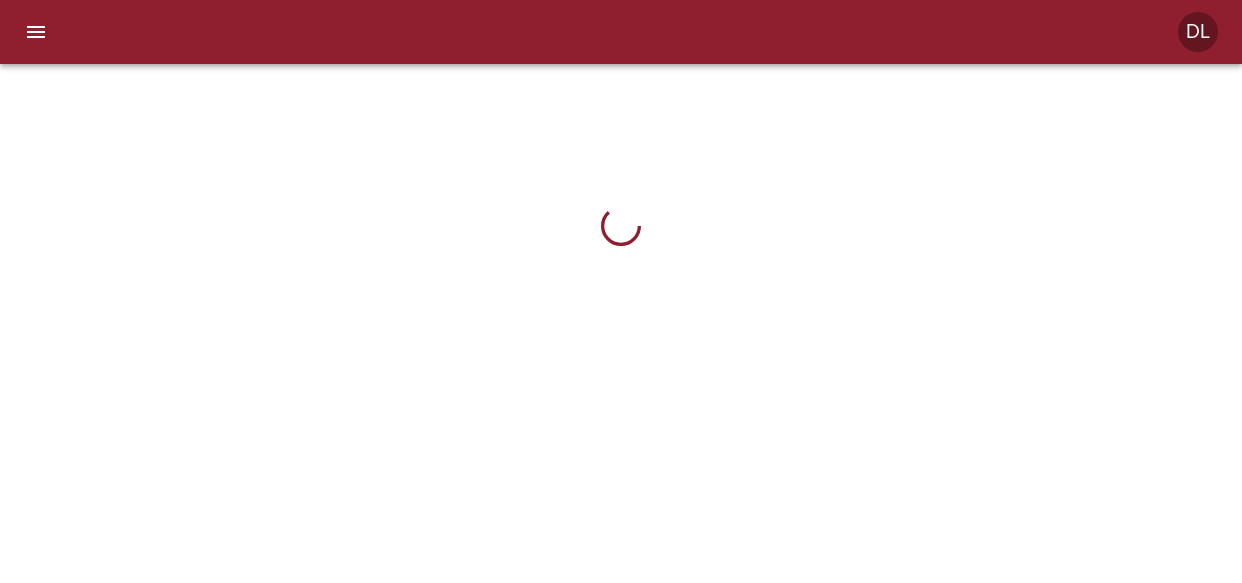 scroll, scrollTop: 0, scrollLeft: 0, axis: both 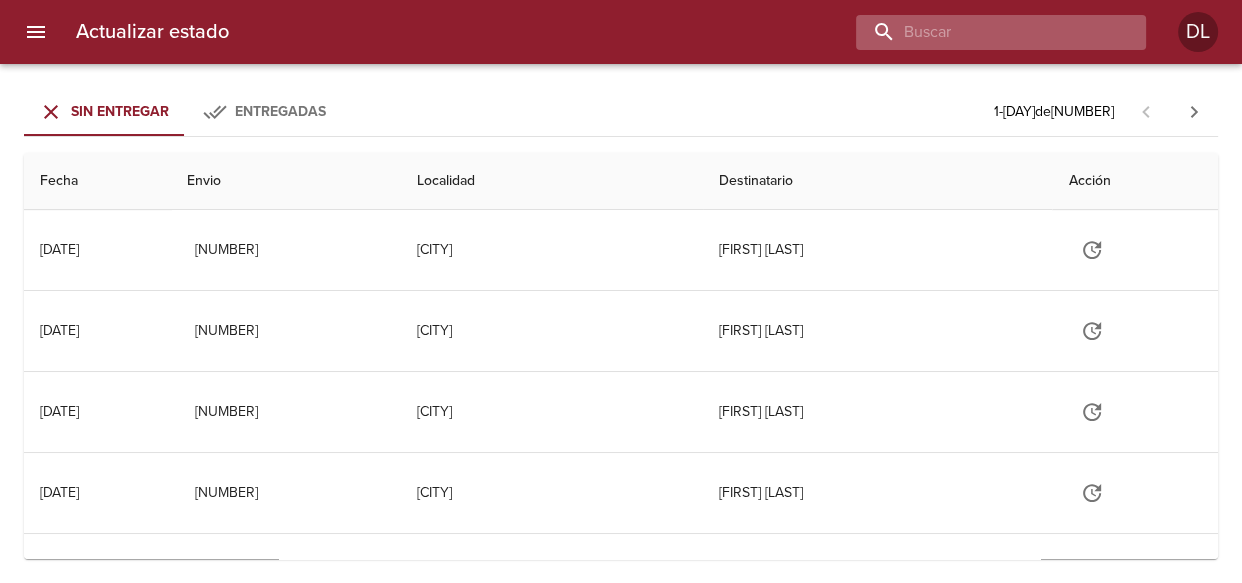 click at bounding box center [984, 32] 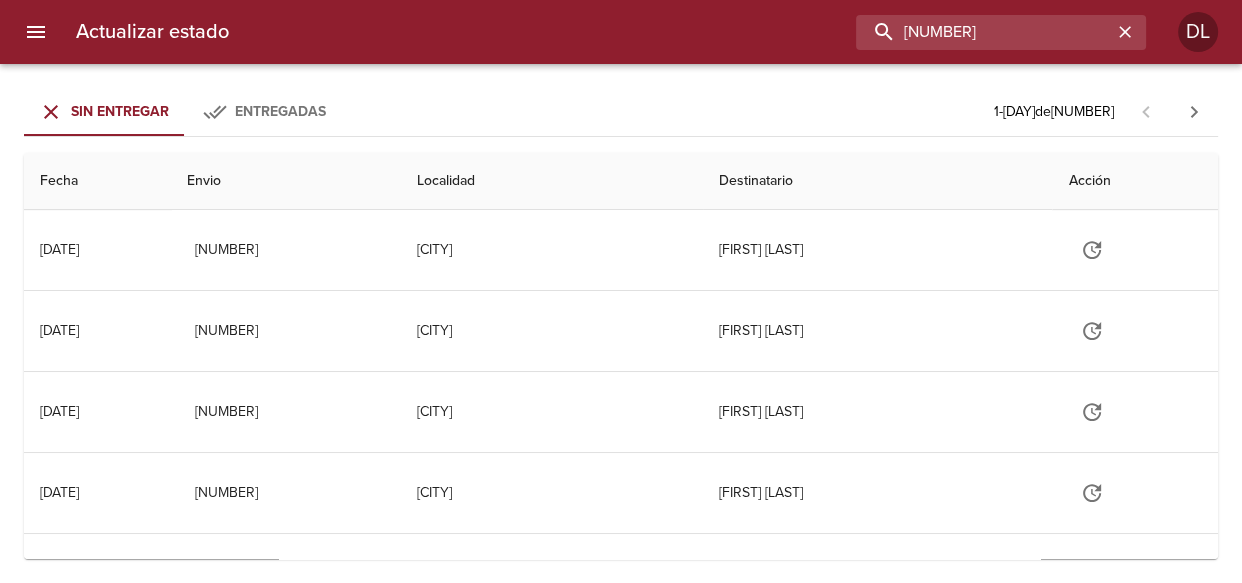 type on "9311629" 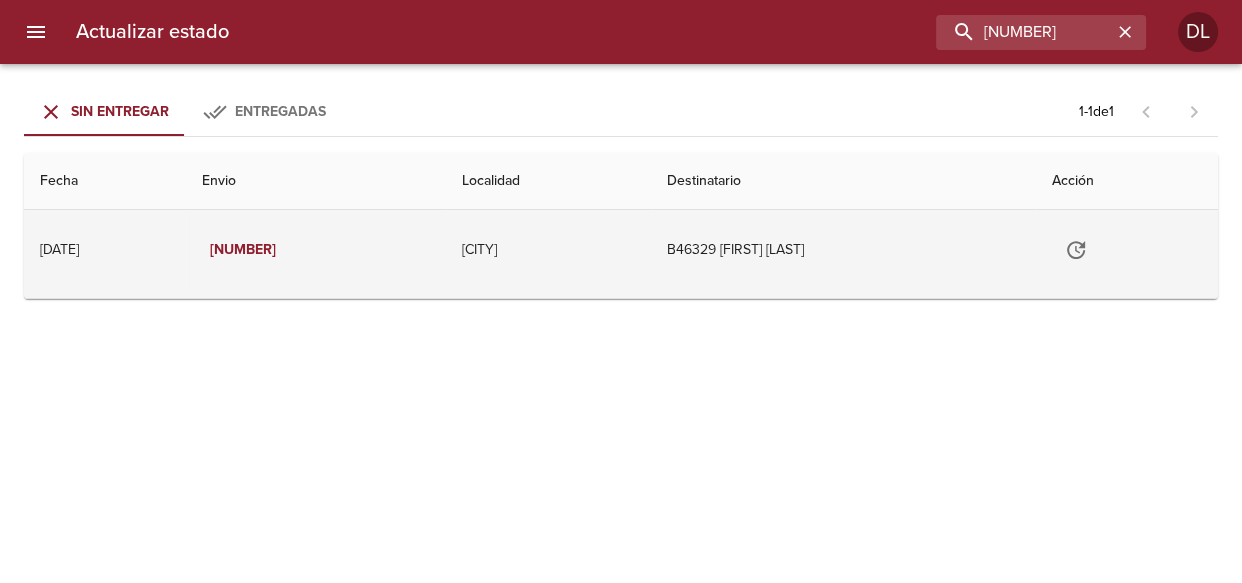click at bounding box center [1076, 250] 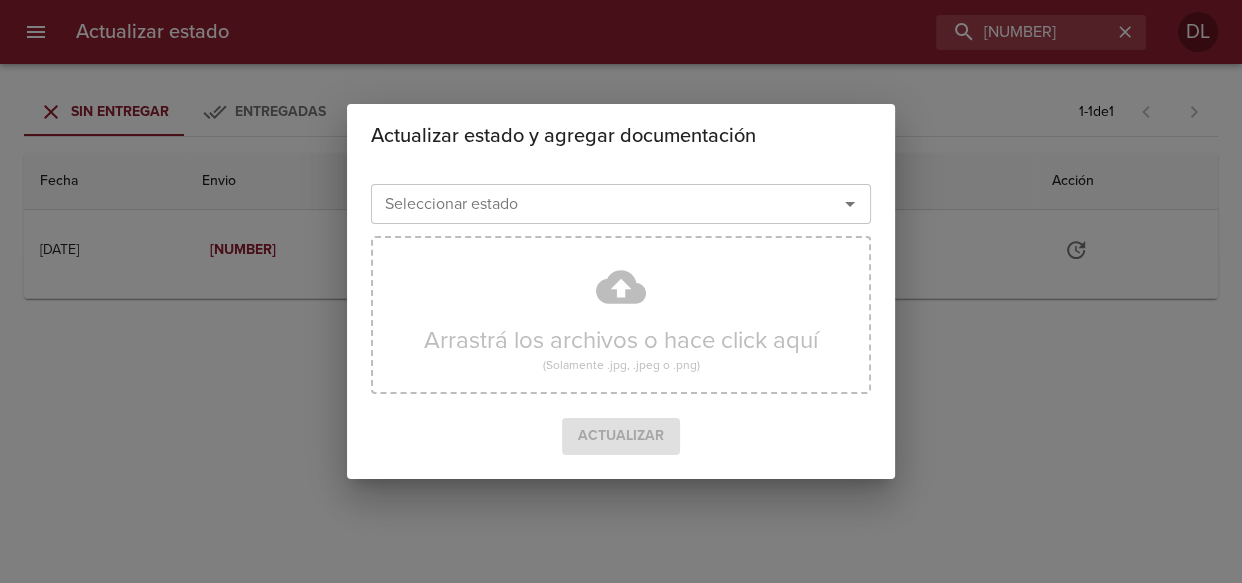 click at bounding box center (850, 204) 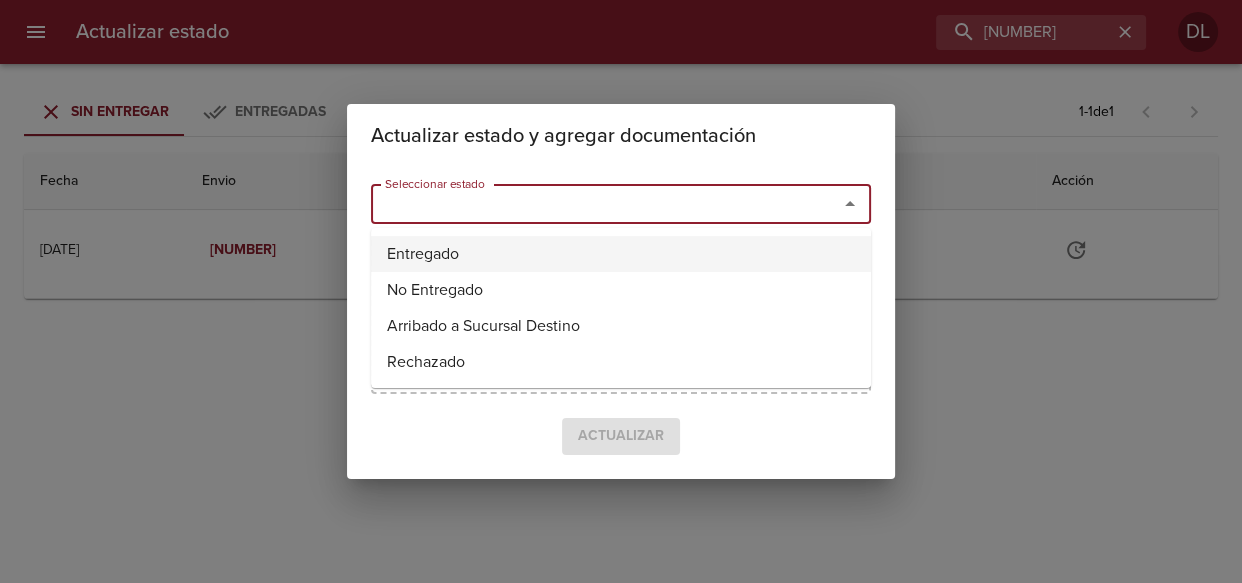 click on "Entregado" at bounding box center [621, 254] 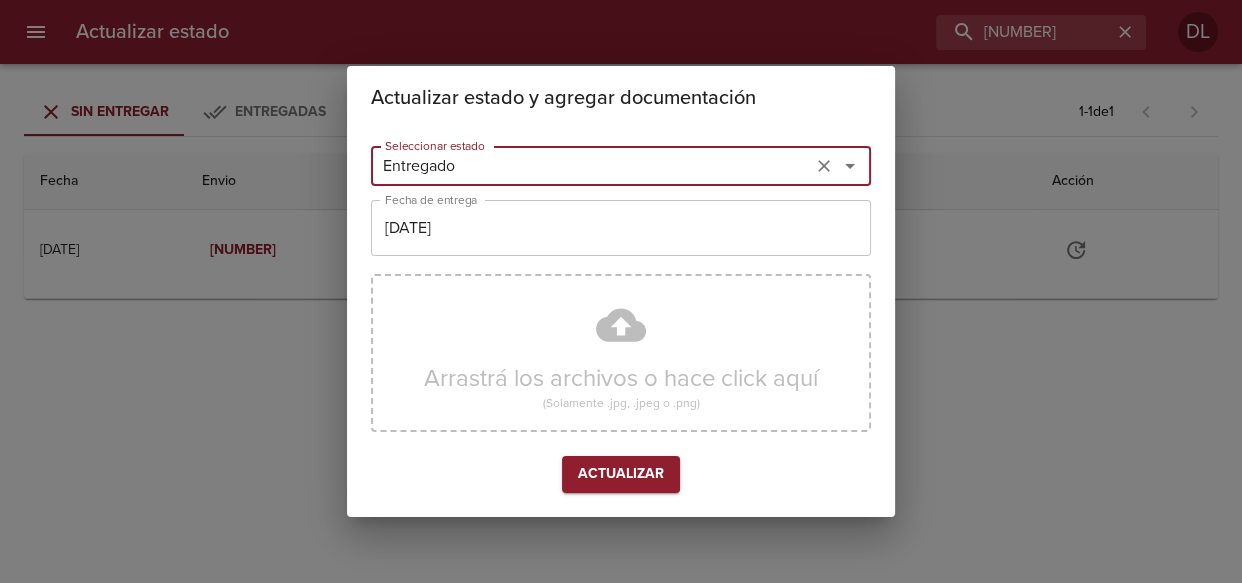 click on "[DD]/[MM]/[YYYY]" at bounding box center [591, 166] 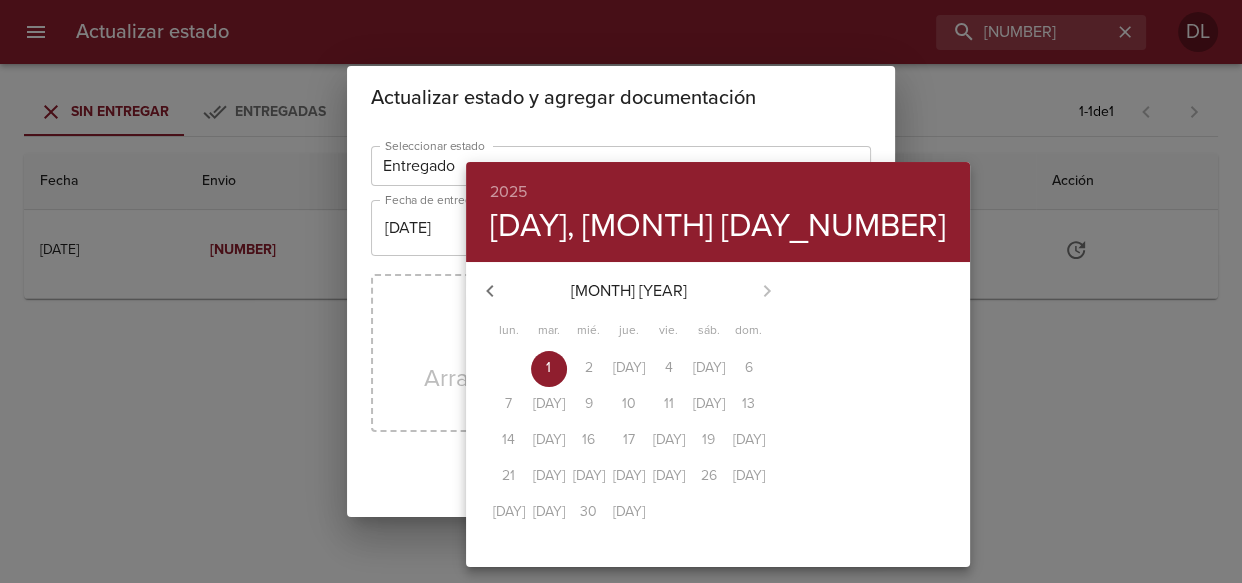 click at bounding box center [490, 291] 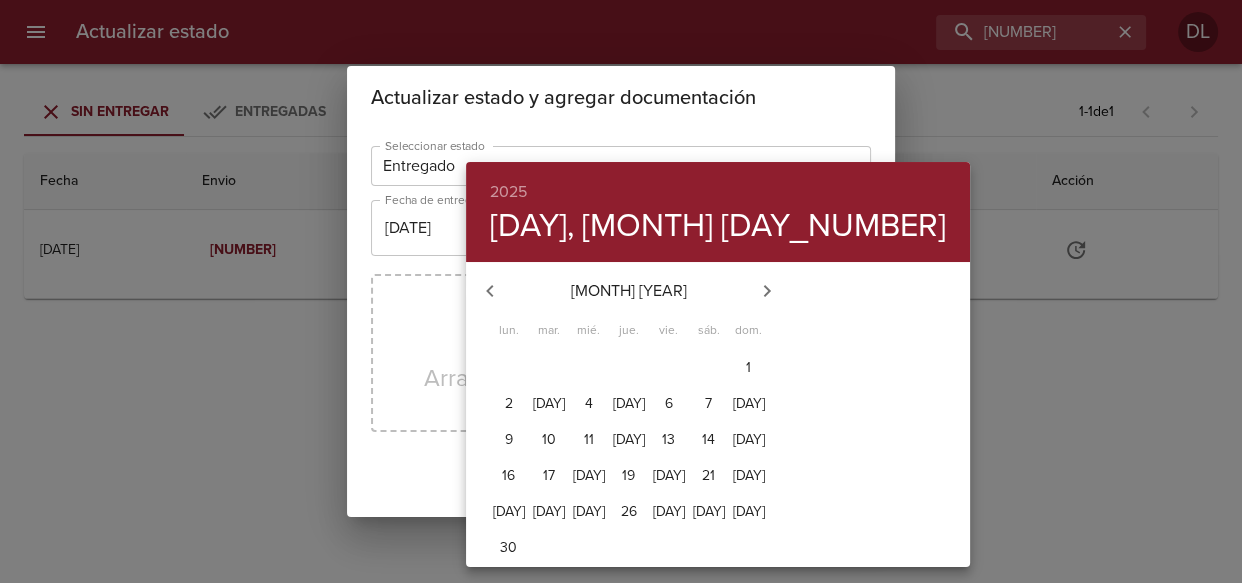click on "[NUMBER]" at bounding box center (509, 368) 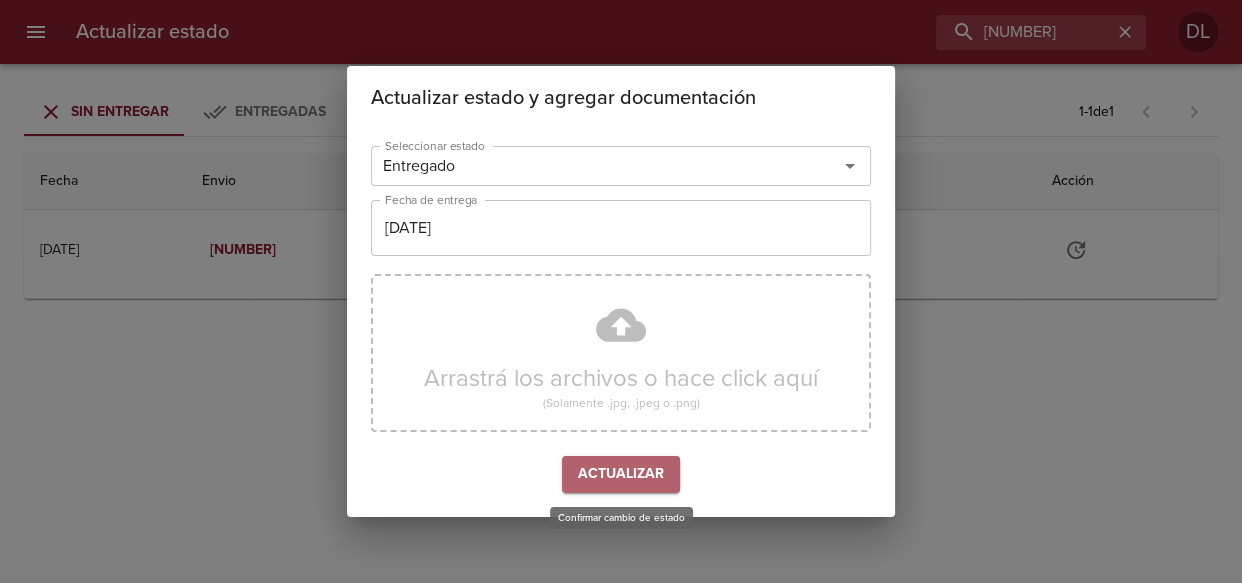 click on "Actualizar" at bounding box center [621, 474] 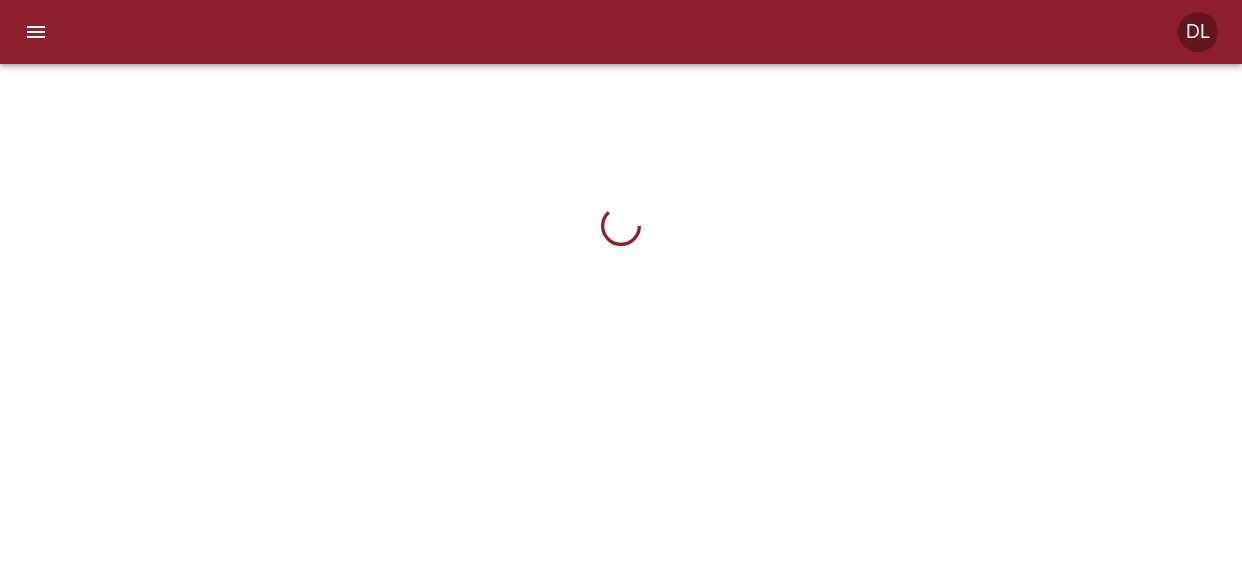 scroll, scrollTop: 0, scrollLeft: 0, axis: both 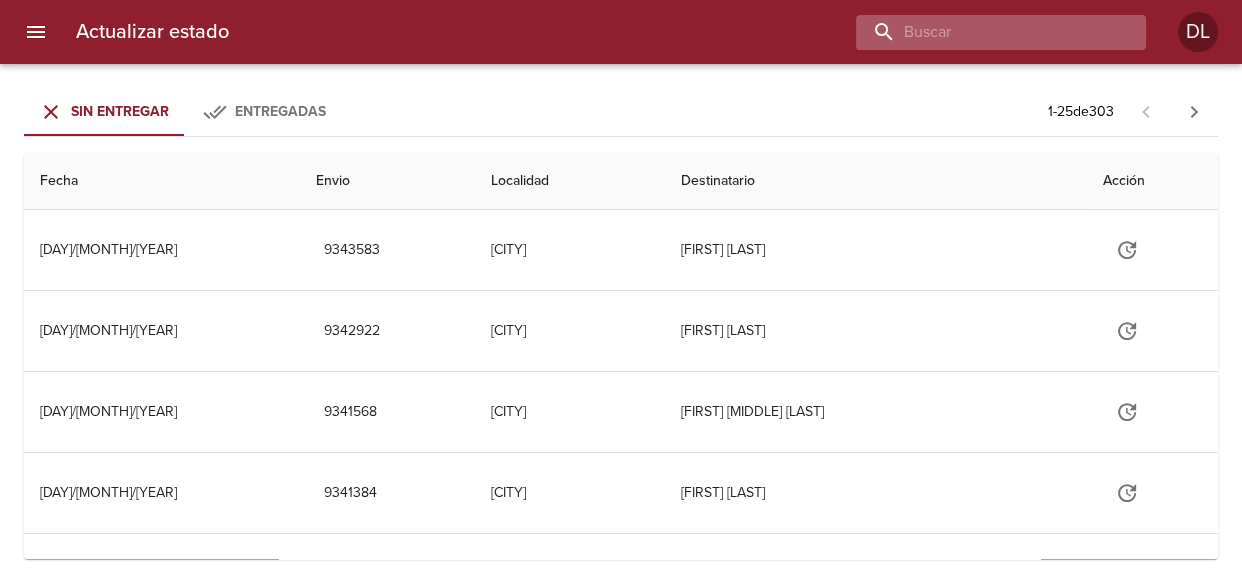 click at bounding box center (984, 32) 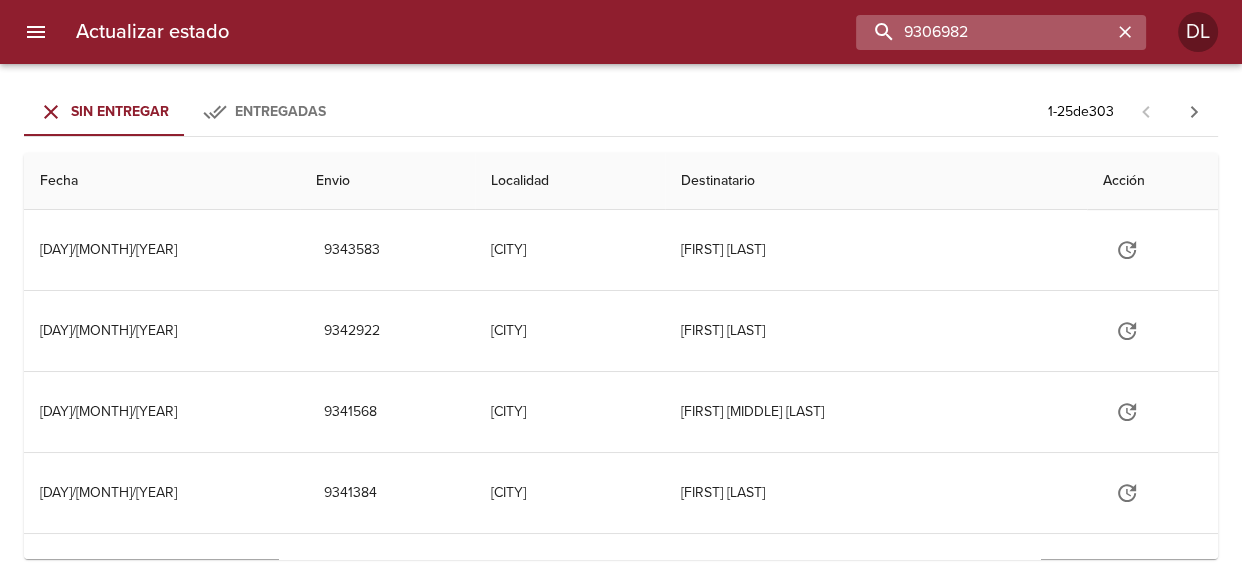 type on "9306982" 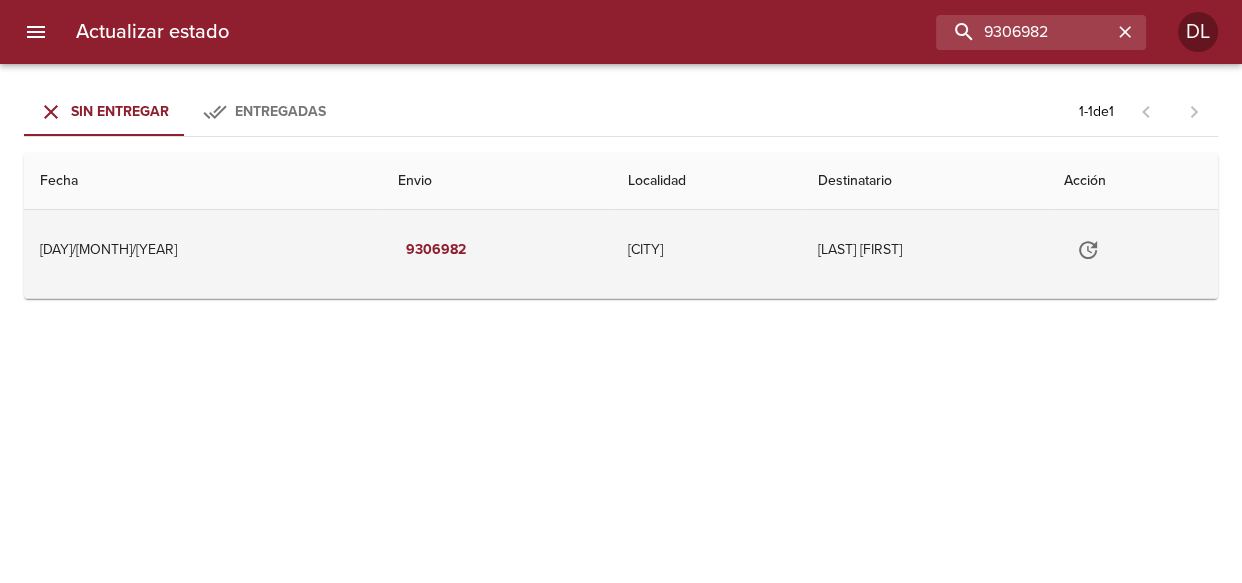 click at bounding box center (1088, 250) 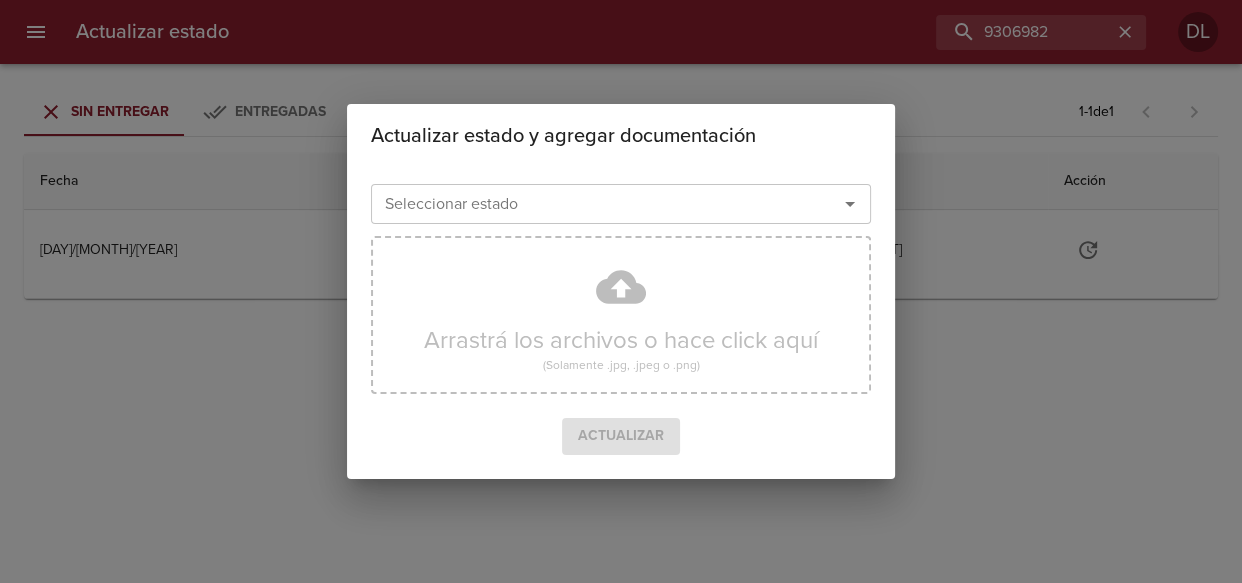 click at bounding box center [850, 204] 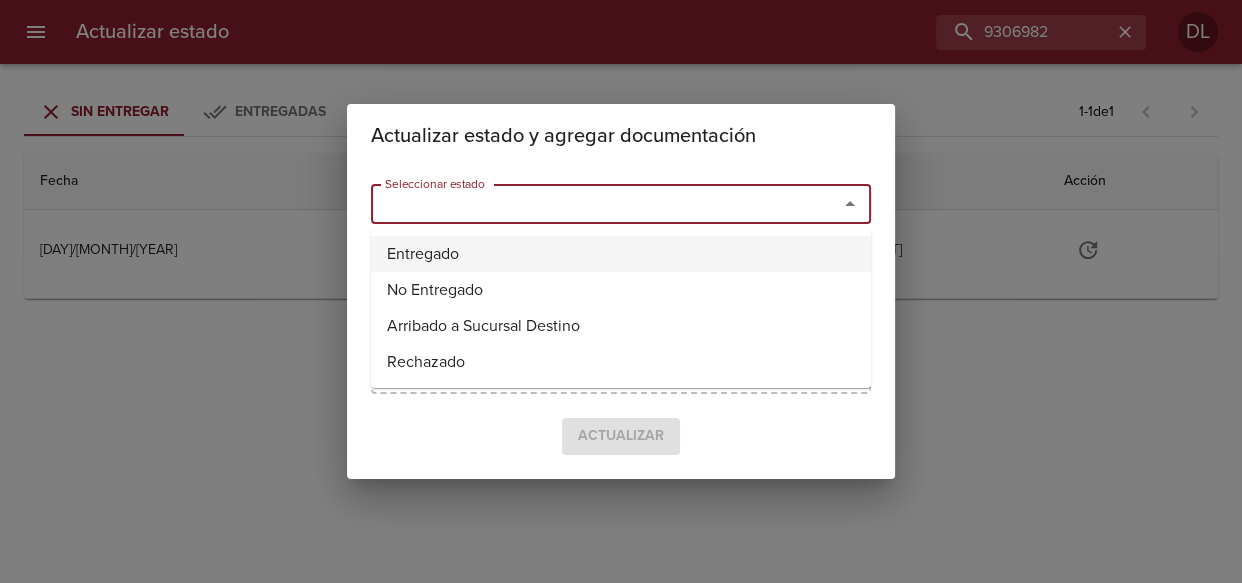 click on "Entregado" at bounding box center [621, 254] 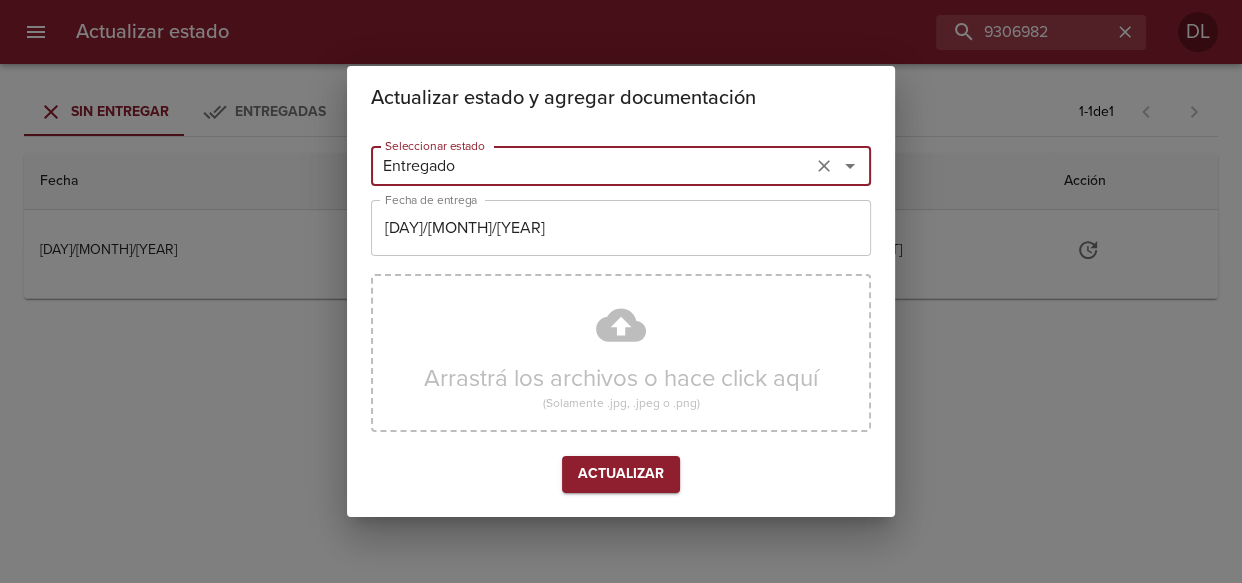 click on "[DD]/[MM]/[YYYY]" at bounding box center [591, 166] 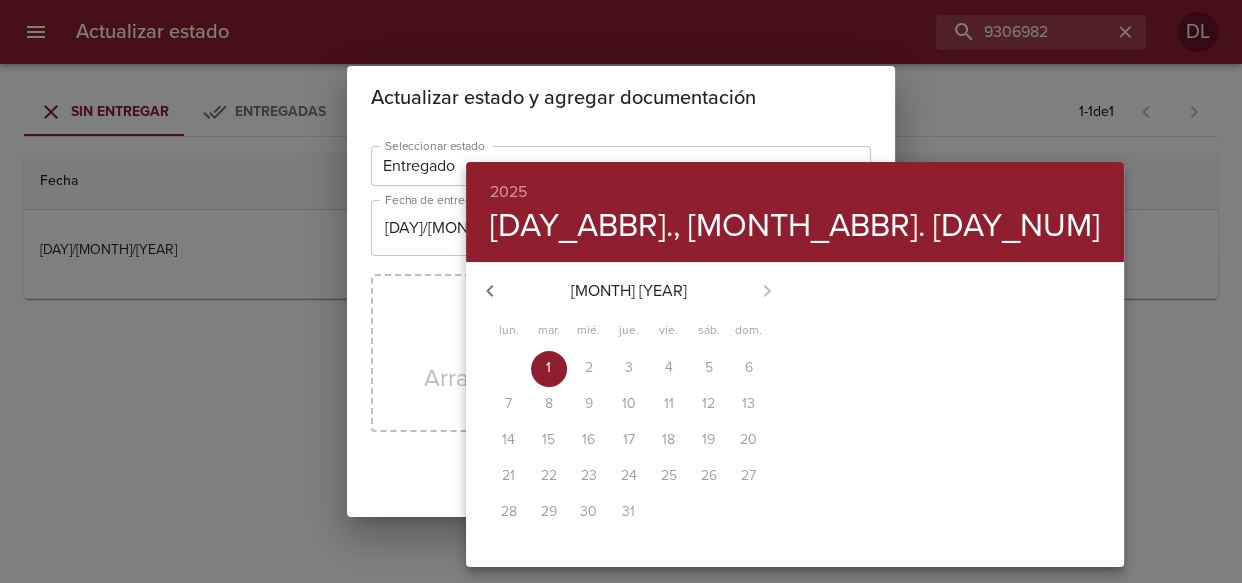 click at bounding box center [490, 291] 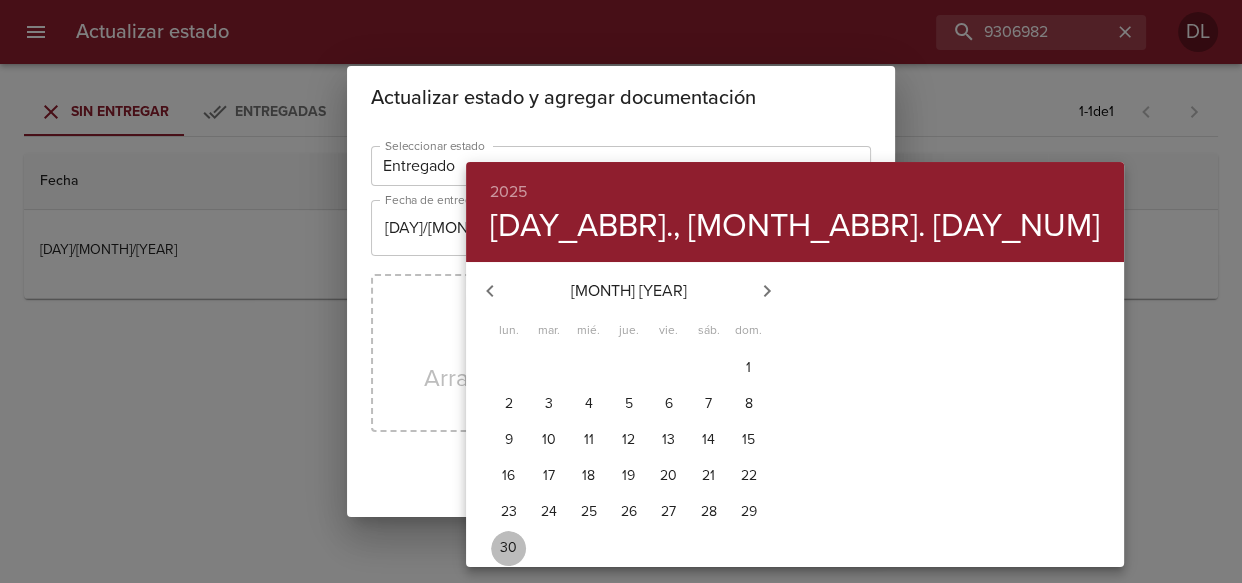 click on "[NUMBER]" at bounding box center [509, 368] 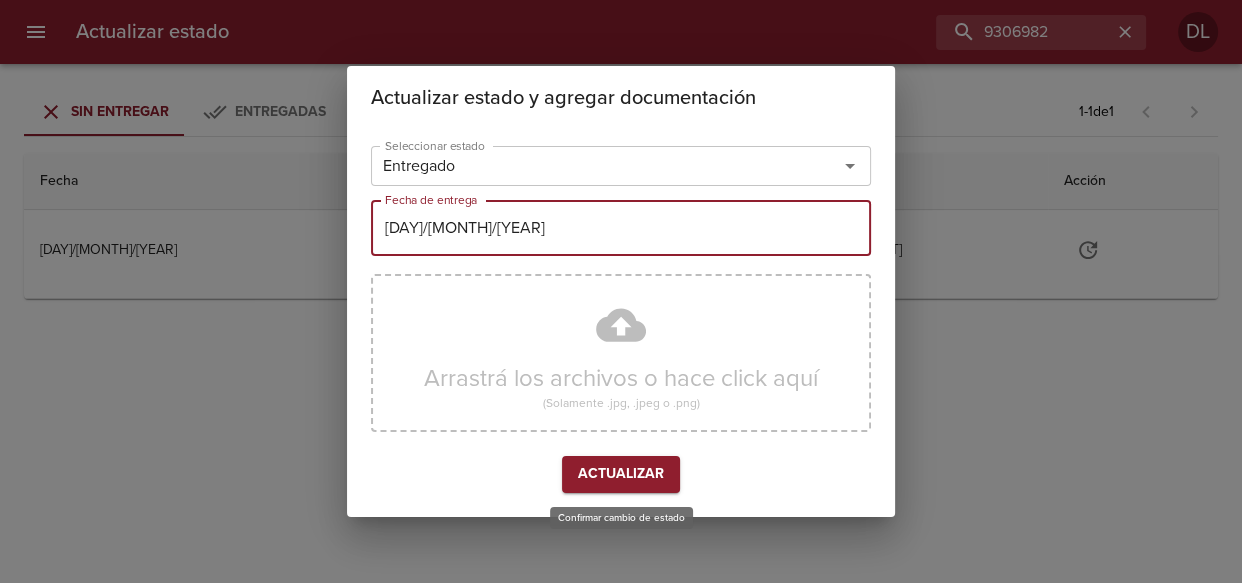 click on "Actualizar" at bounding box center [621, 474] 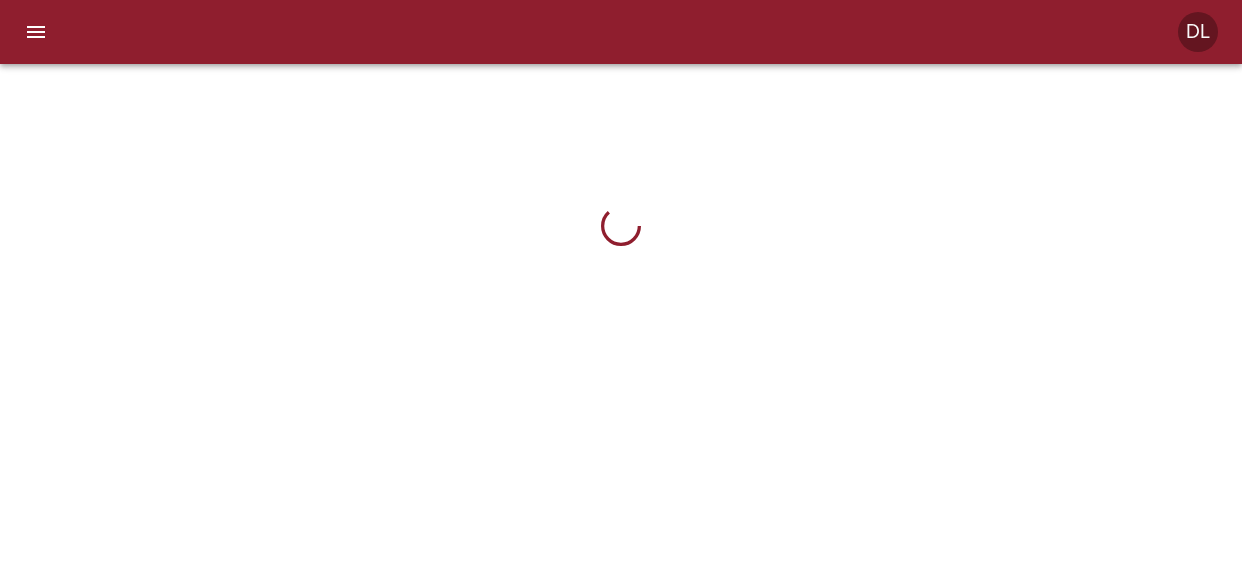 scroll, scrollTop: 0, scrollLeft: 0, axis: both 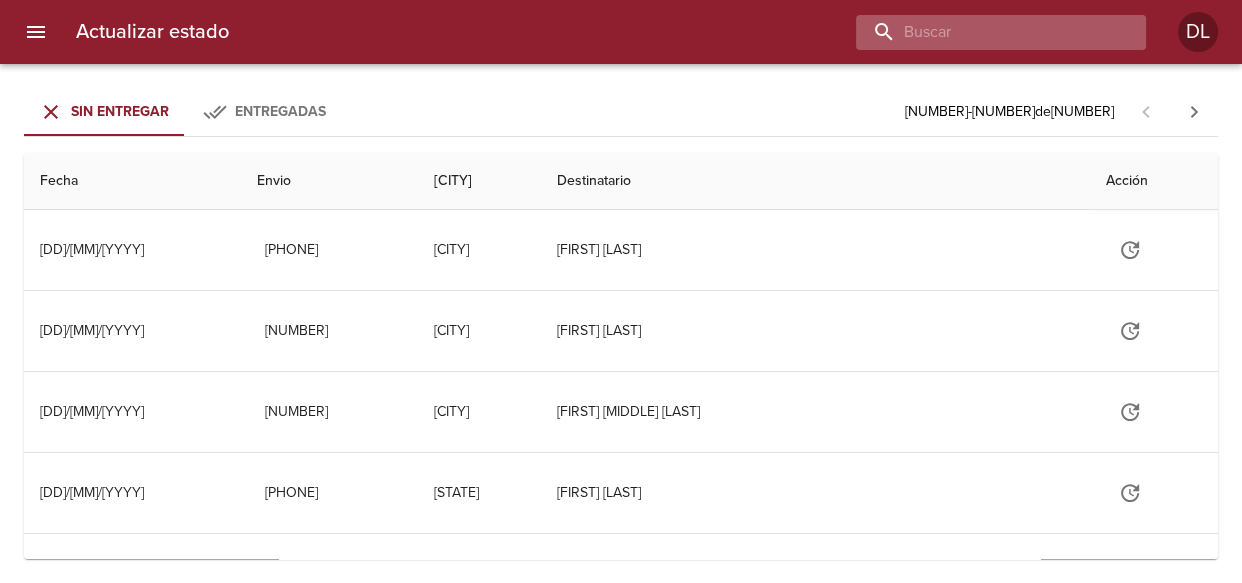 click at bounding box center [984, 32] 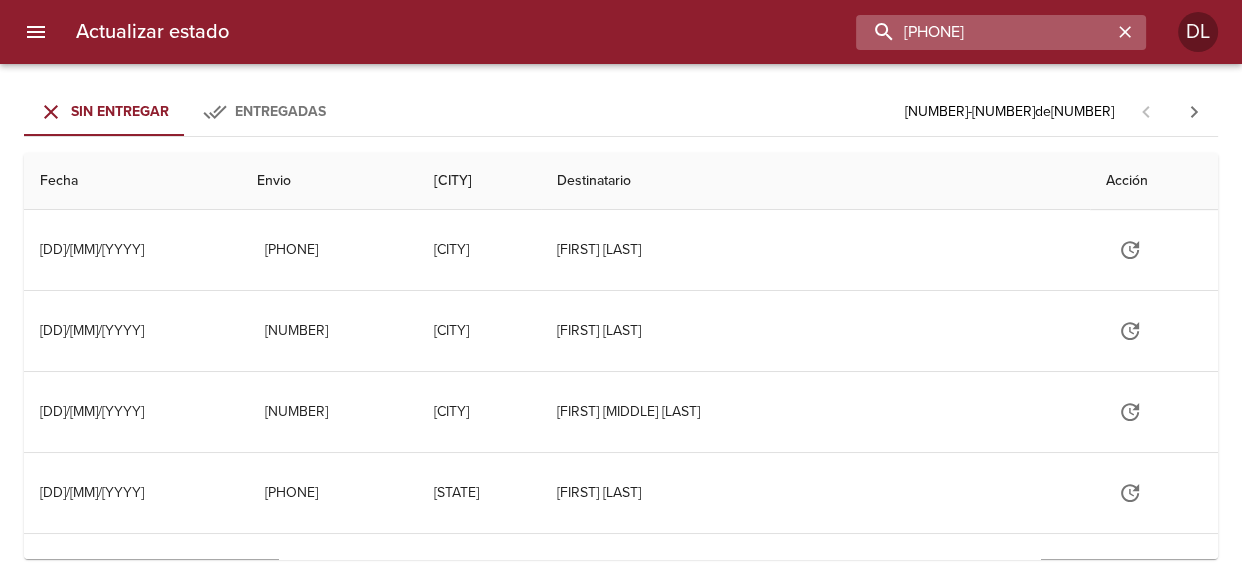 type on "[PHONE]" 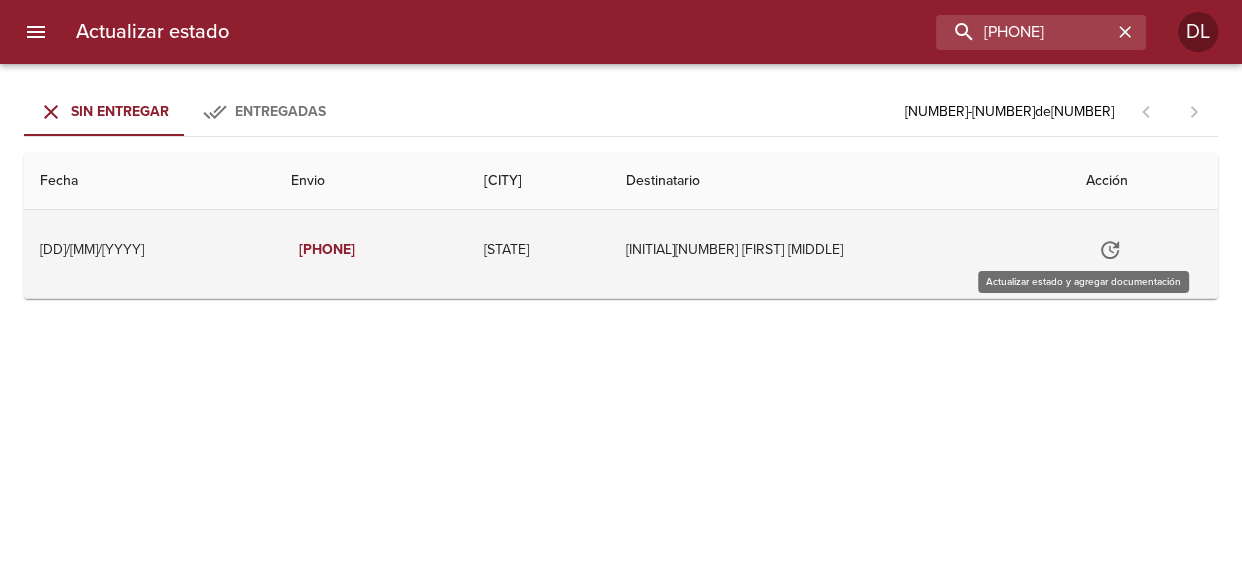click at bounding box center (1110, 250) 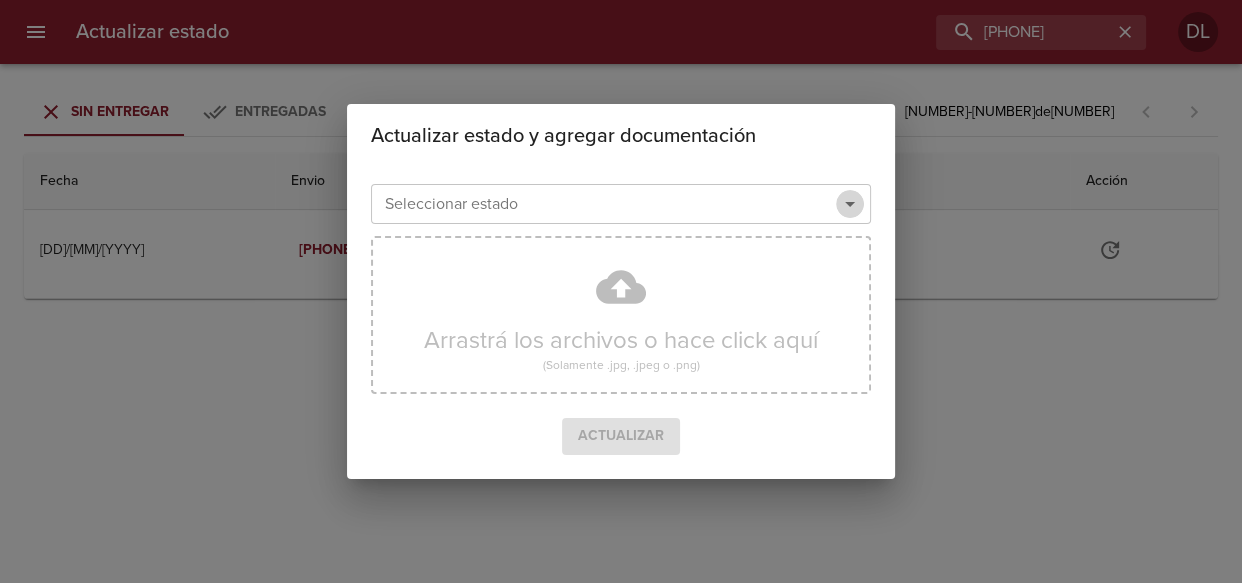 click at bounding box center [850, 204] 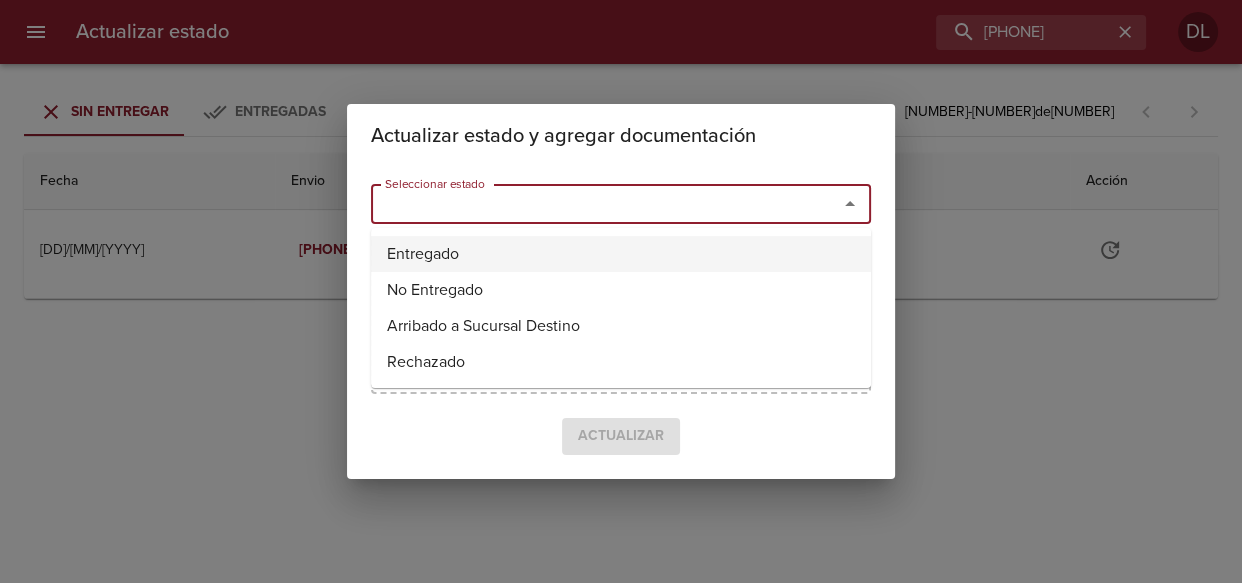 click on "Entregado" at bounding box center [621, 254] 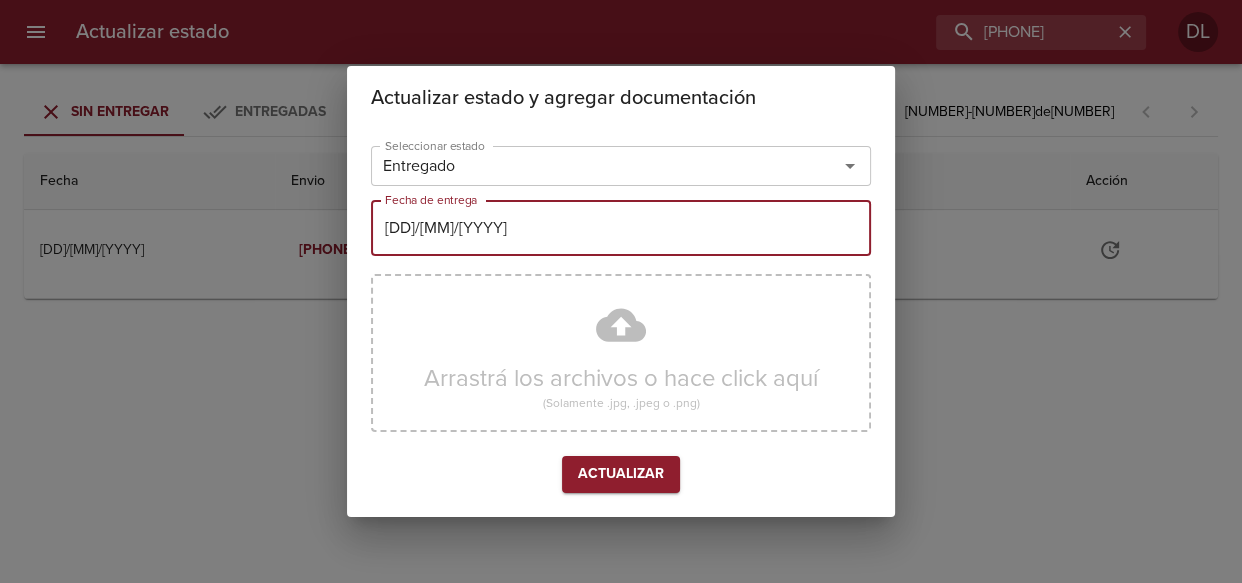 click on "[DD]/[MM]/[YYYY]" at bounding box center [621, 228] 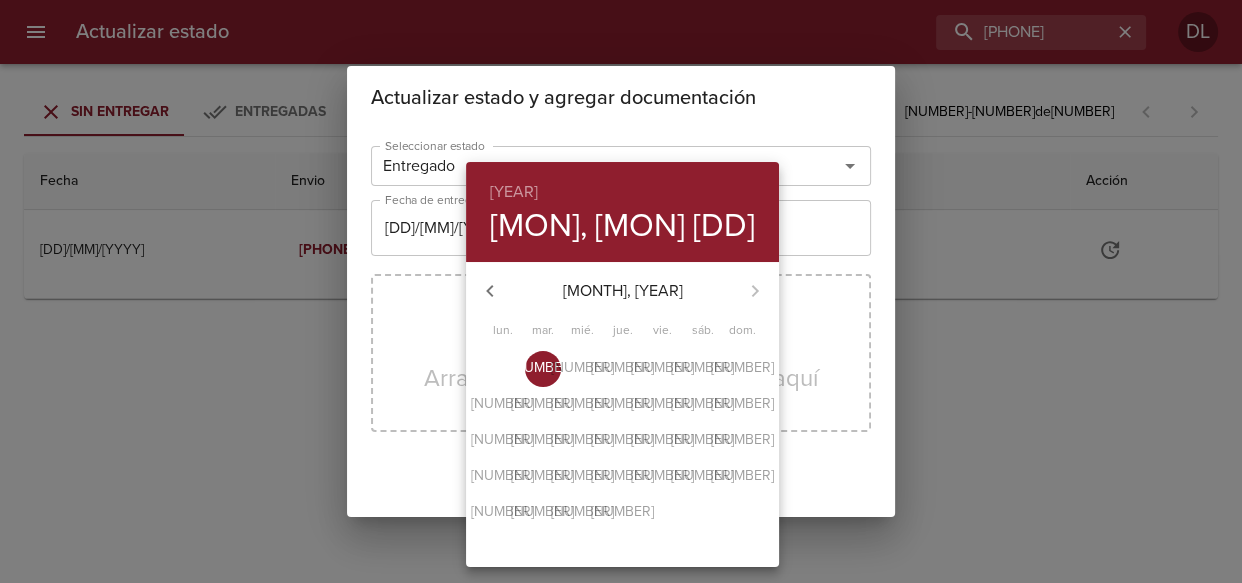 click at bounding box center [490, 291] 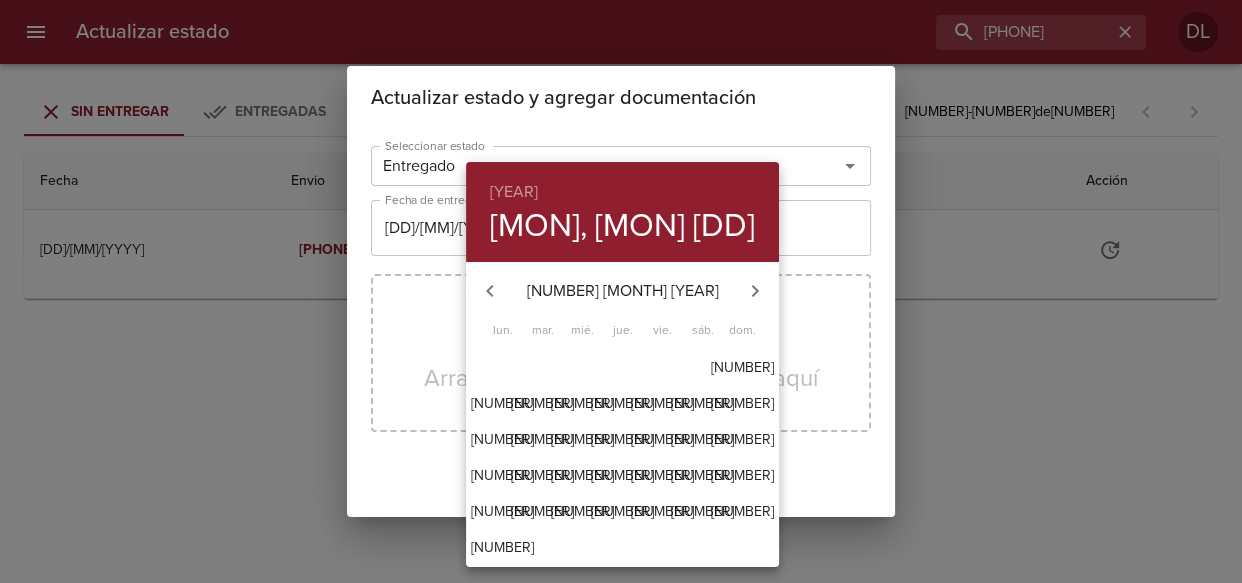 click on "[NUMBER]" at bounding box center [502, 368] 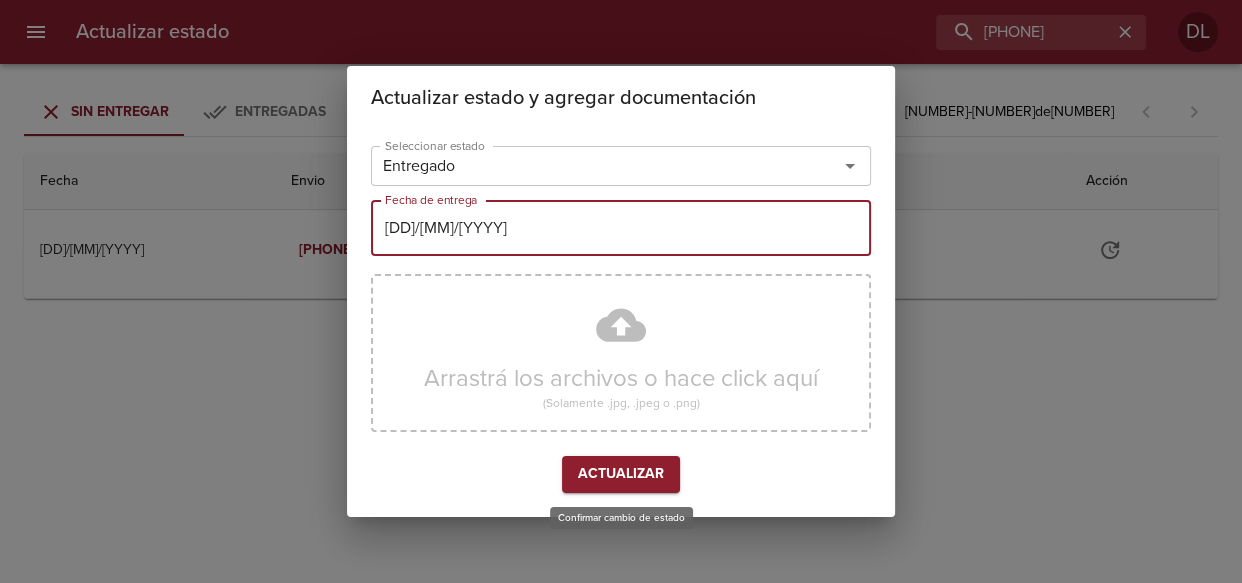 click on "Actualizar" at bounding box center [621, 474] 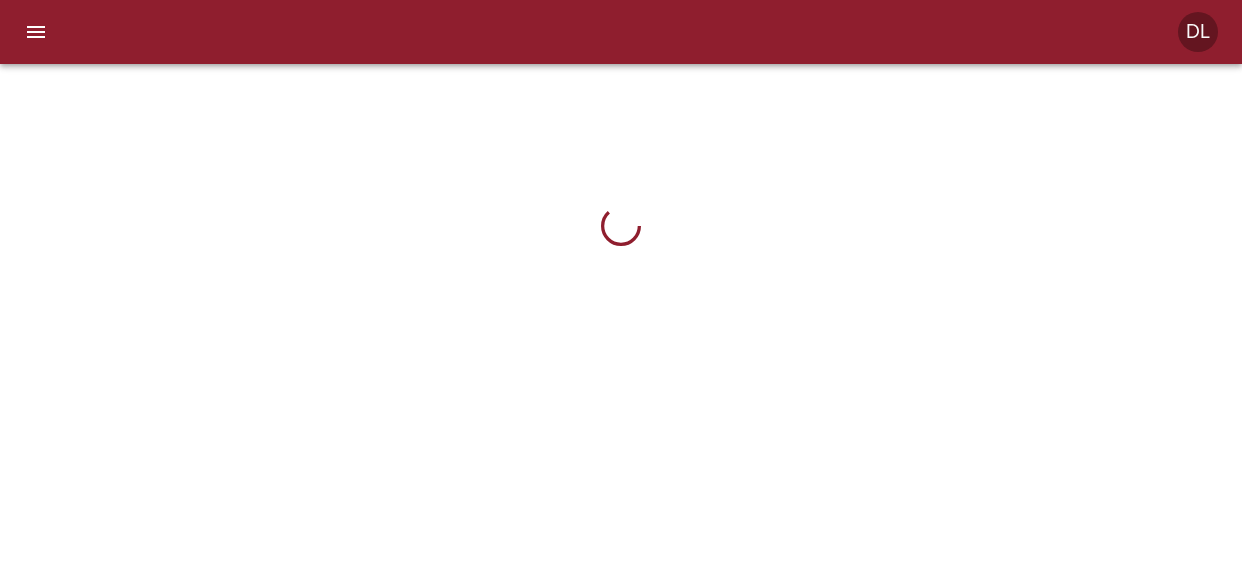 scroll, scrollTop: 0, scrollLeft: 0, axis: both 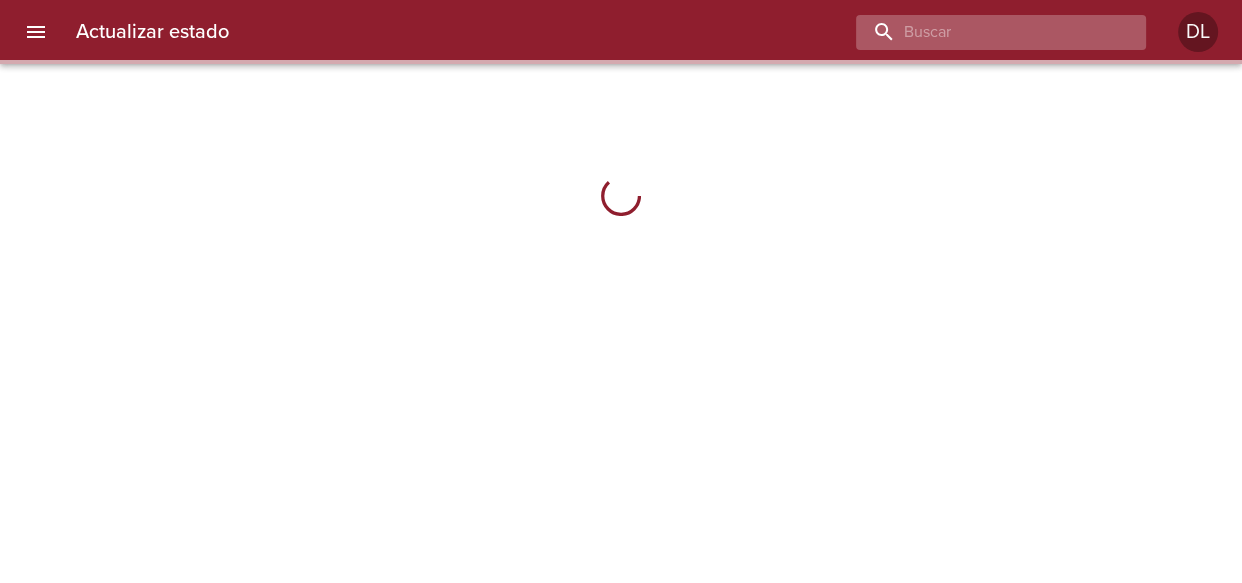 click at bounding box center [984, 32] 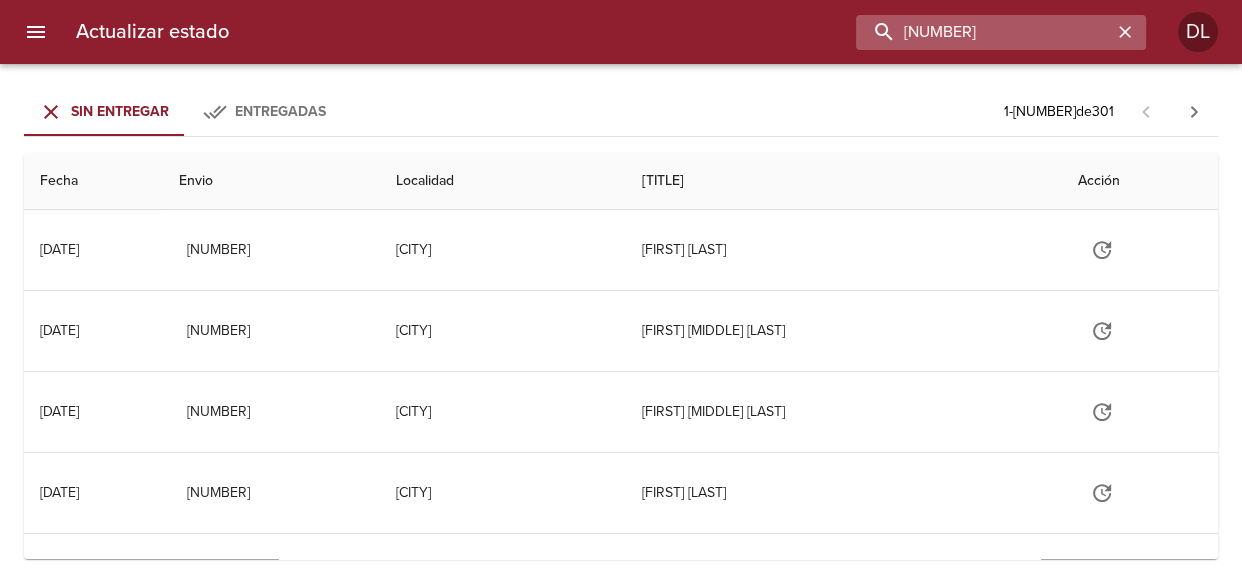 type on "9307048" 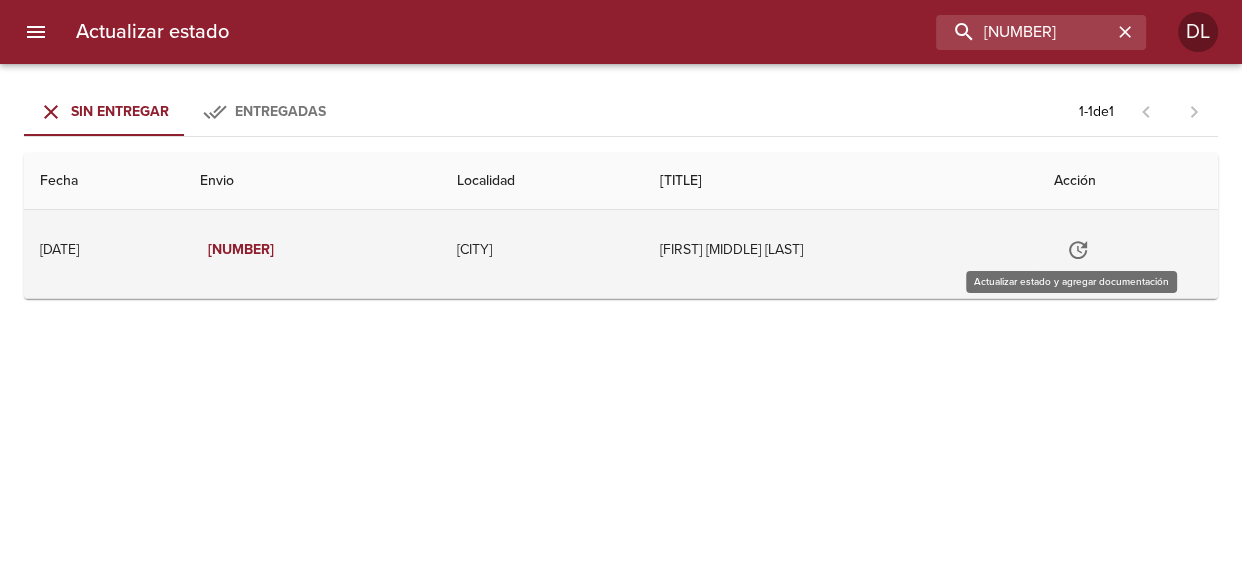 click at bounding box center (1078, 250) 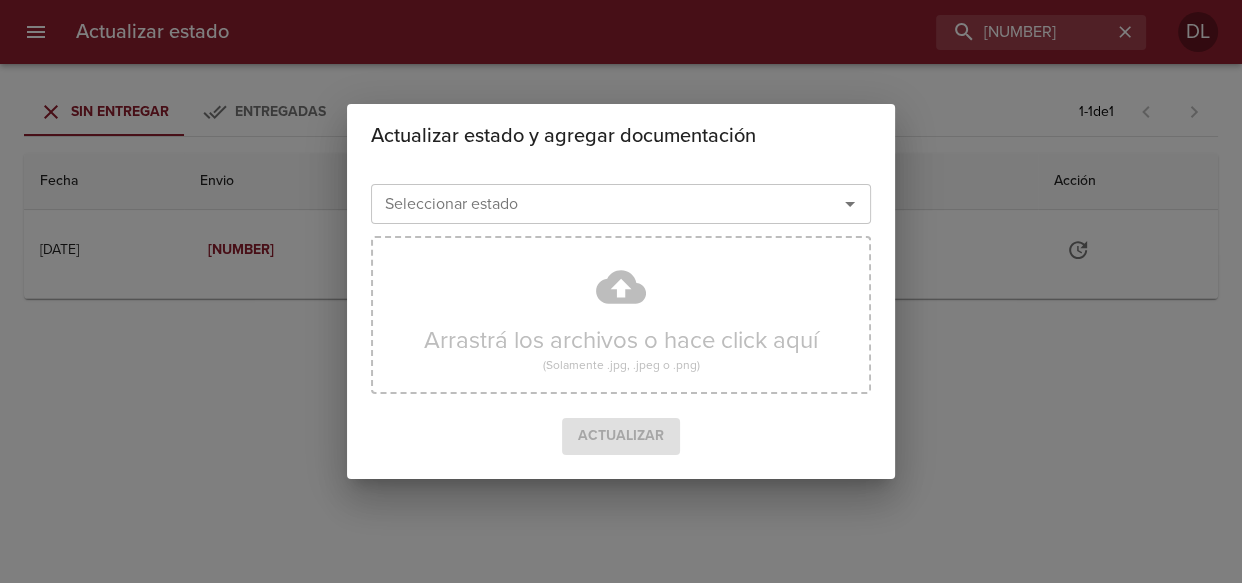 click at bounding box center [850, 204] 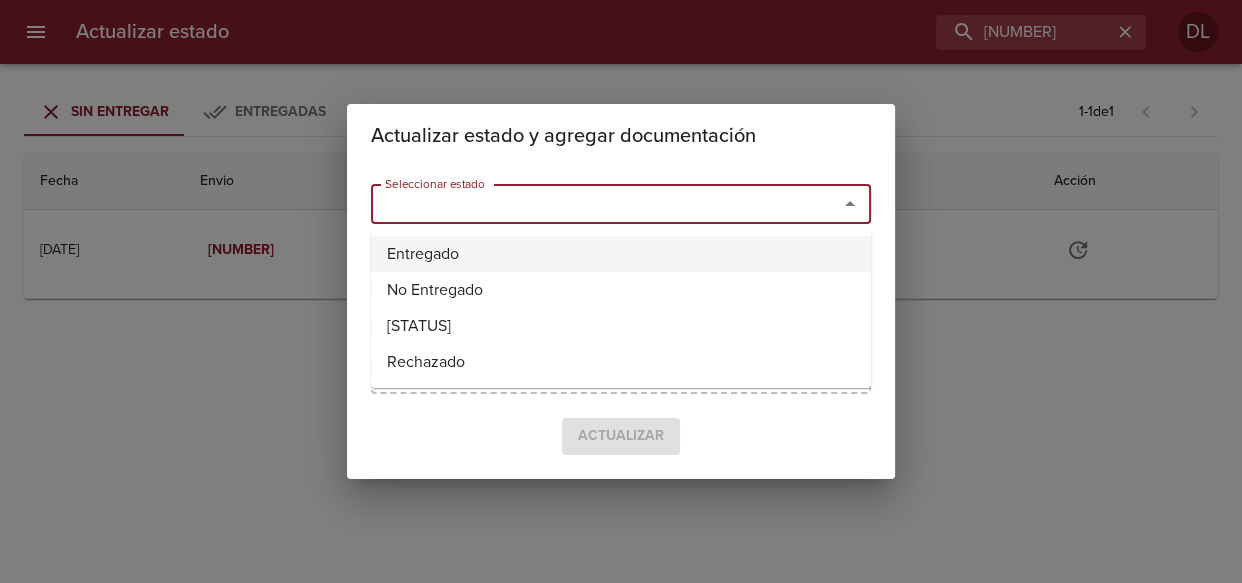 click on "Entregado" at bounding box center (621, 254) 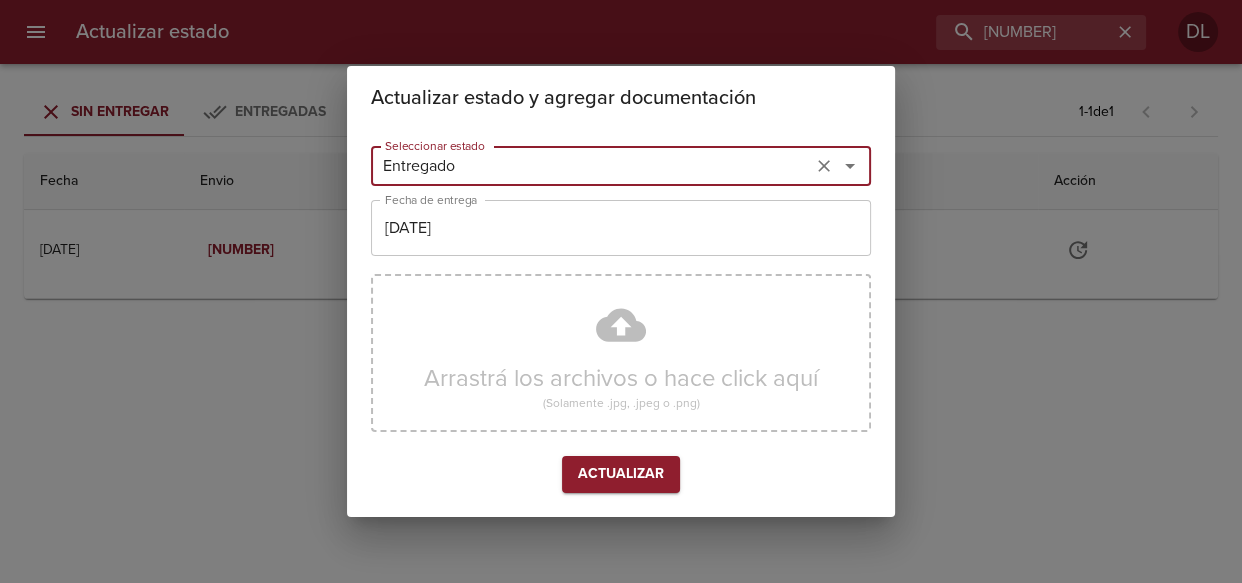 click on "[DD]/[MM]/[YYYY]" at bounding box center (591, 166) 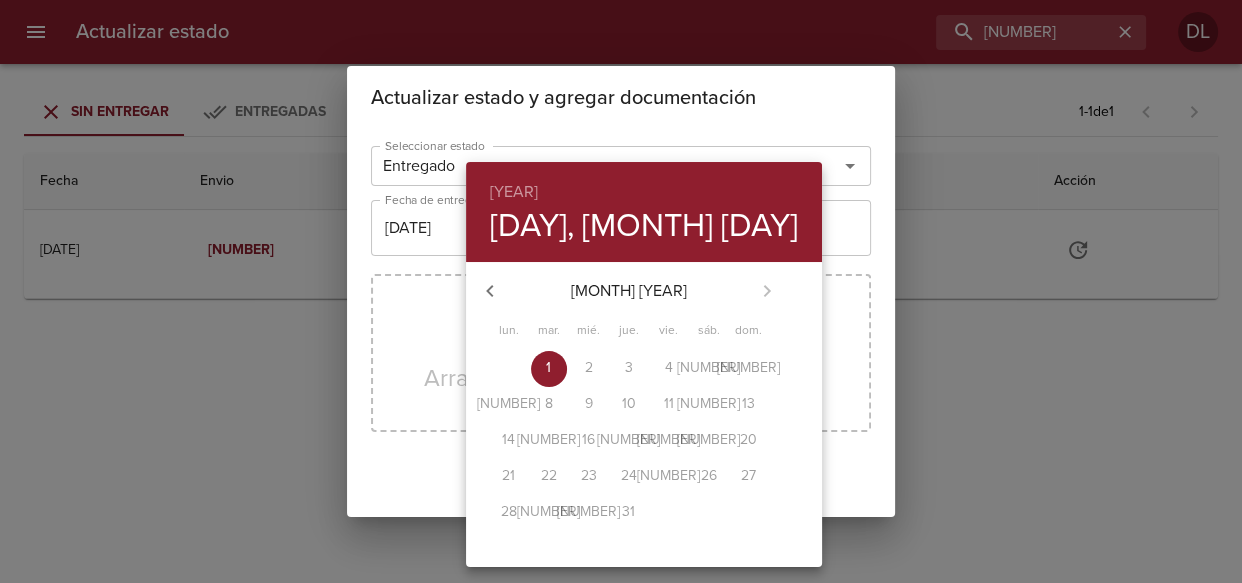click at bounding box center [490, 291] 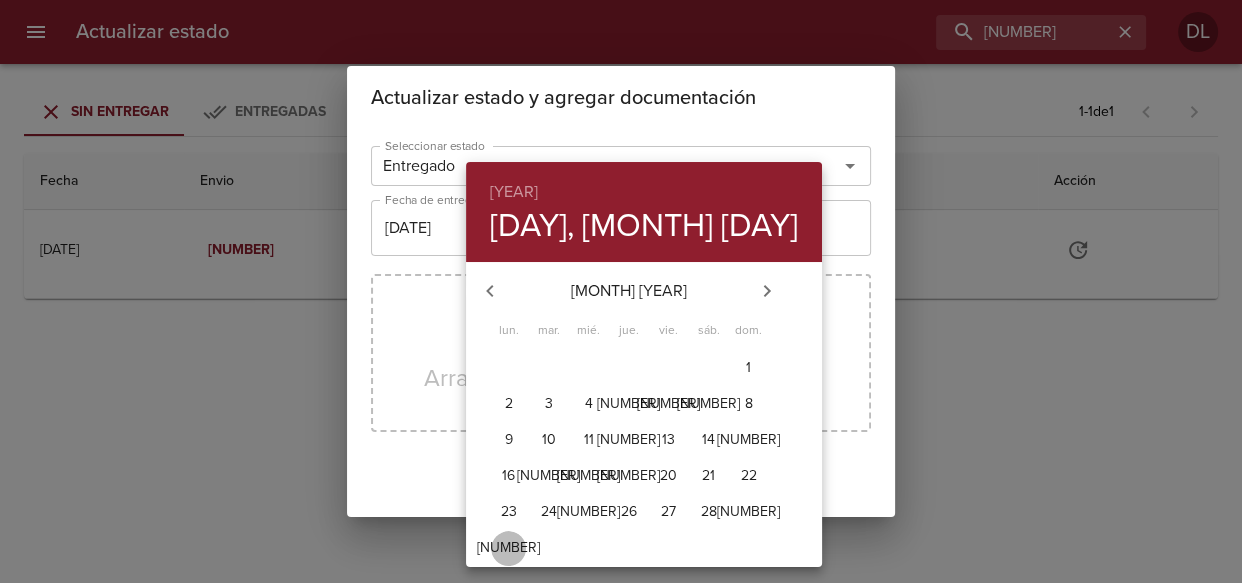 click on "[NUMBER]" at bounding box center (509, 368) 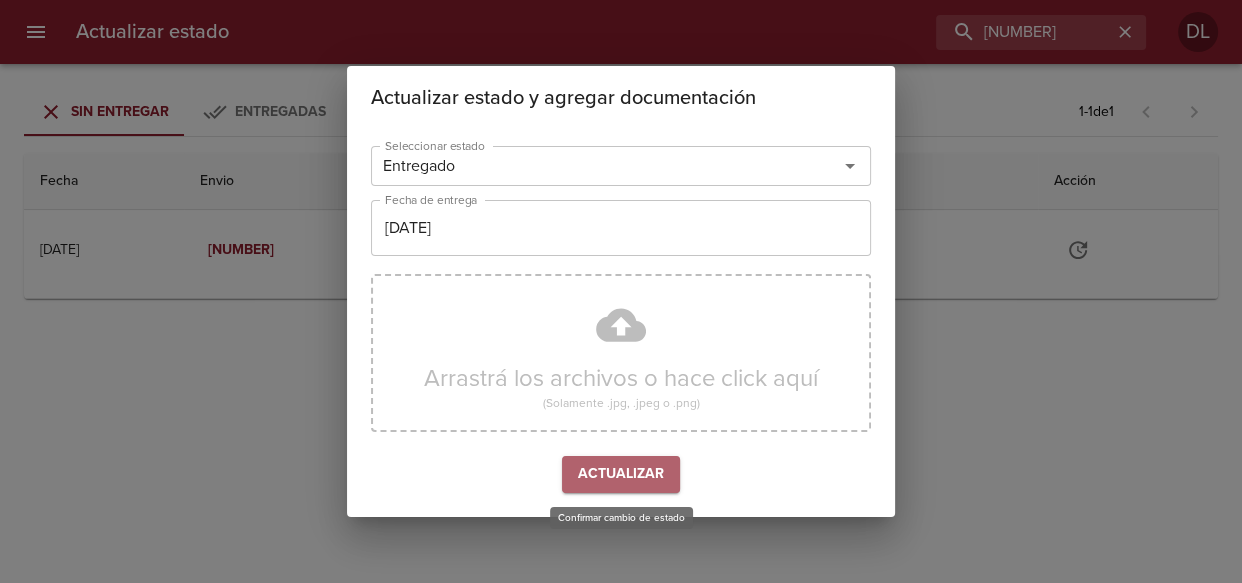 click on "Actualizar" at bounding box center (621, 474) 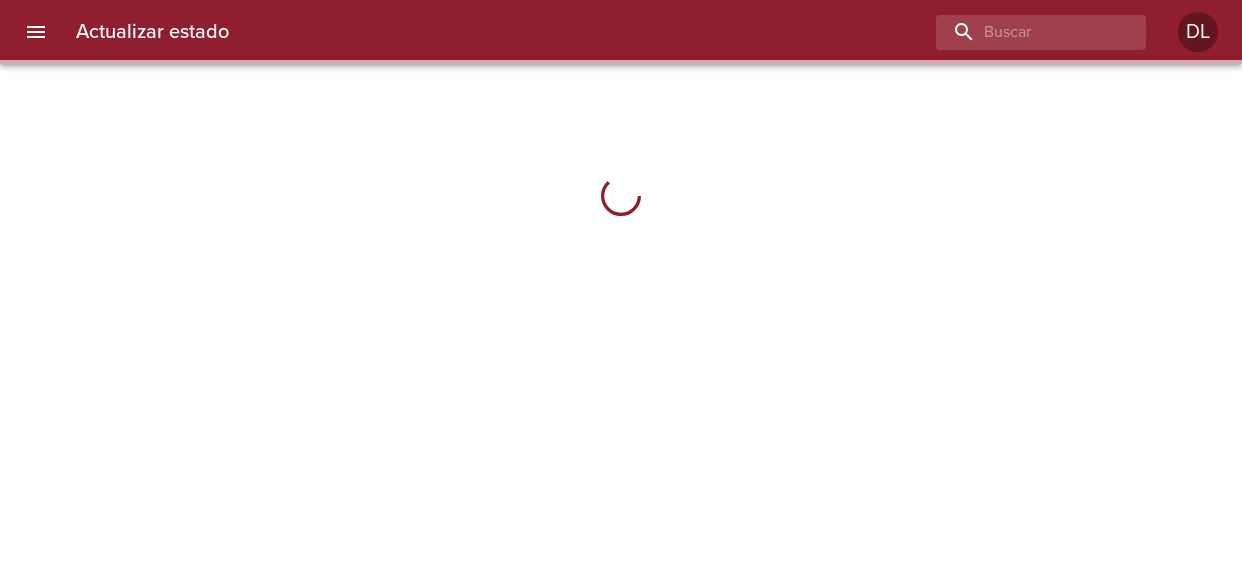 scroll, scrollTop: 0, scrollLeft: 0, axis: both 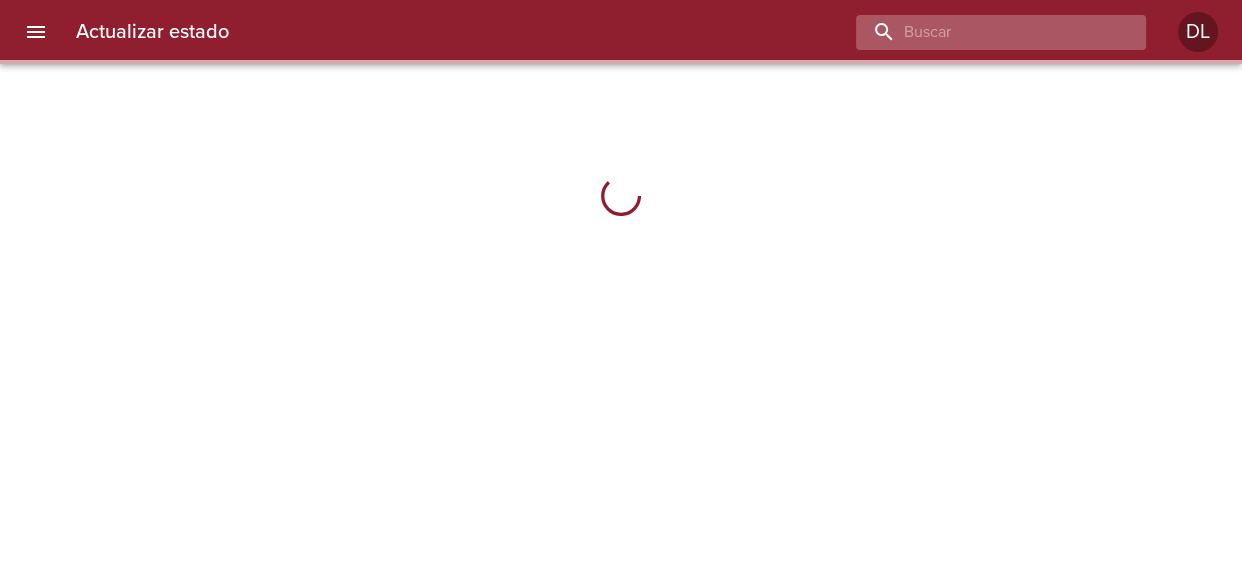 click at bounding box center [984, 32] 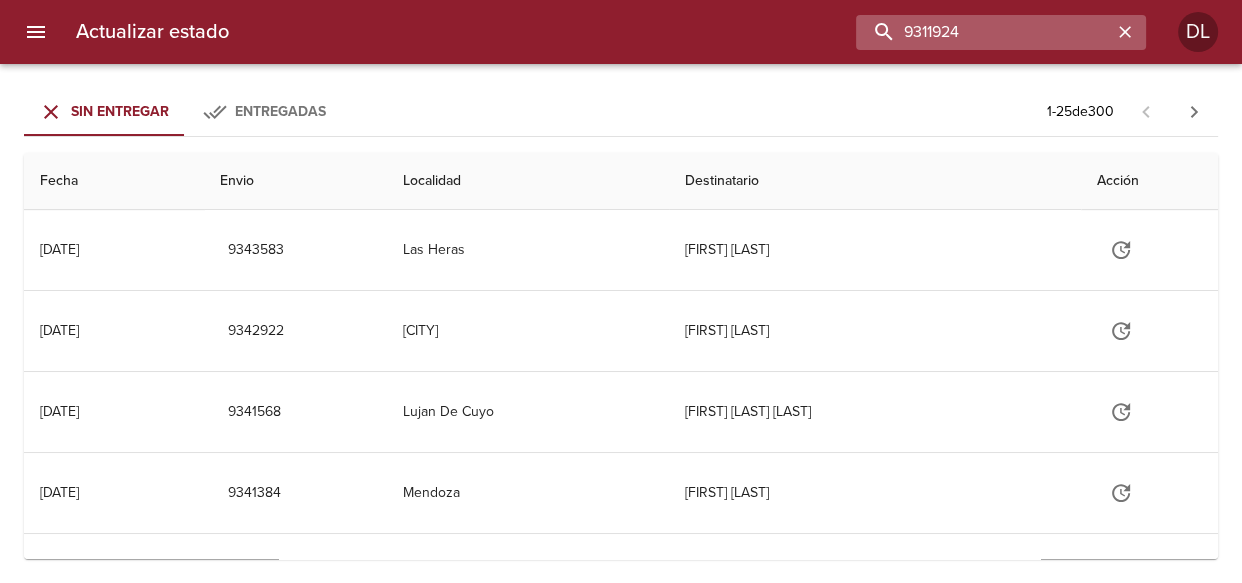 type on "9311924" 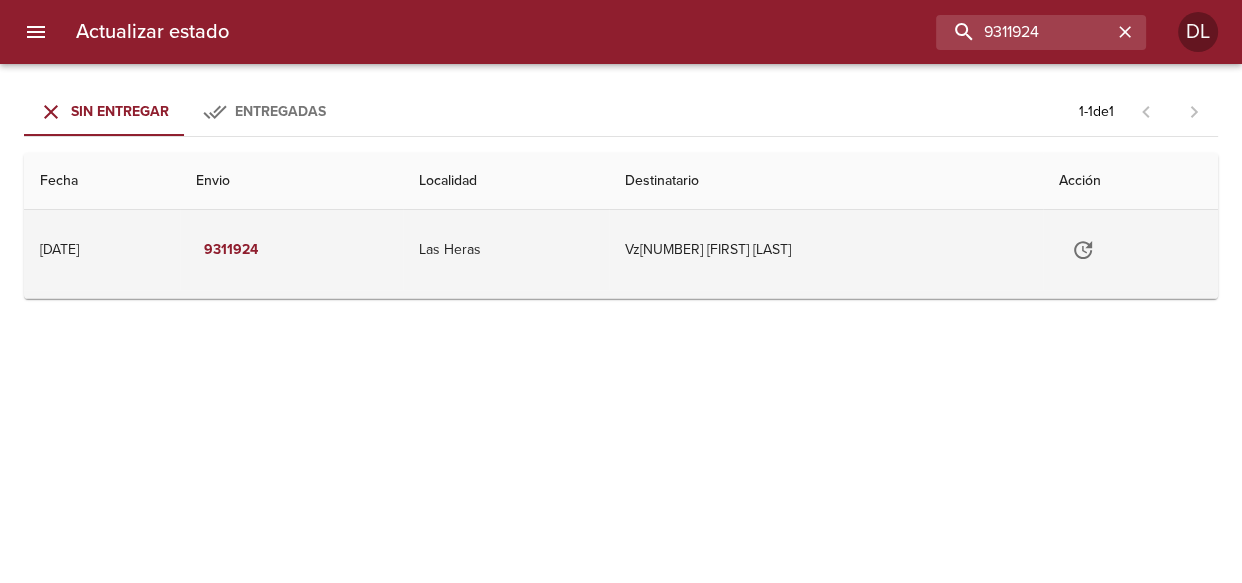 click at bounding box center (1130, 250) 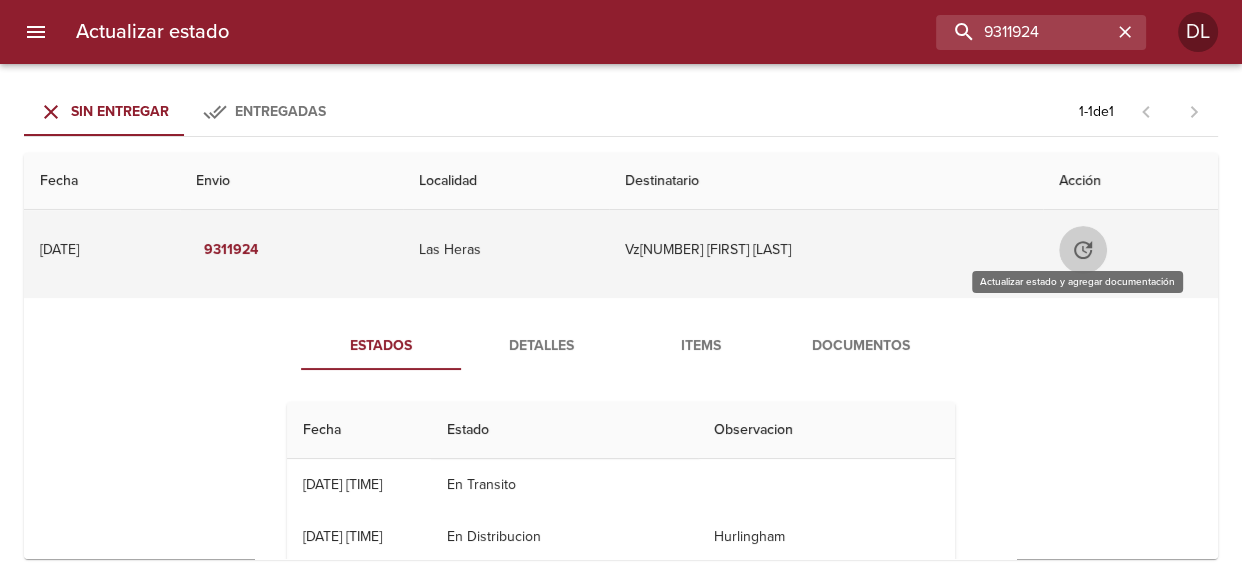 click at bounding box center [1083, 250] 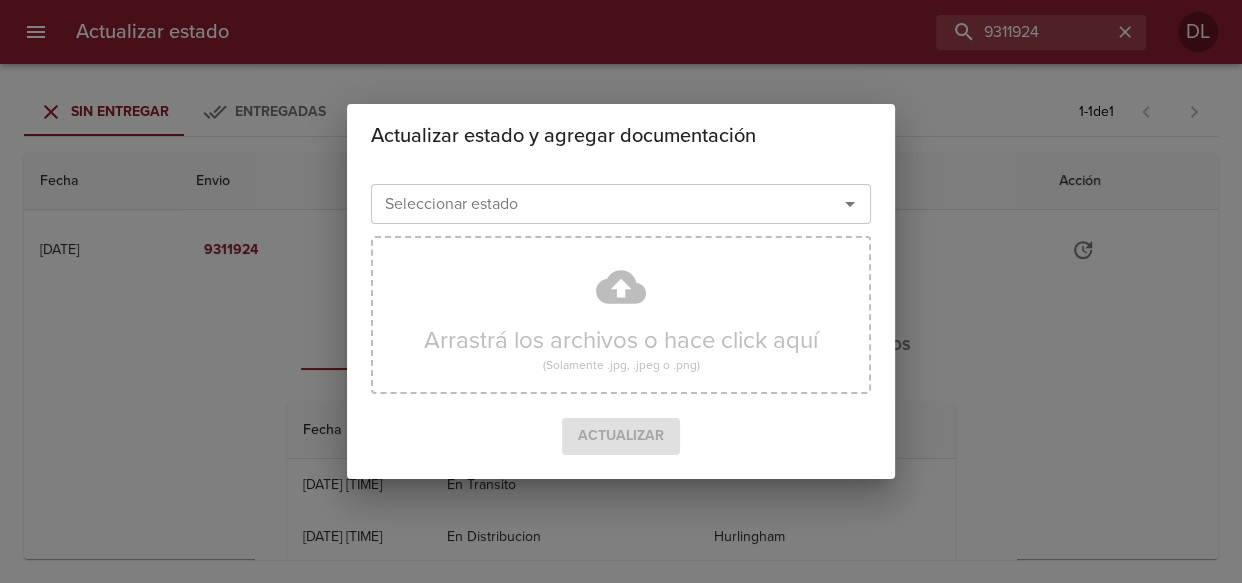 click at bounding box center [850, 204] 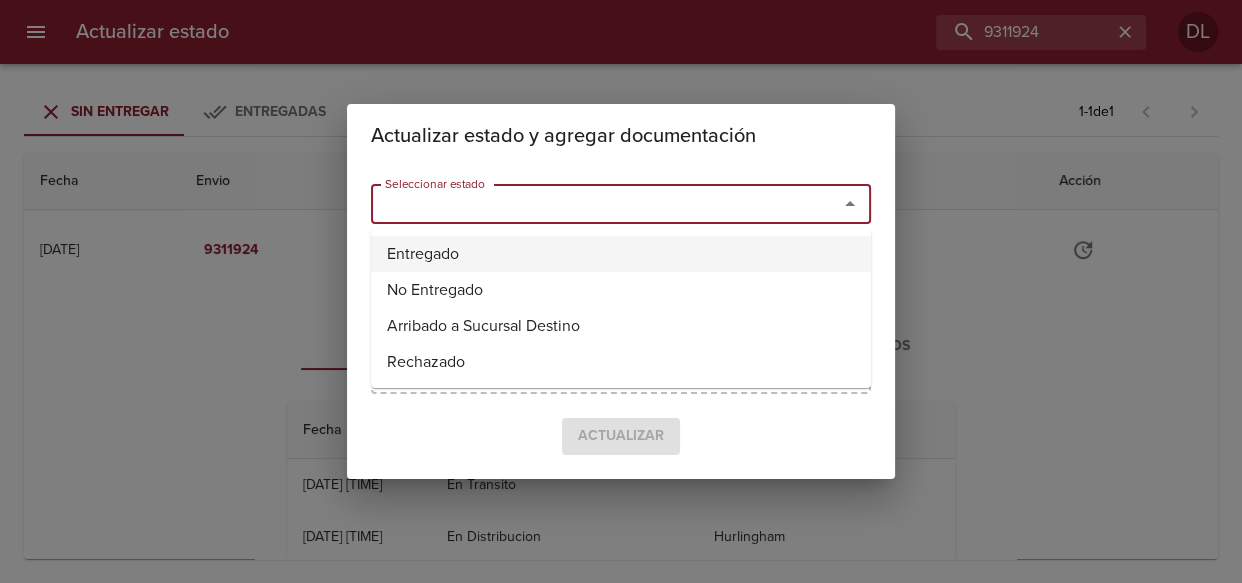 click on "Entregado" at bounding box center (621, 254) 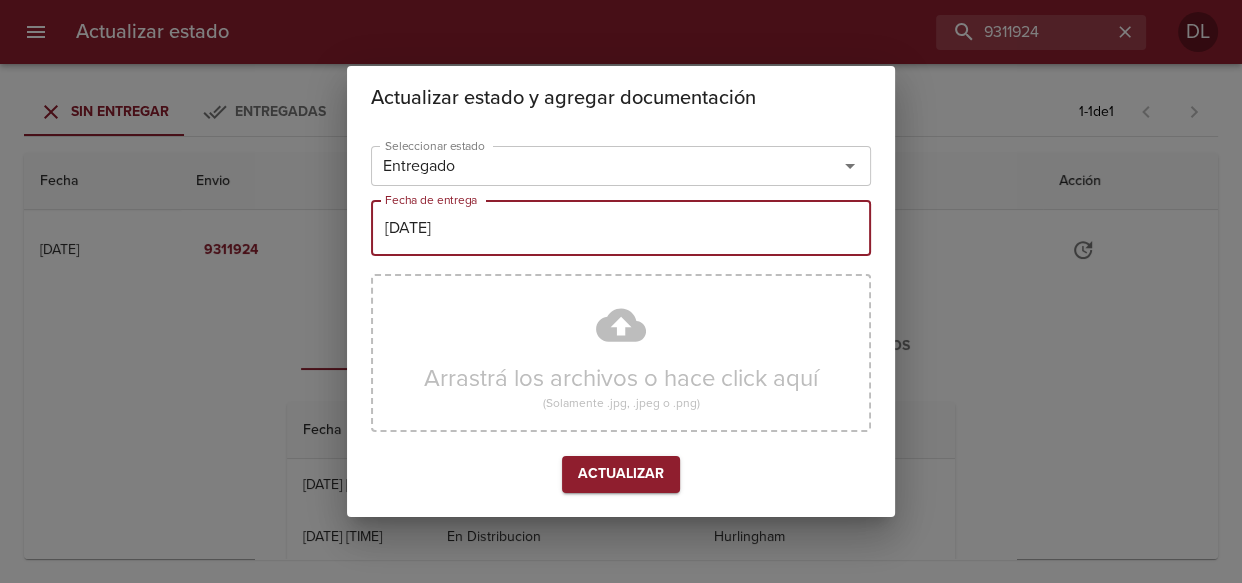 click on "[DD]/[MM]/[YYYY]" at bounding box center [621, 228] 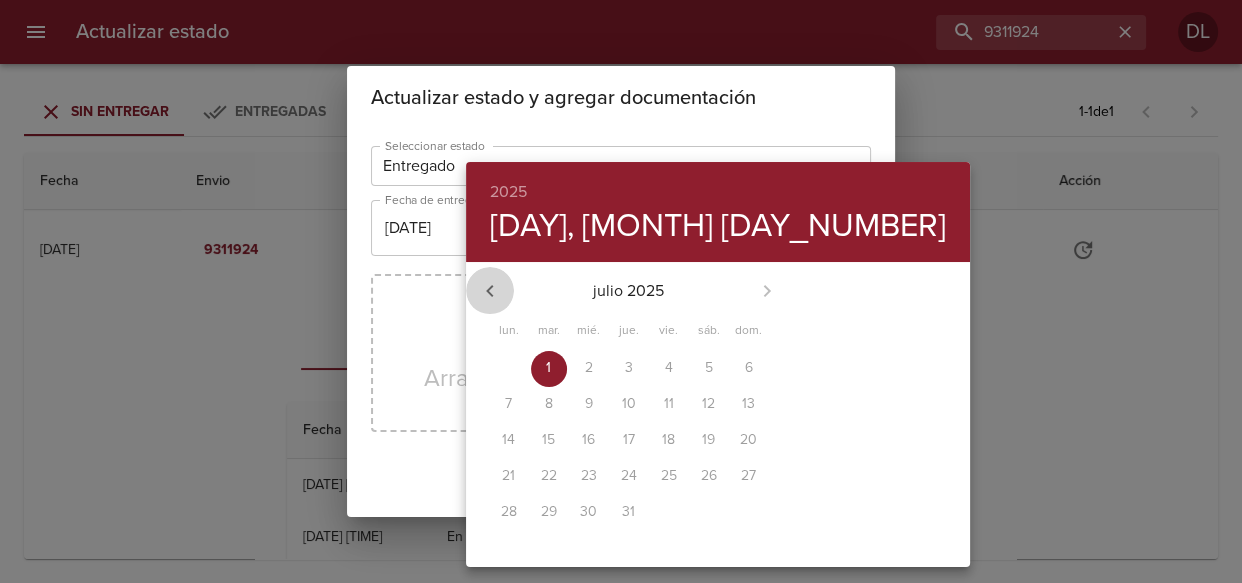 click at bounding box center (490, 291) 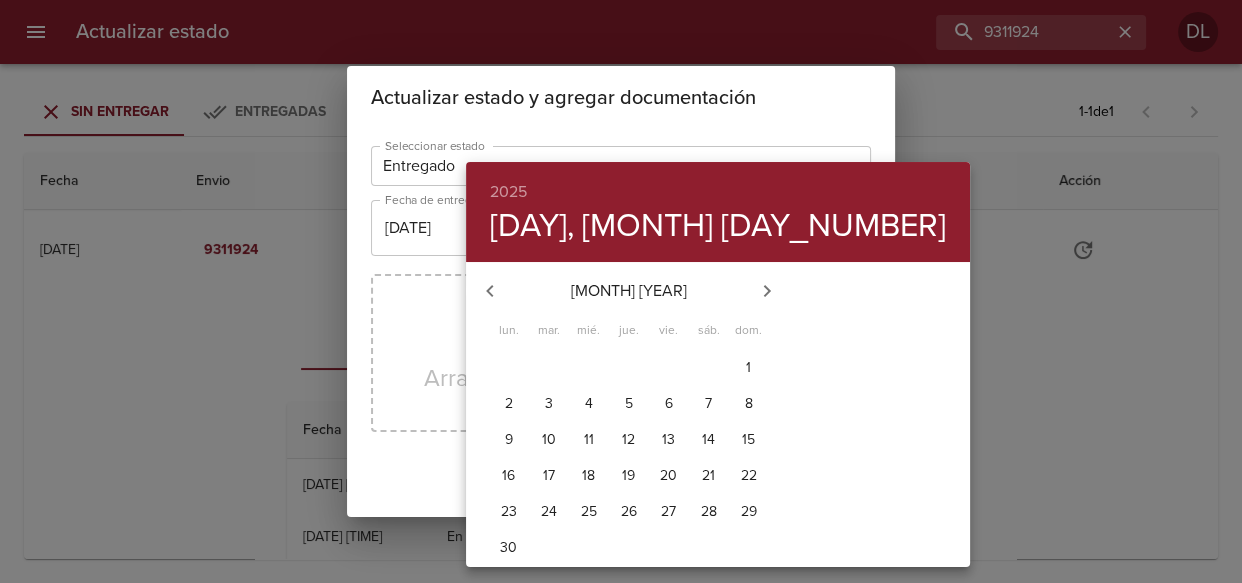 click on "[NUMBER]" at bounding box center [509, 368] 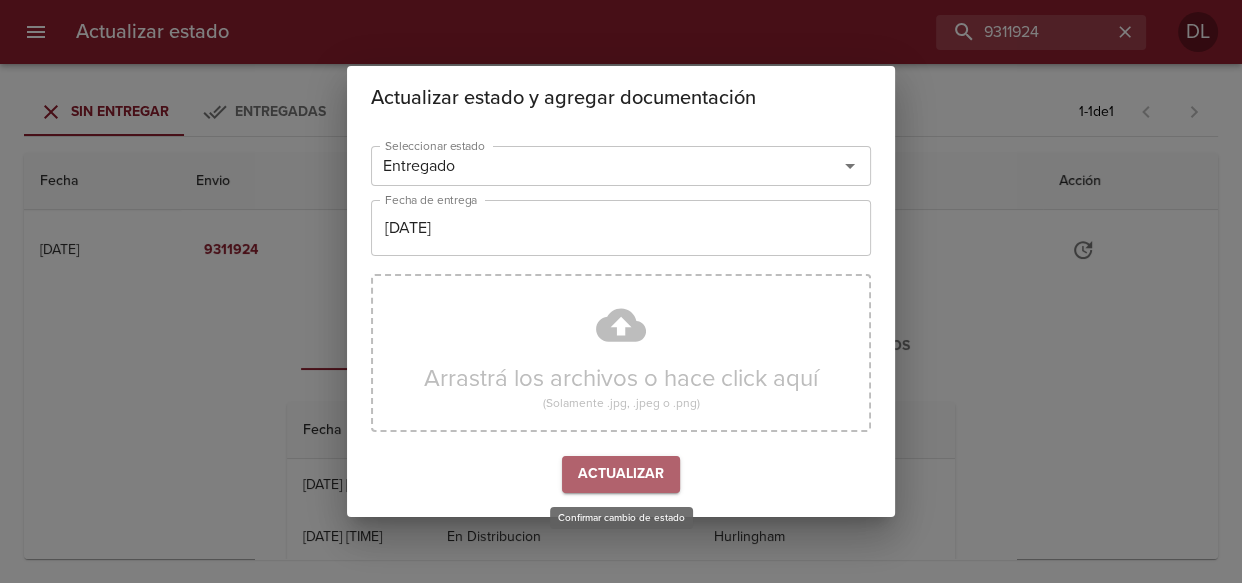 click on "Actualizar" at bounding box center (621, 474) 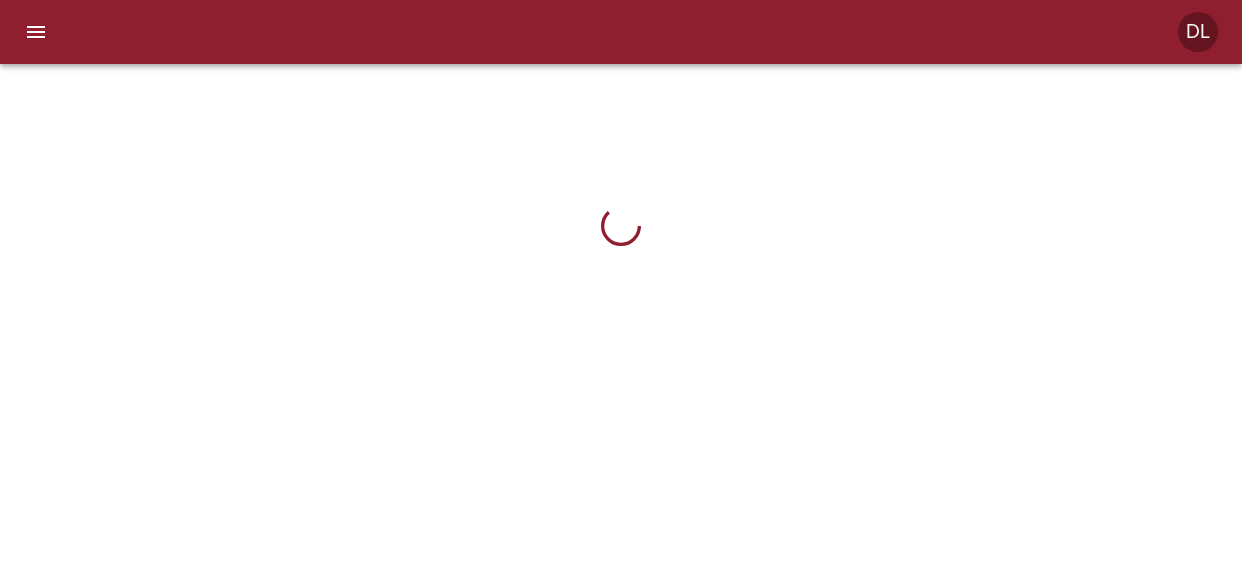 scroll, scrollTop: 0, scrollLeft: 0, axis: both 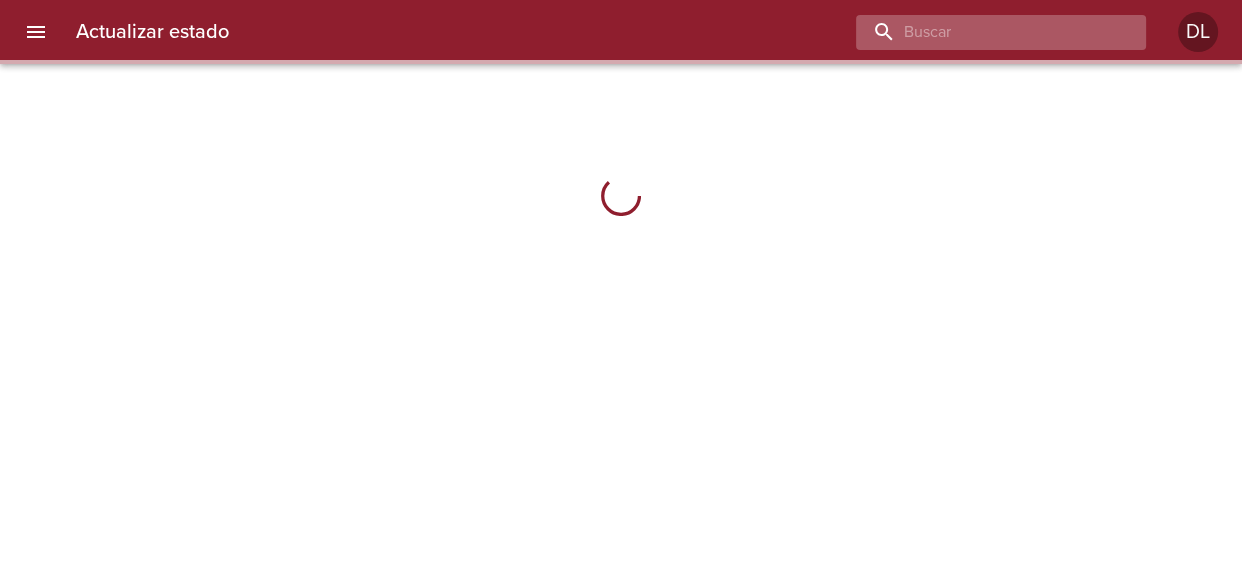 click at bounding box center [984, 32] 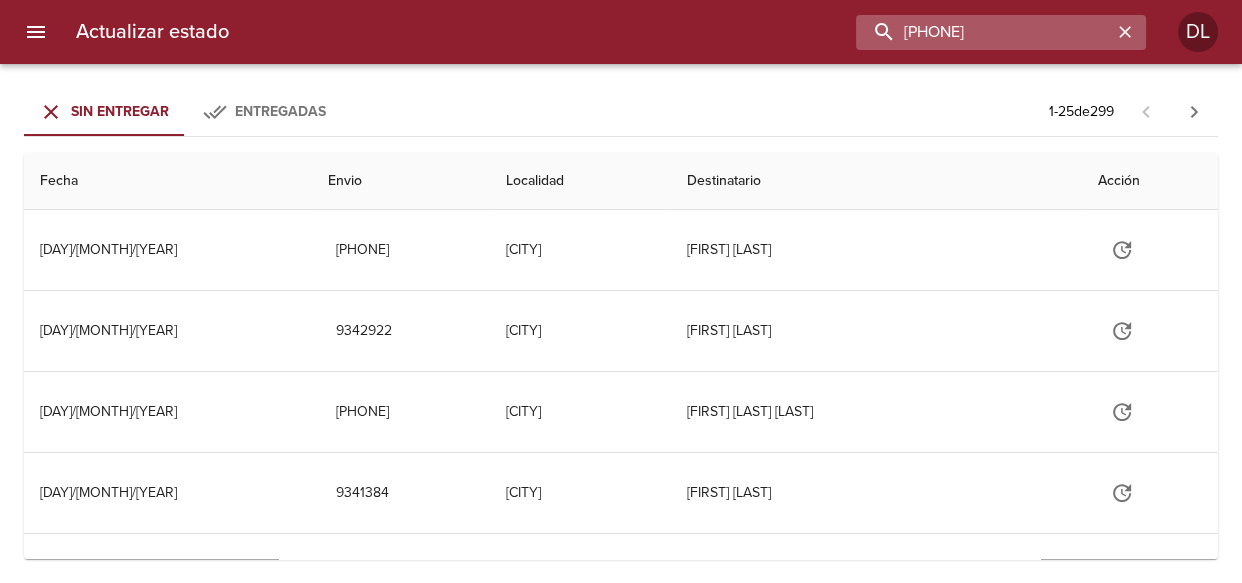 type on "9311436" 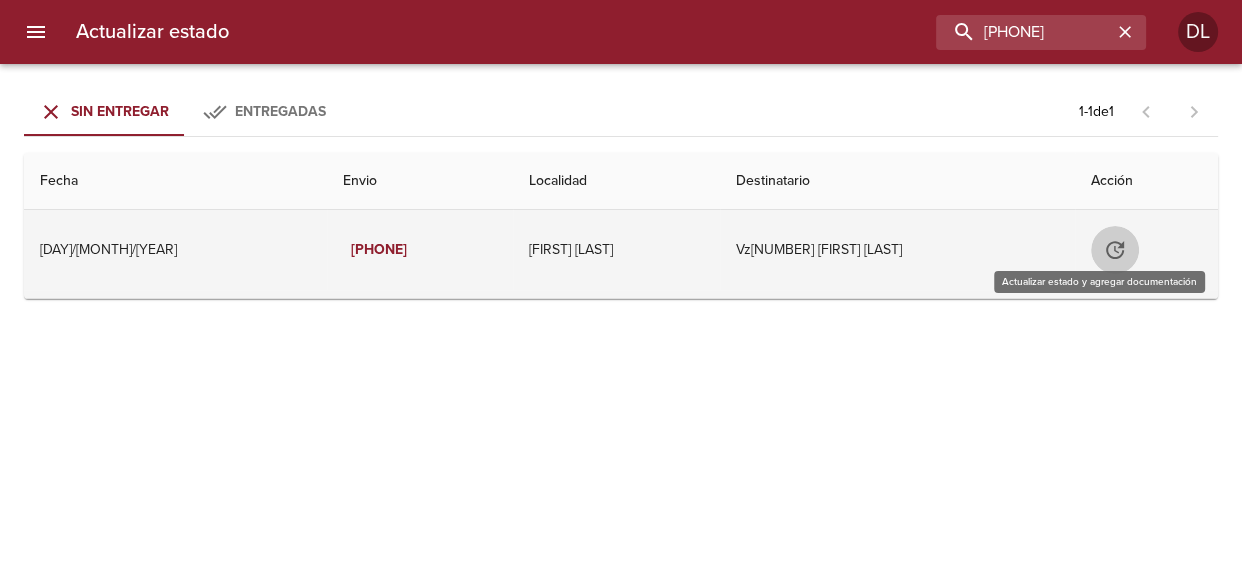 click at bounding box center [1115, 250] 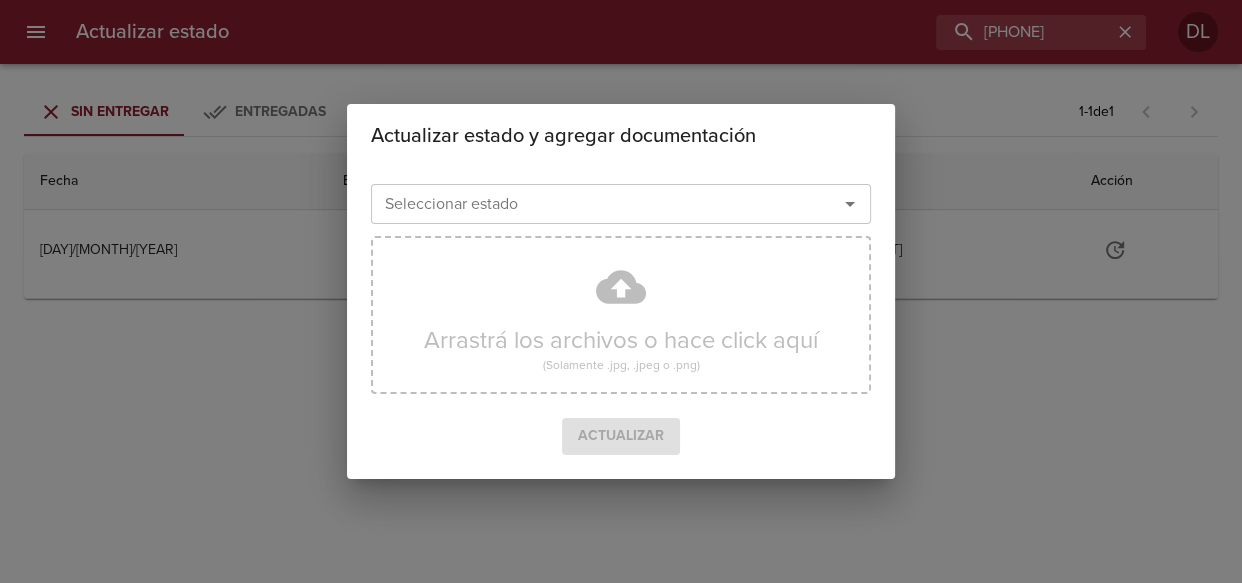 click at bounding box center (850, 204) 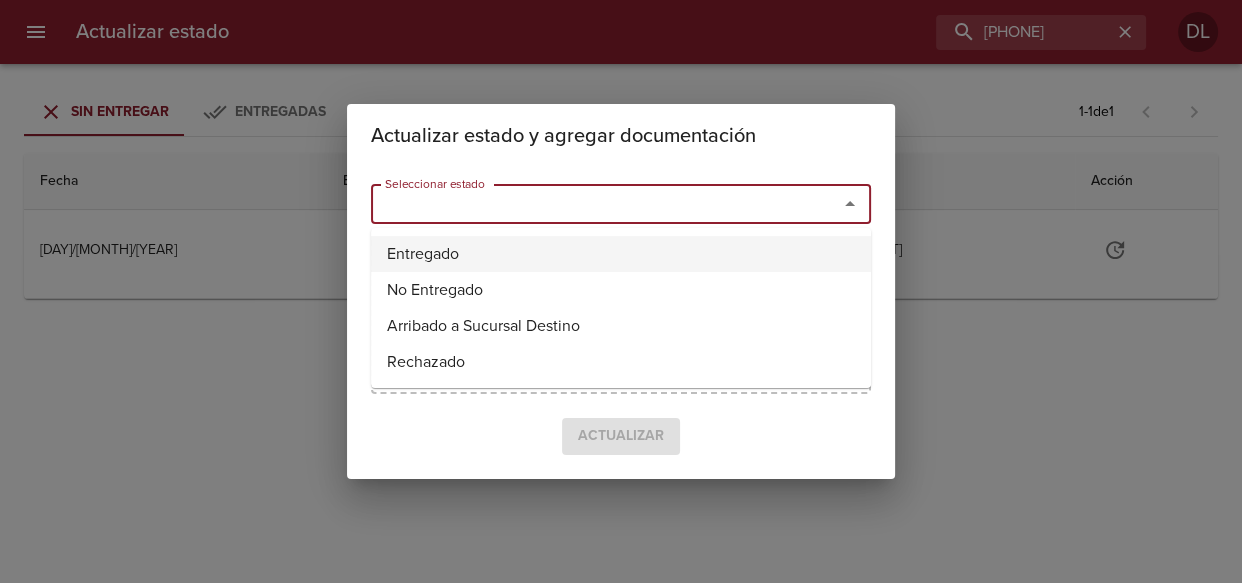 click on "Entregado" at bounding box center (621, 254) 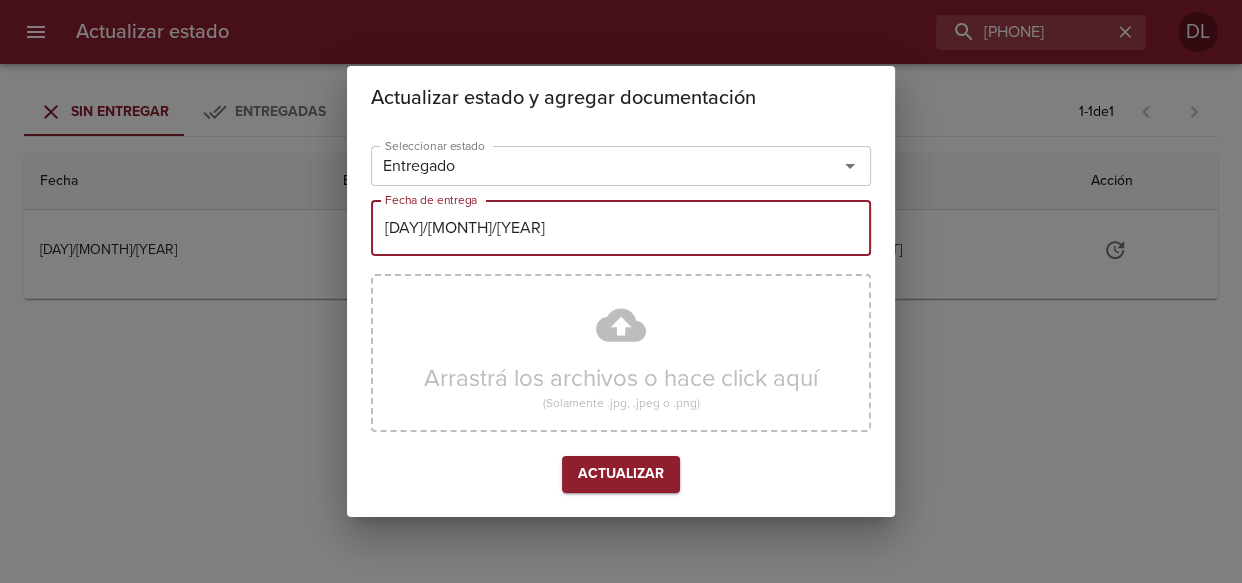 click on "[DD]/[MM]/[YYYY]" at bounding box center [621, 228] 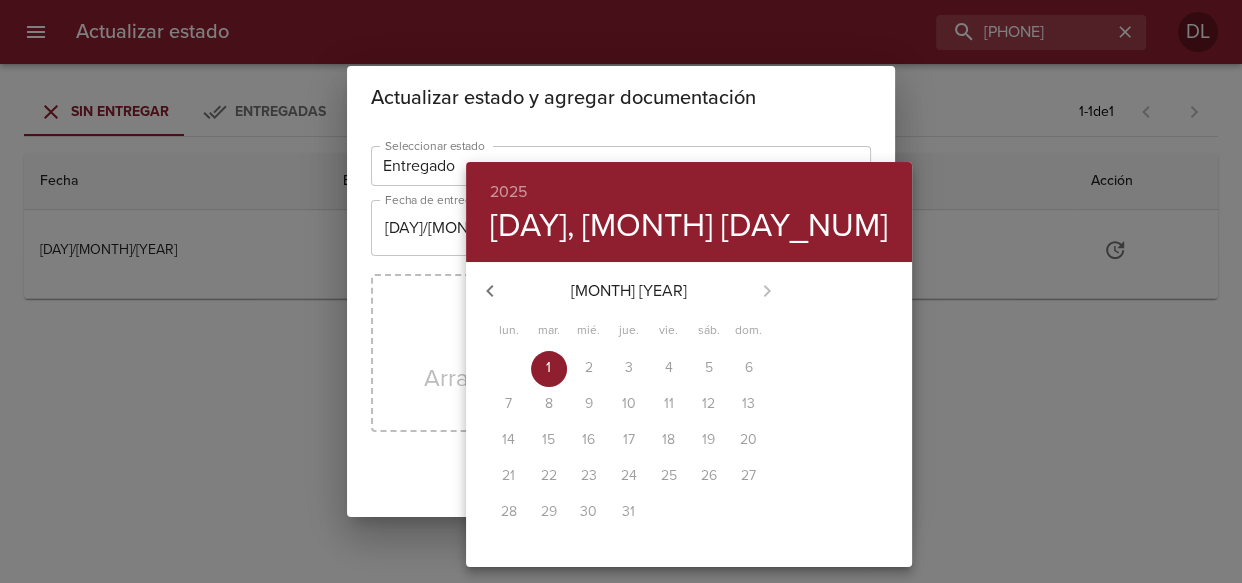 click at bounding box center [490, 291] 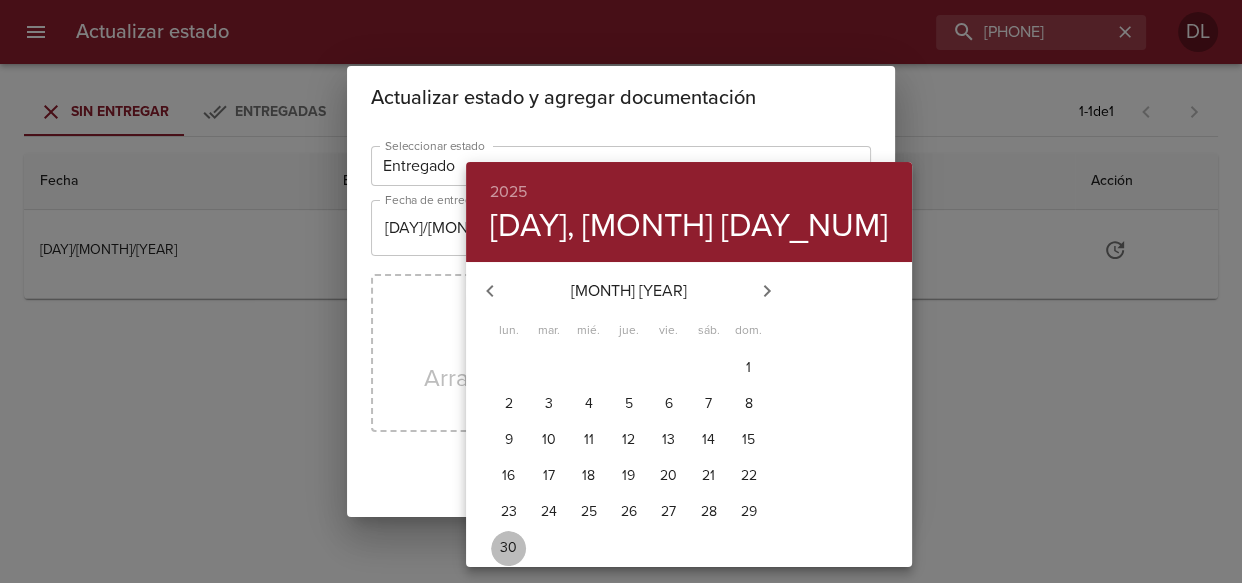 click on "[NUMBER]" at bounding box center (509, 368) 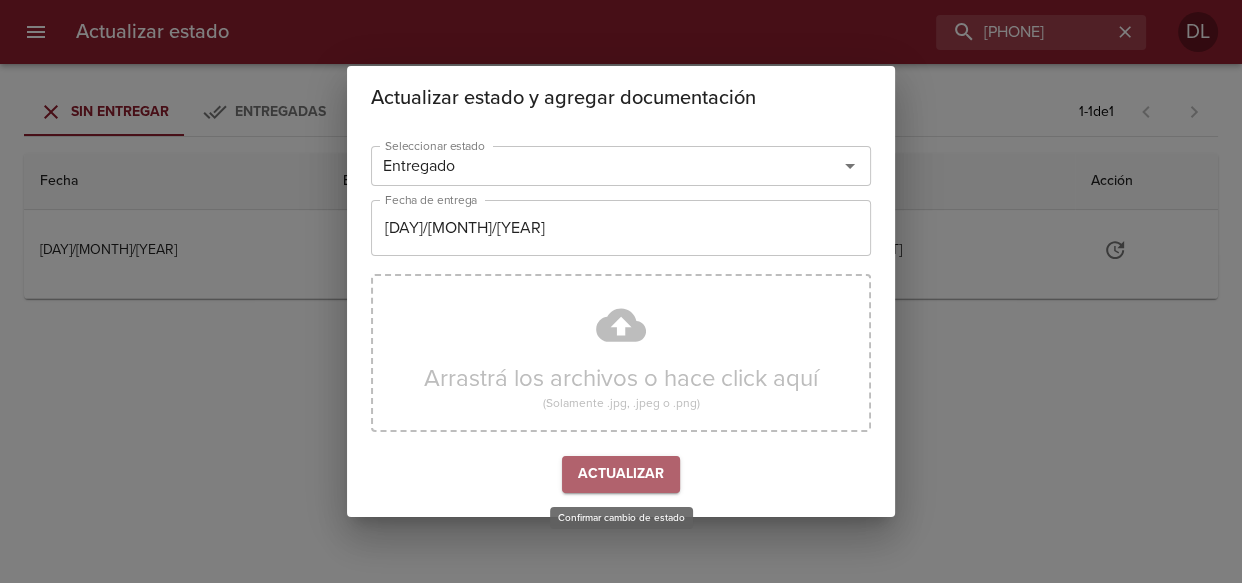 click on "Actualizar" at bounding box center [621, 474] 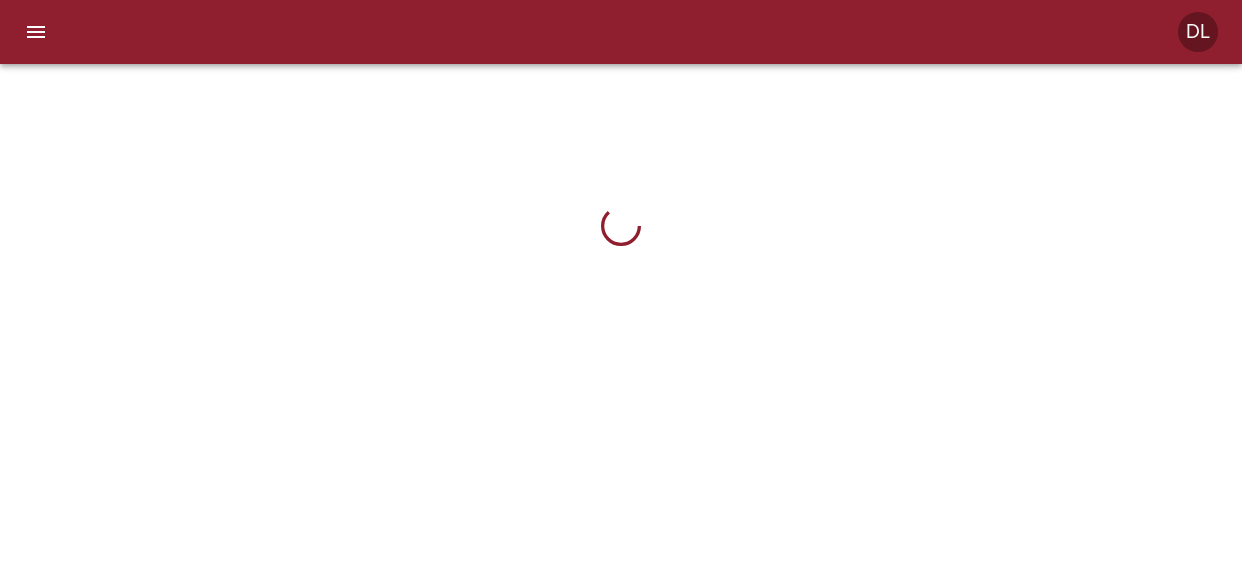 scroll, scrollTop: 0, scrollLeft: 0, axis: both 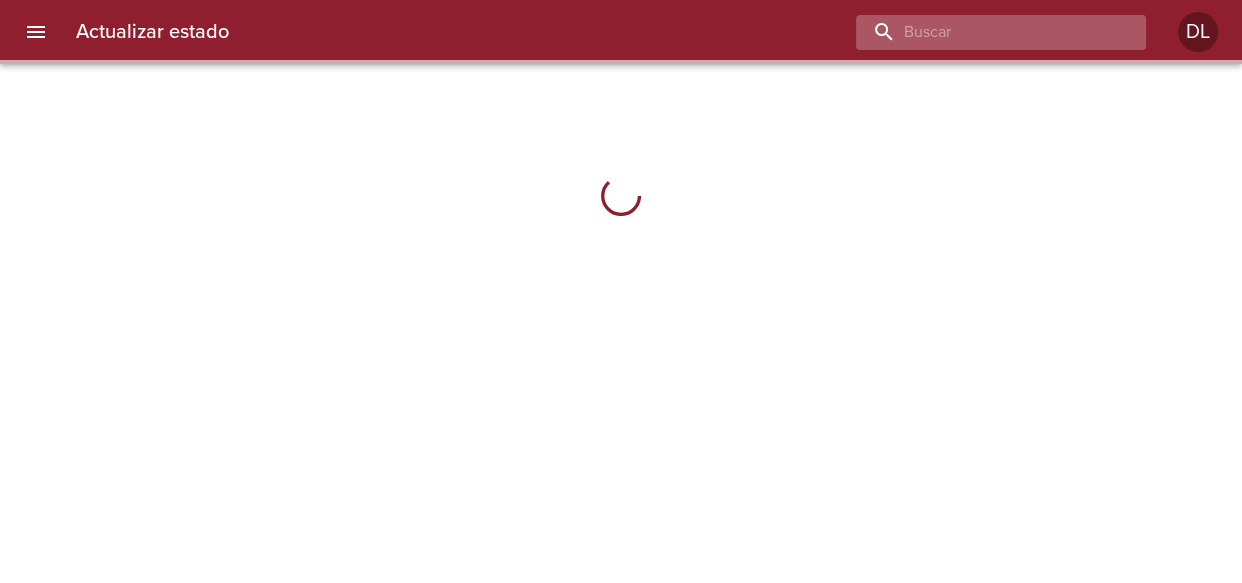 click at bounding box center [984, 32] 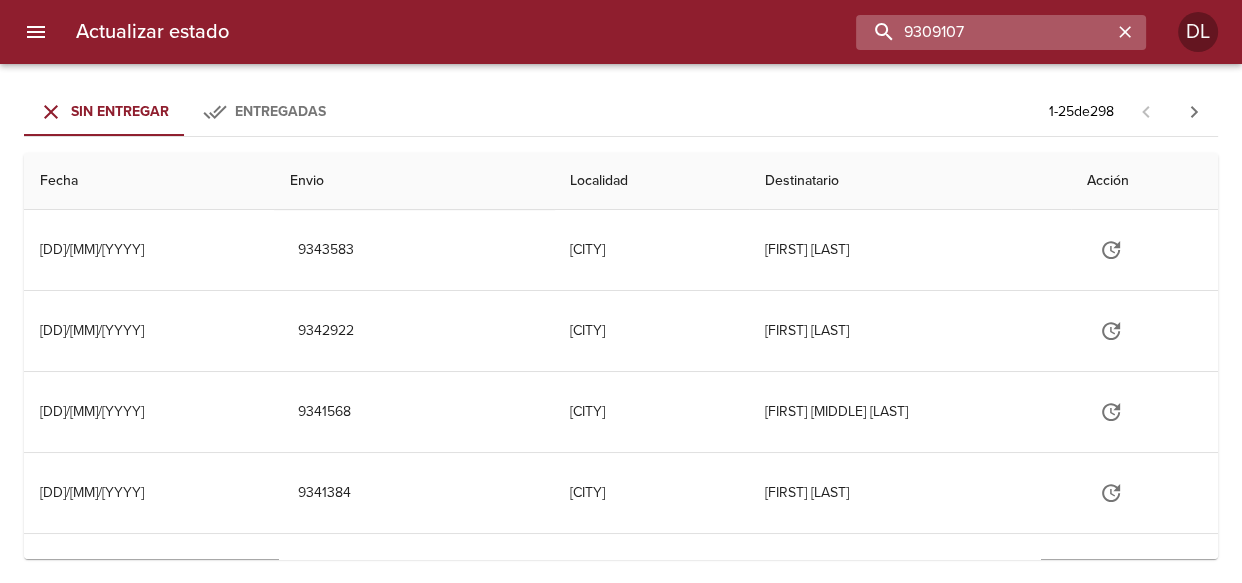 type on "9309107" 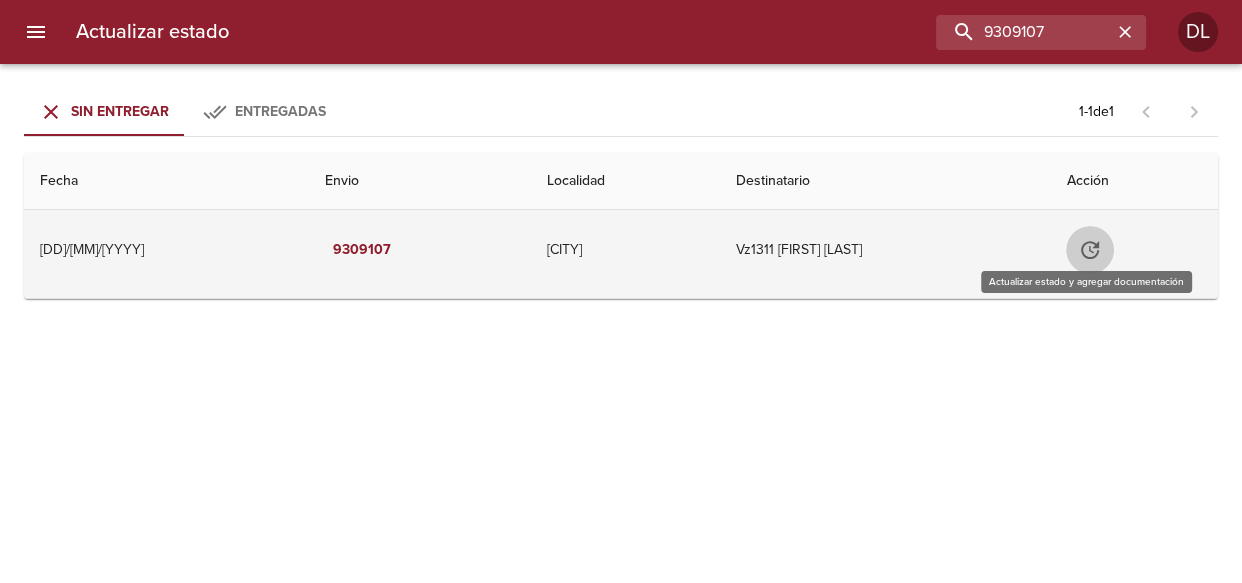 click at bounding box center [1090, 250] 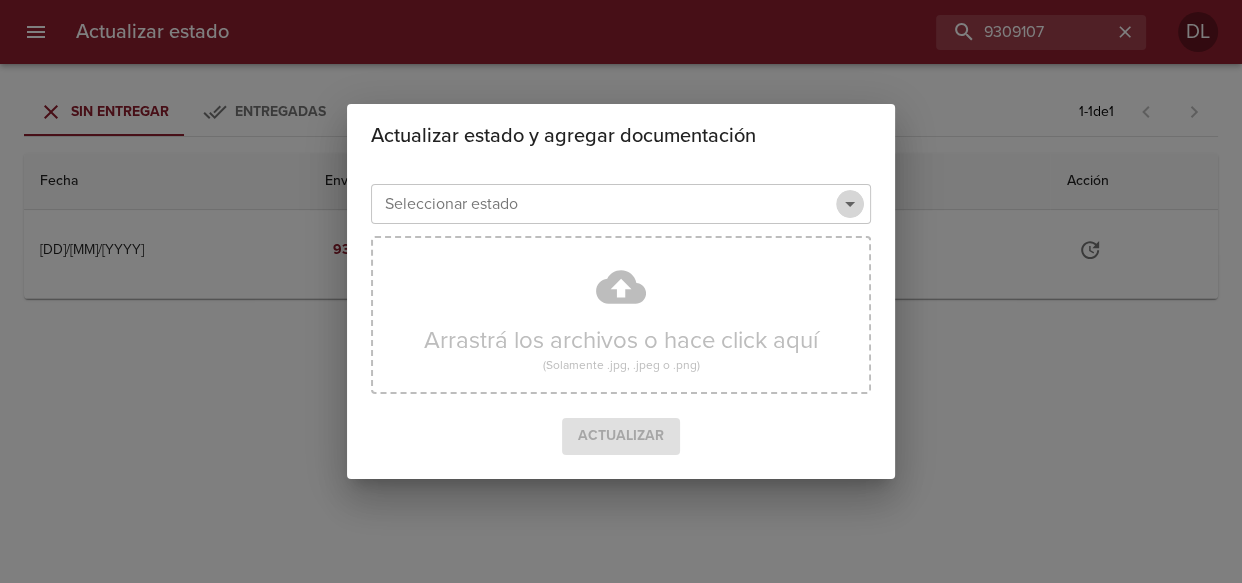 click at bounding box center [850, 204] 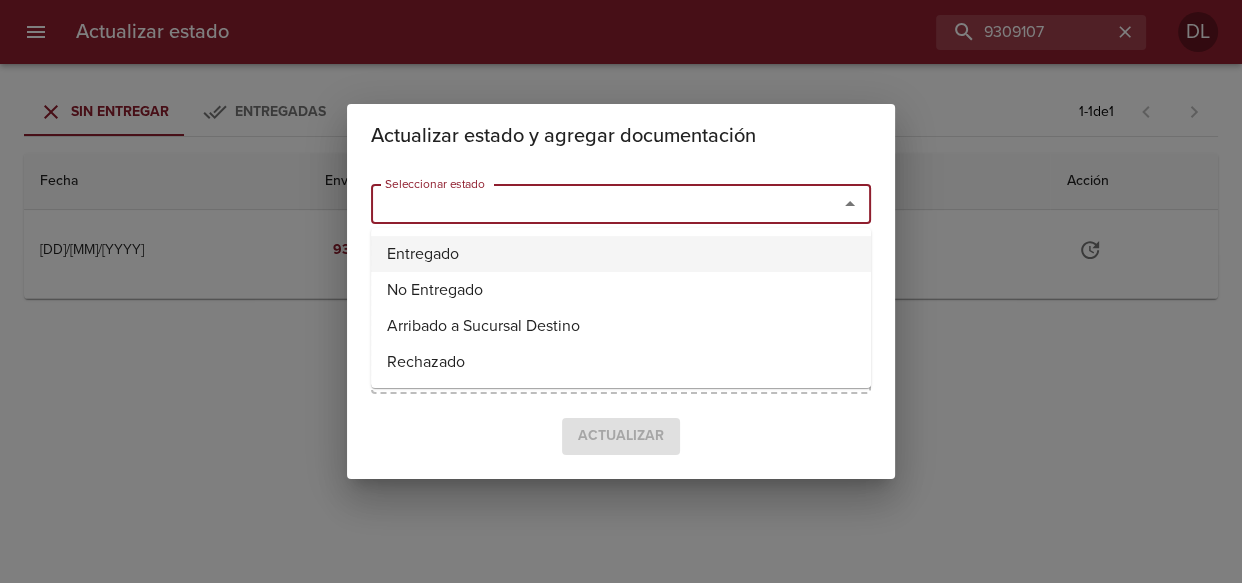 click on "Entregado" at bounding box center [621, 254] 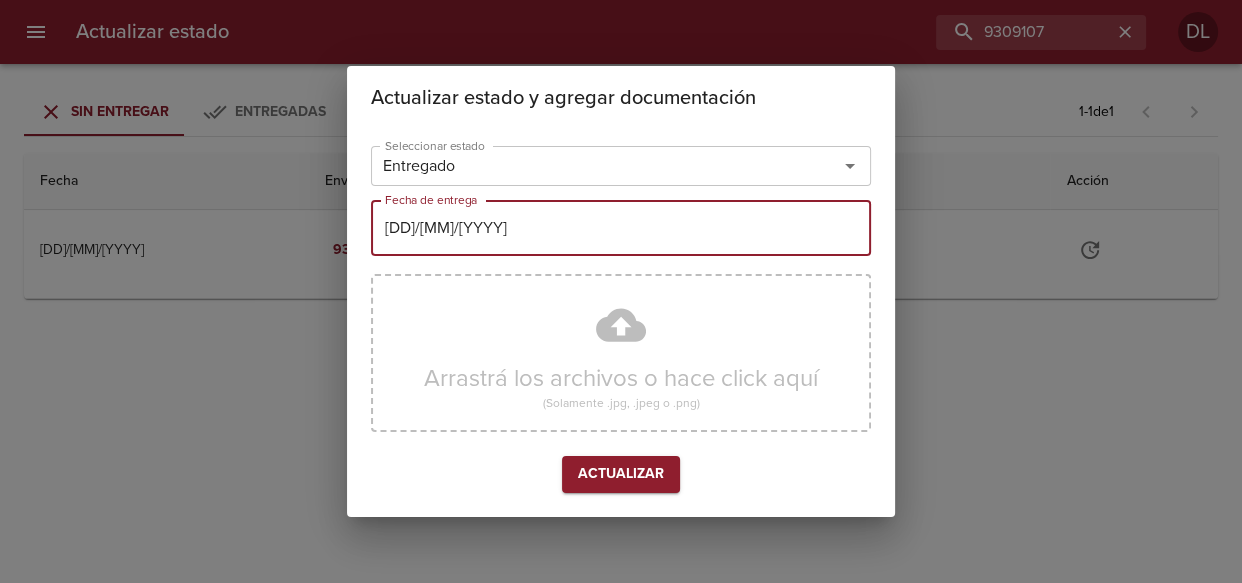 click on "[DD]/[MM]/[YYYY]" at bounding box center [621, 228] 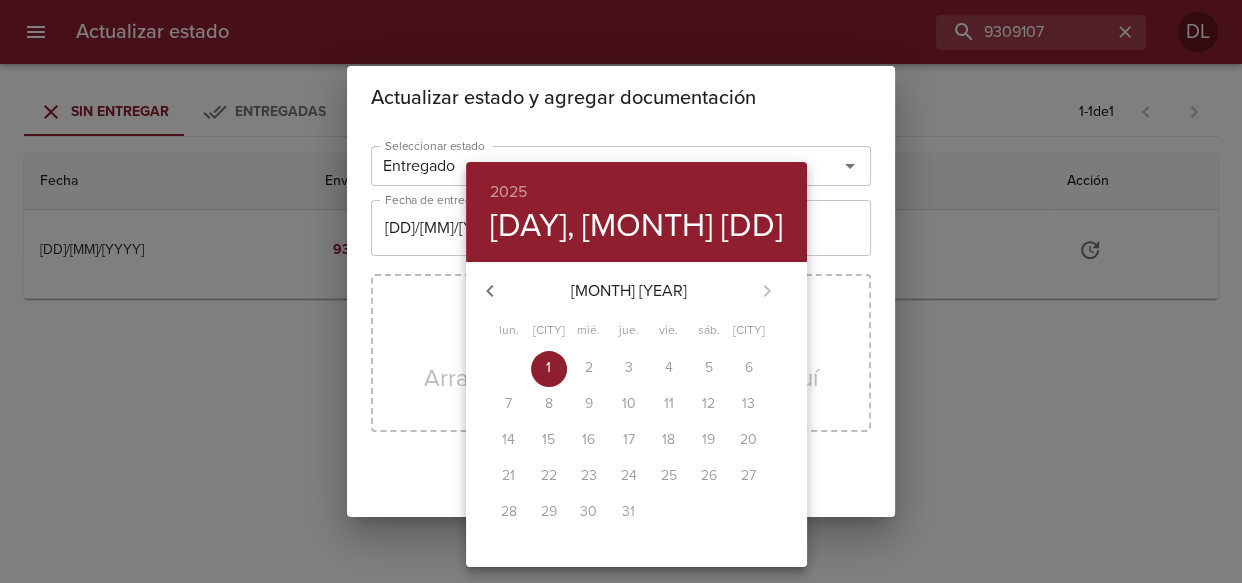 click at bounding box center [490, 291] 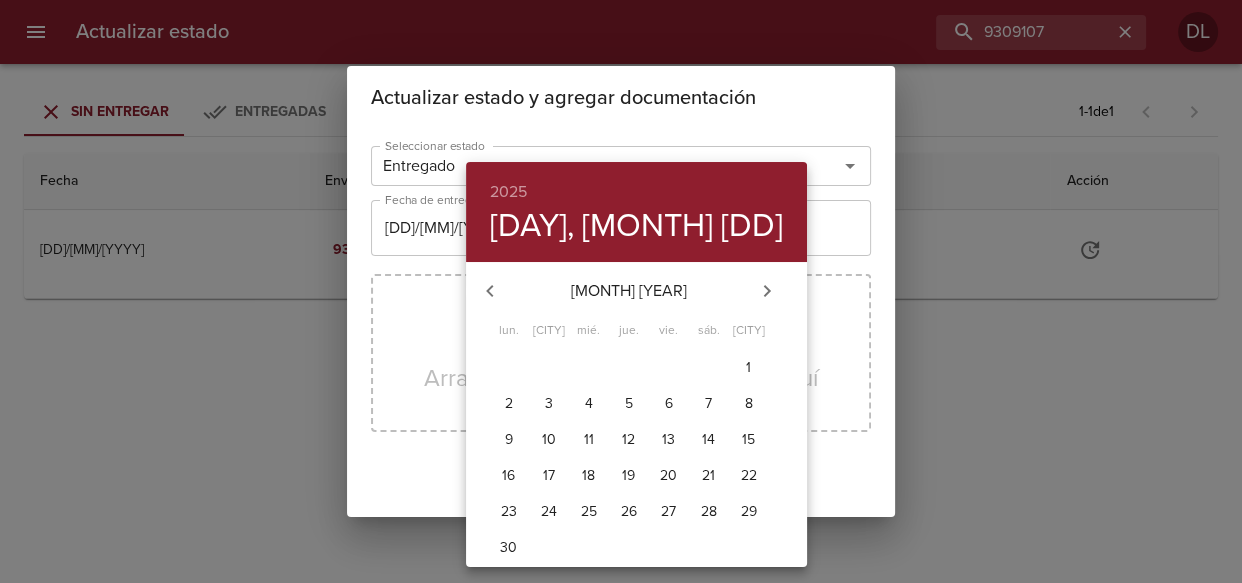 click on "[NUMBER]" at bounding box center [509, 368] 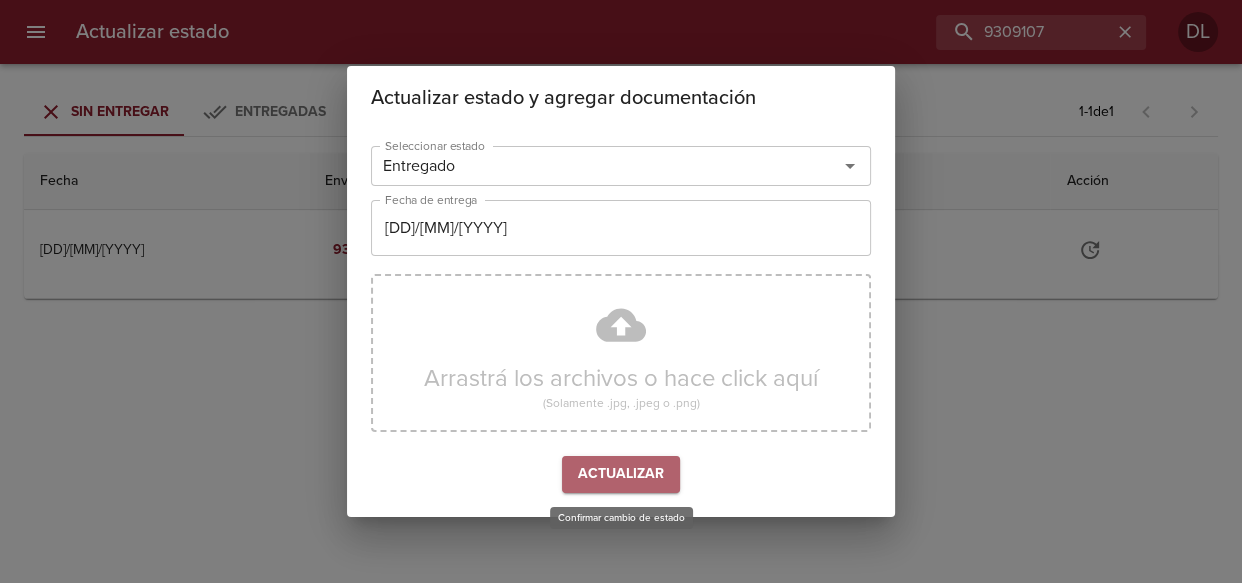 click on "Actualizar" at bounding box center [621, 474] 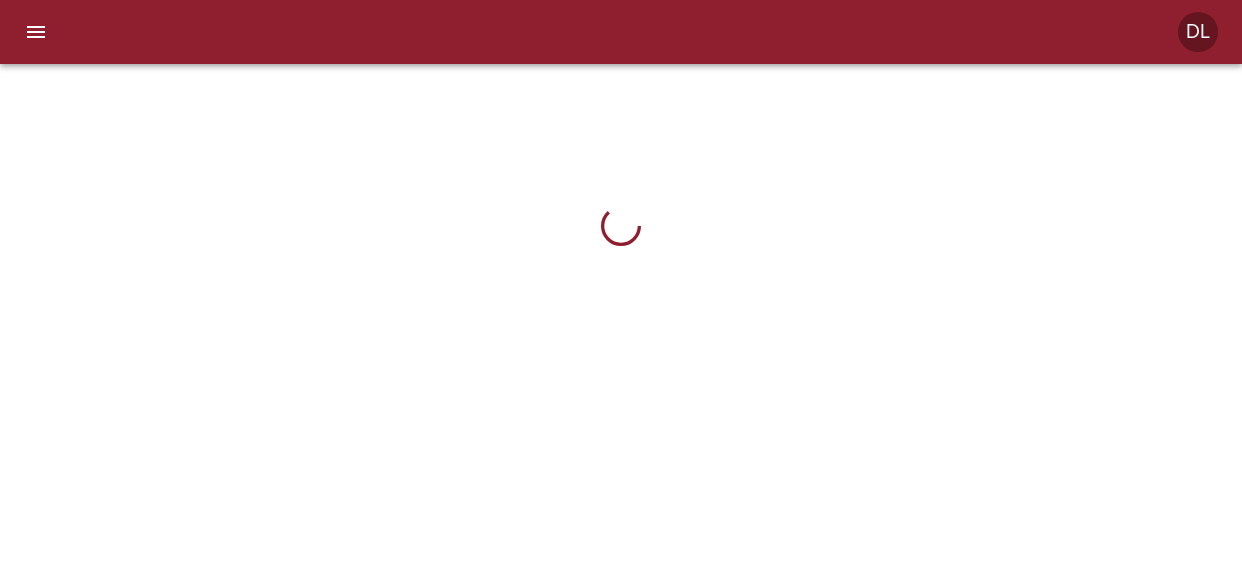 scroll, scrollTop: 0, scrollLeft: 0, axis: both 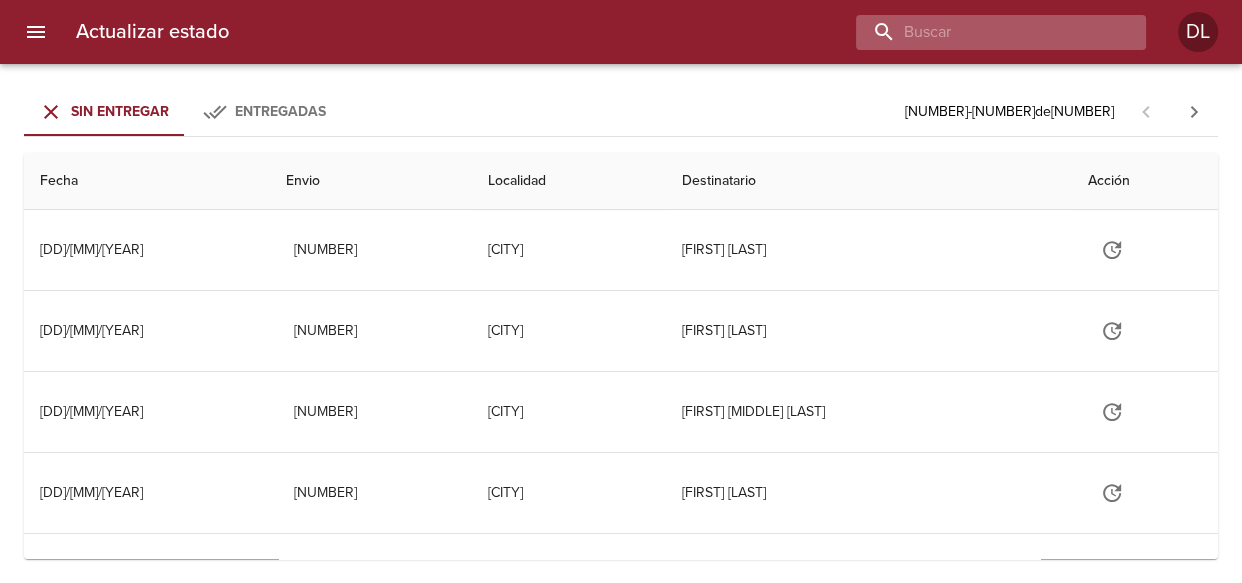 click at bounding box center (984, 32) 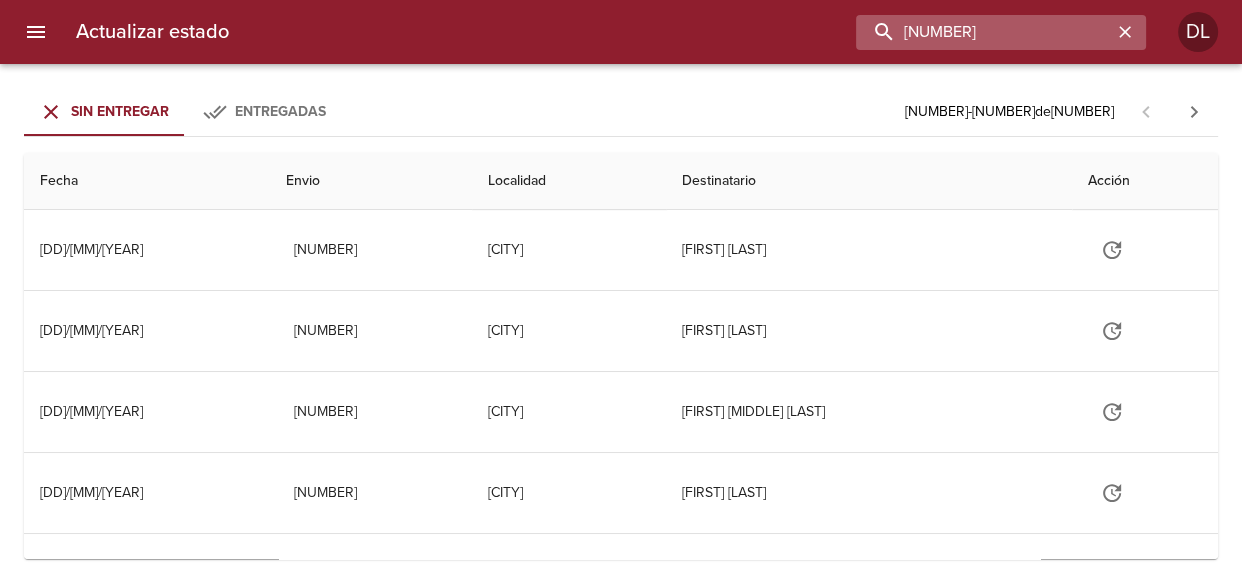 type on "9306965" 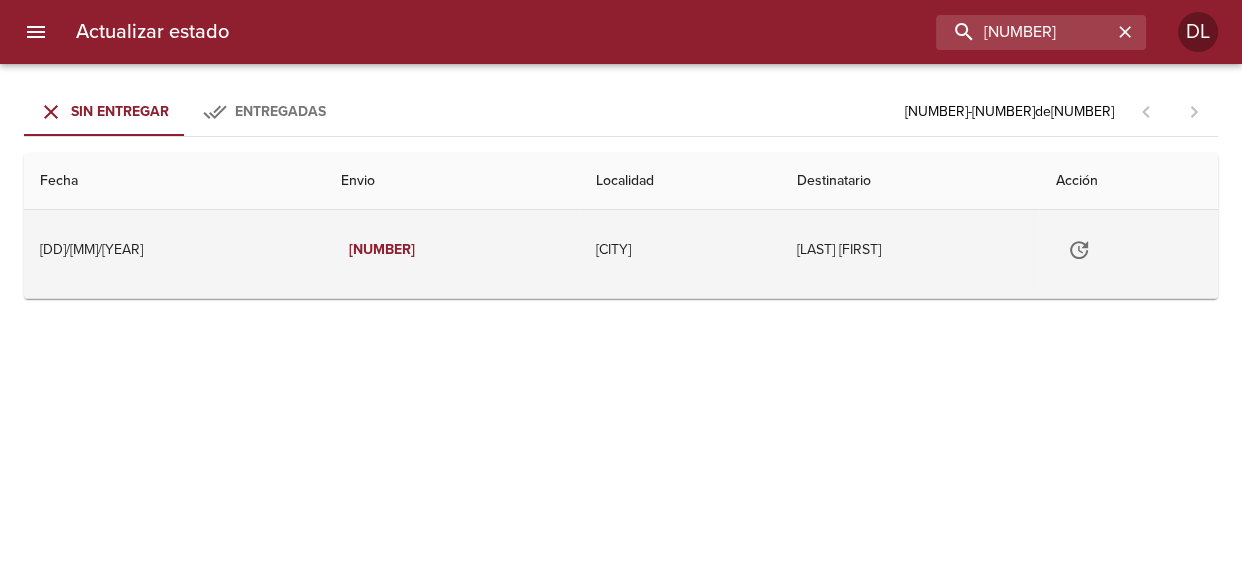 click at bounding box center [1079, 250] 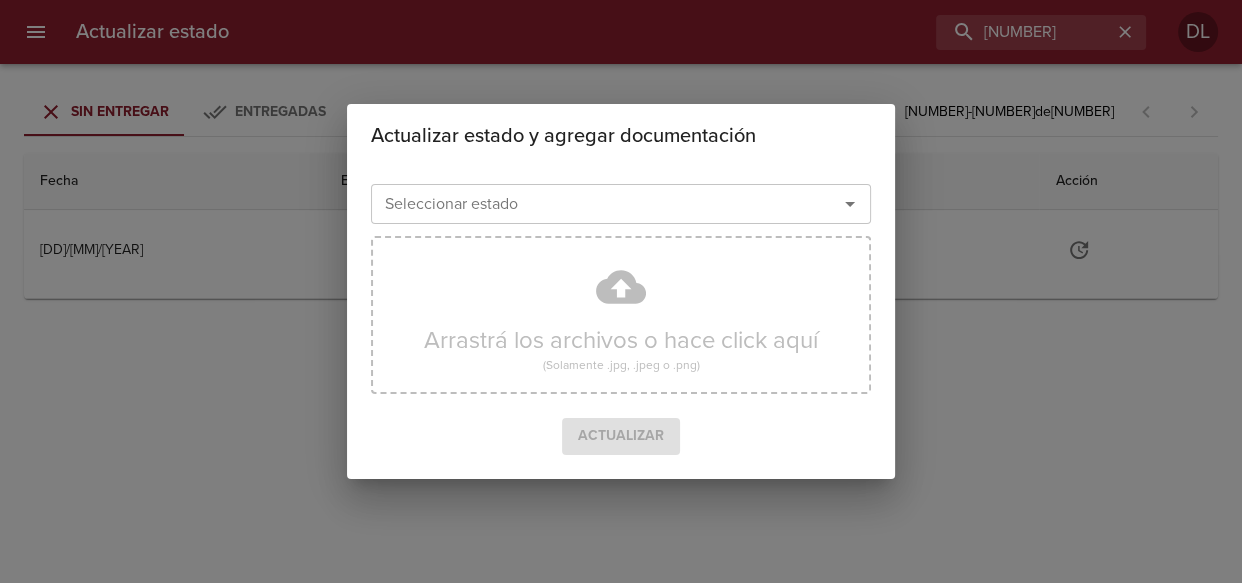 click at bounding box center (850, 204) 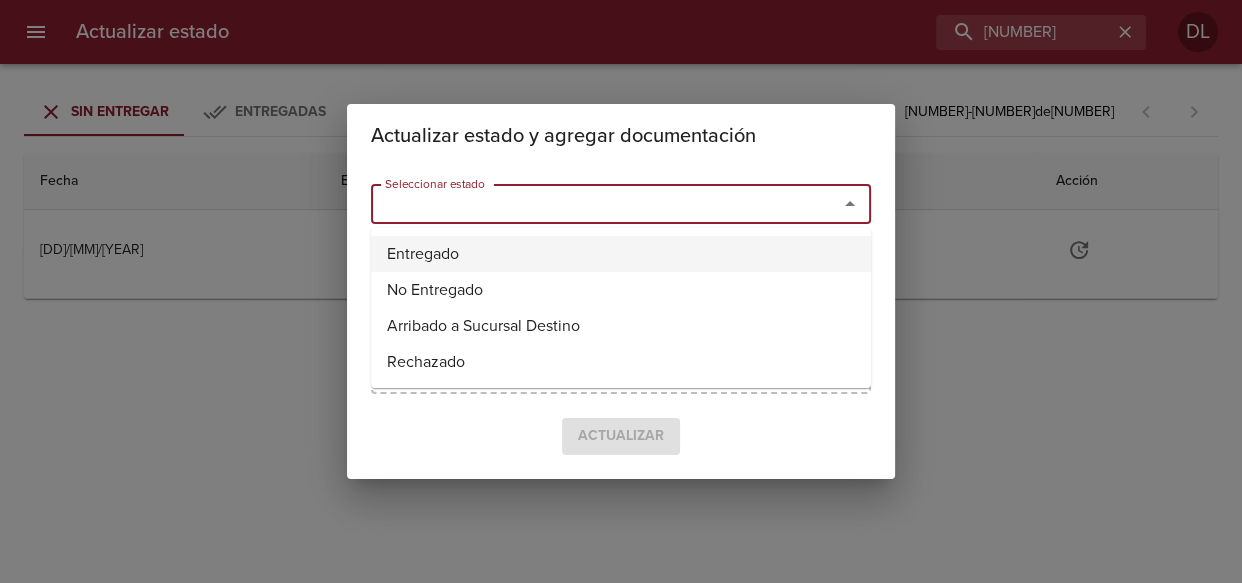 click on "Entregado" at bounding box center (621, 254) 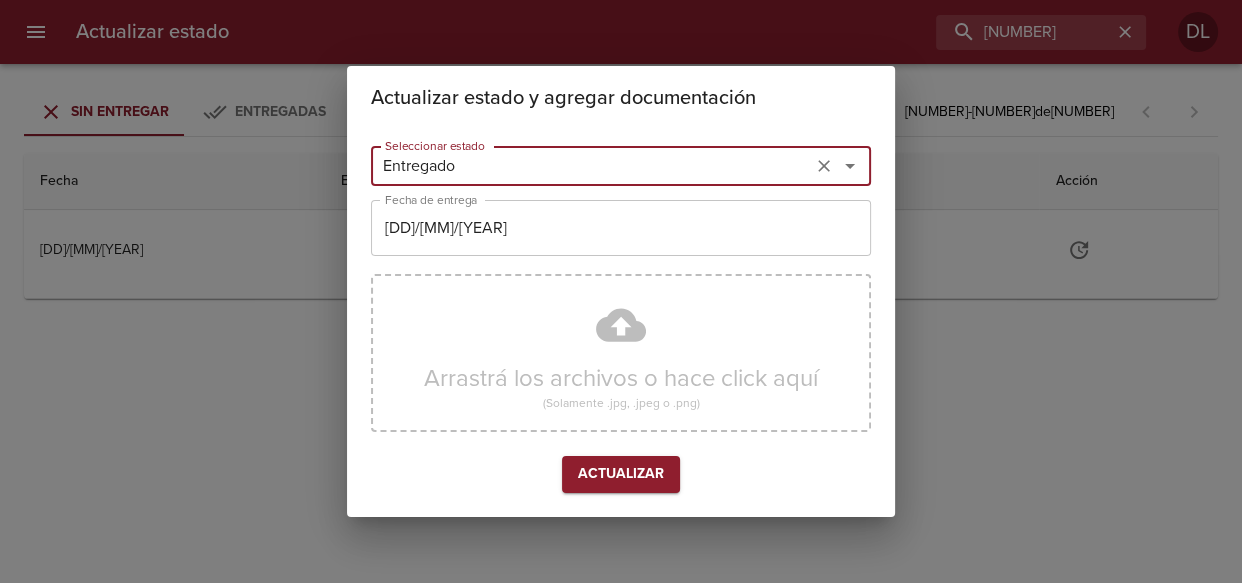 click on "01/07/2025" at bounding box center (591, 166) 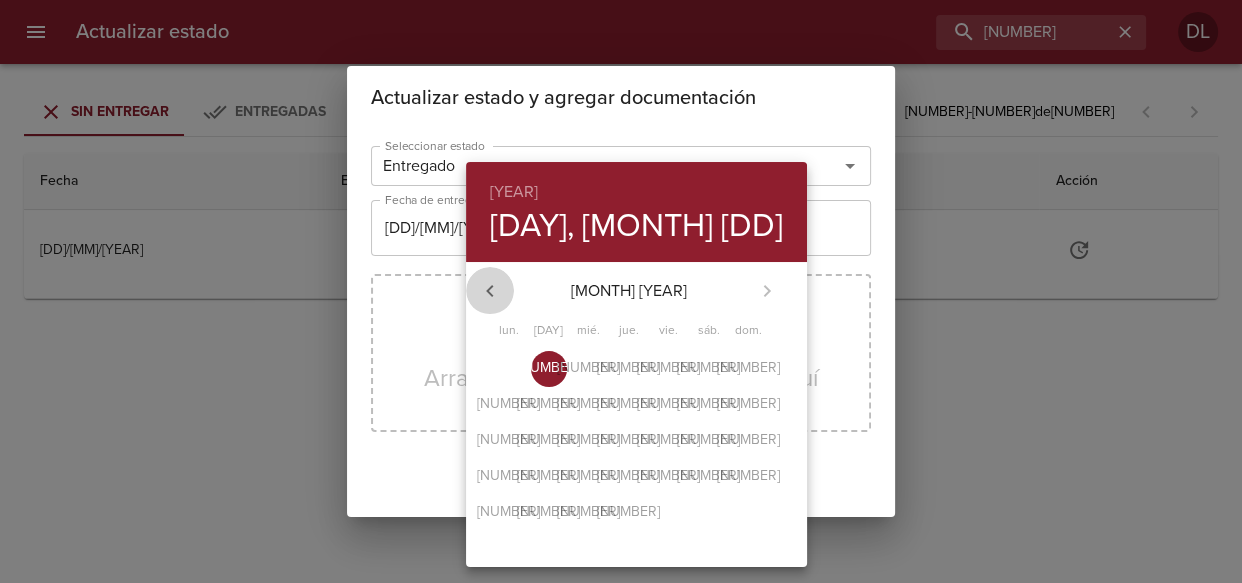 click at bounding box center [490, 291] 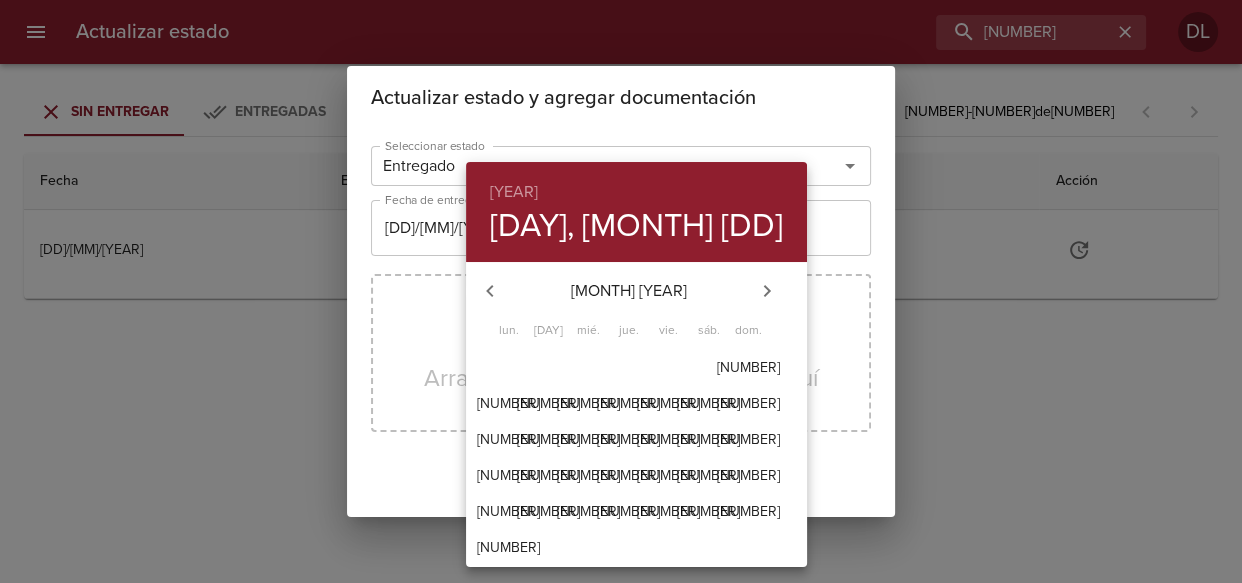 click on "30" at bounding box center [508, 368] 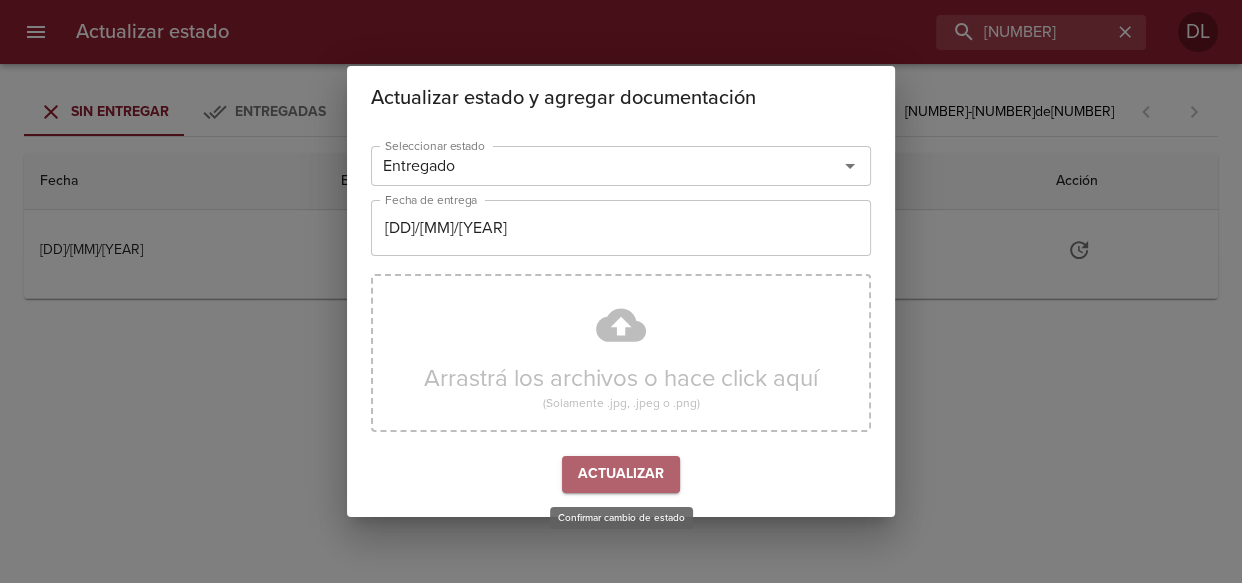 click on "Actualizar" at bounding box center [621, 474] 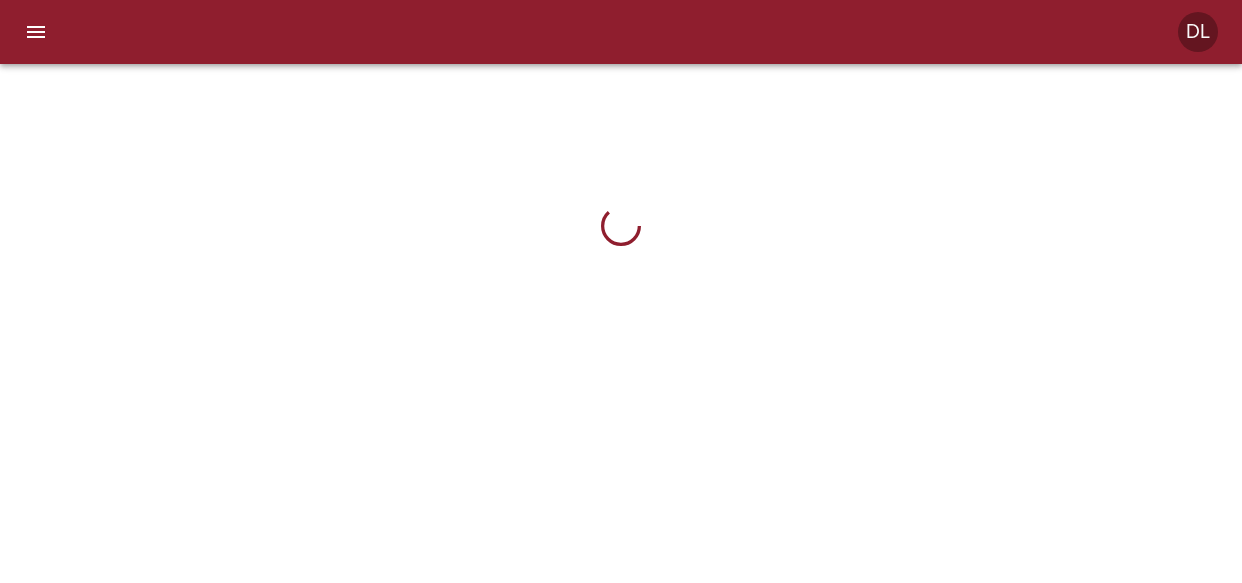 scroll, scrollTop: 0, scrollLeft: 0, axis: both 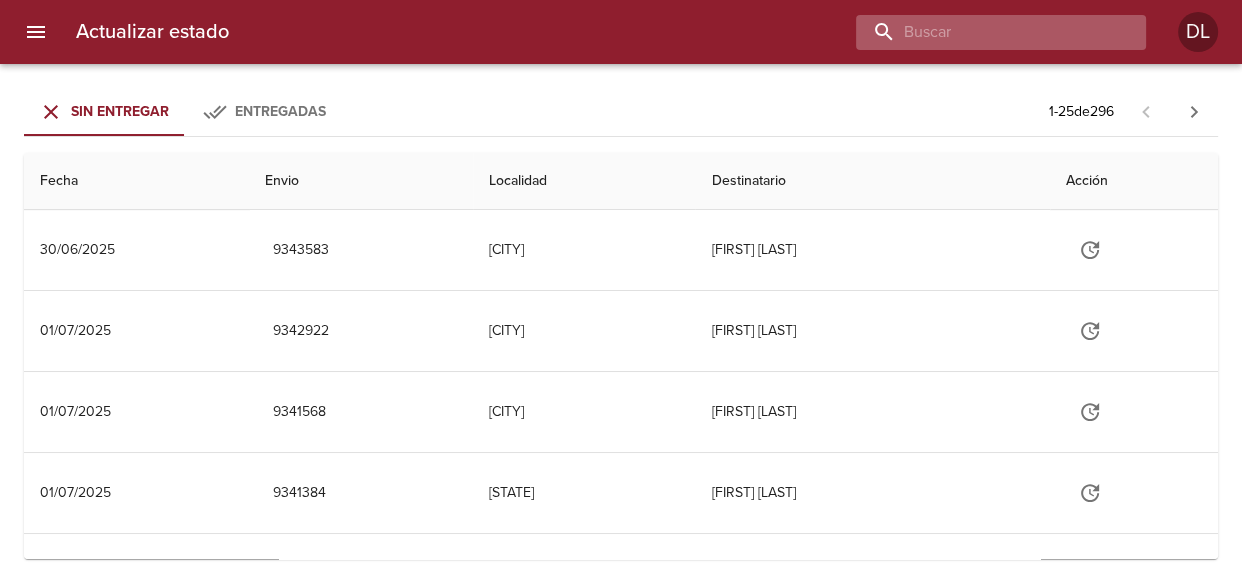 click at bounding box center [984, 32] 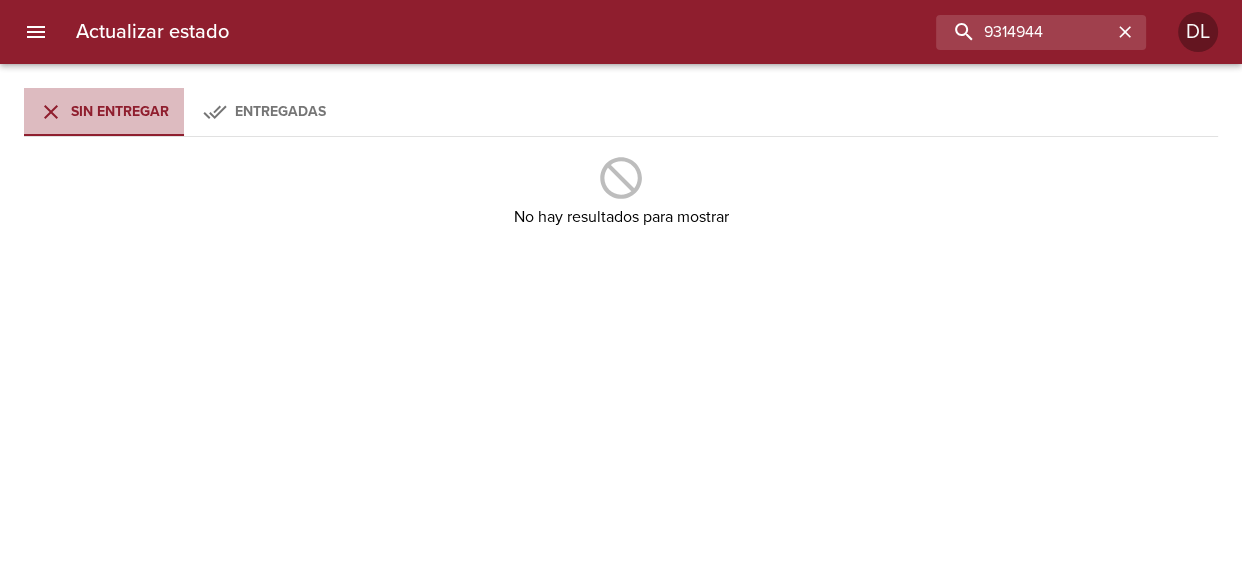 click on "Sin Entregar" at bounding box center [120, 111] 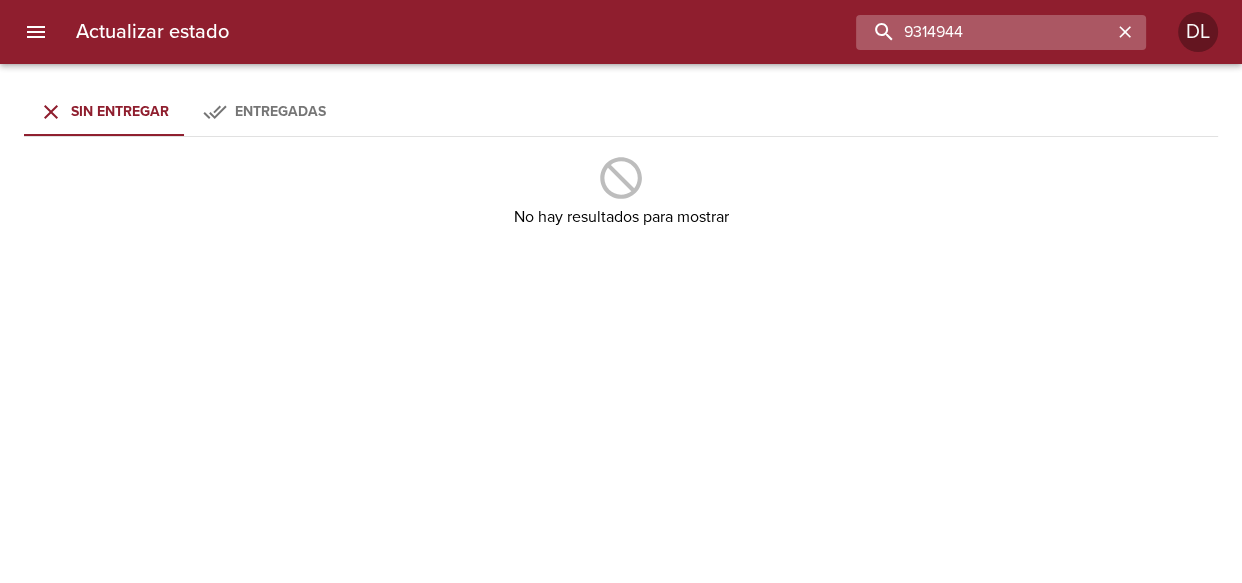 click on "9314944" at bounding box center (984, 32) 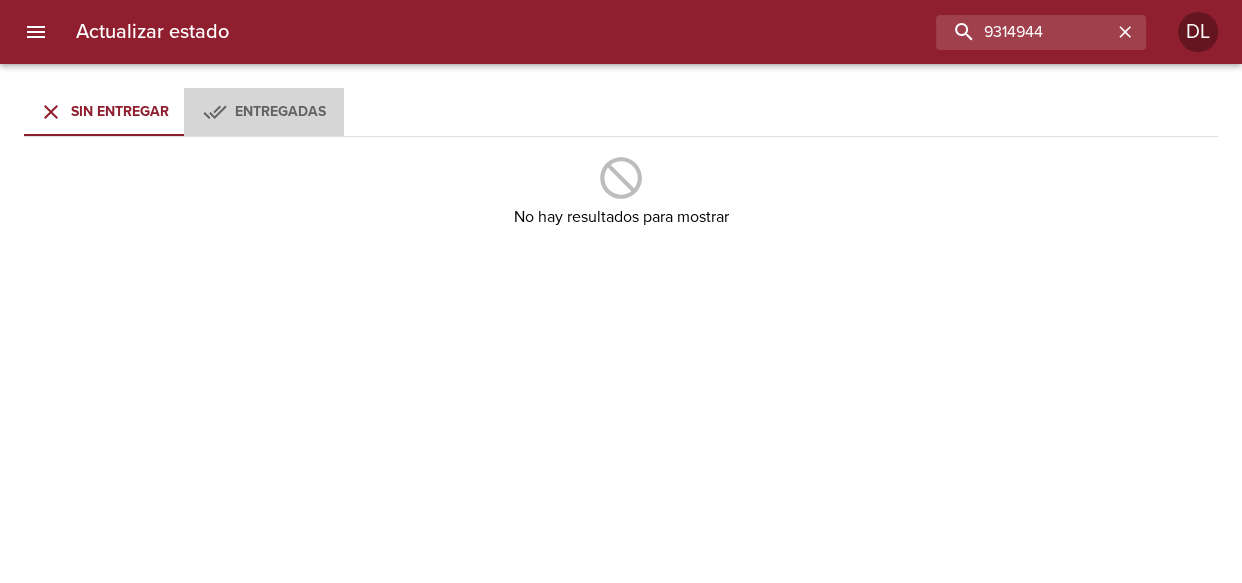 click on "Entregadas" at bounding box center [280, 111] 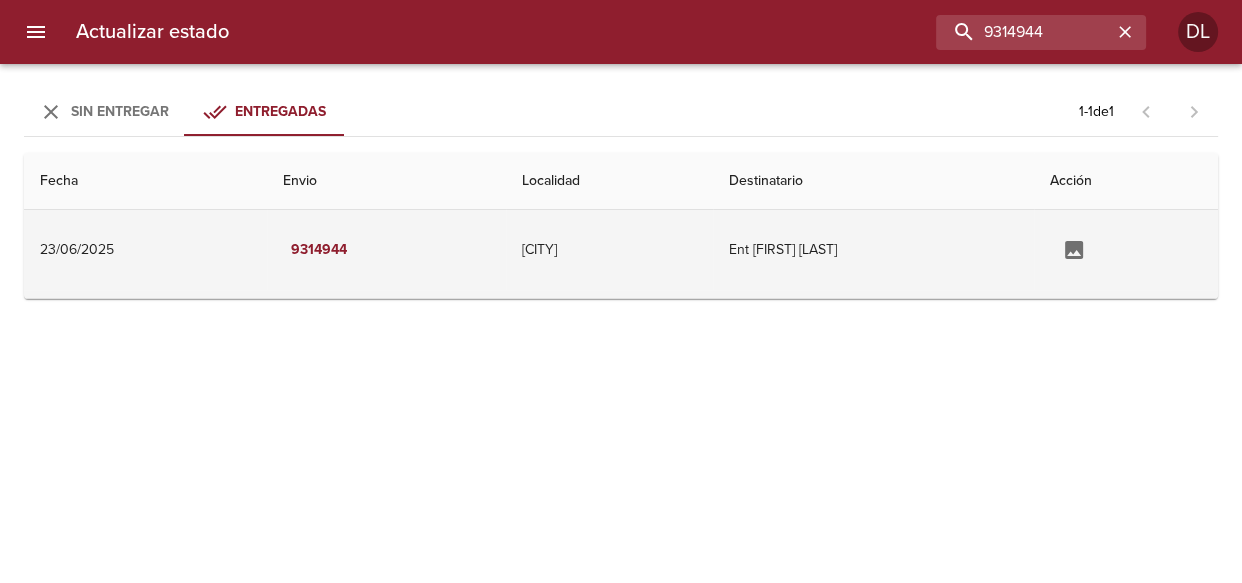 click on "Ent Anahi Mas Alonso" at bounding box center [873, 250] 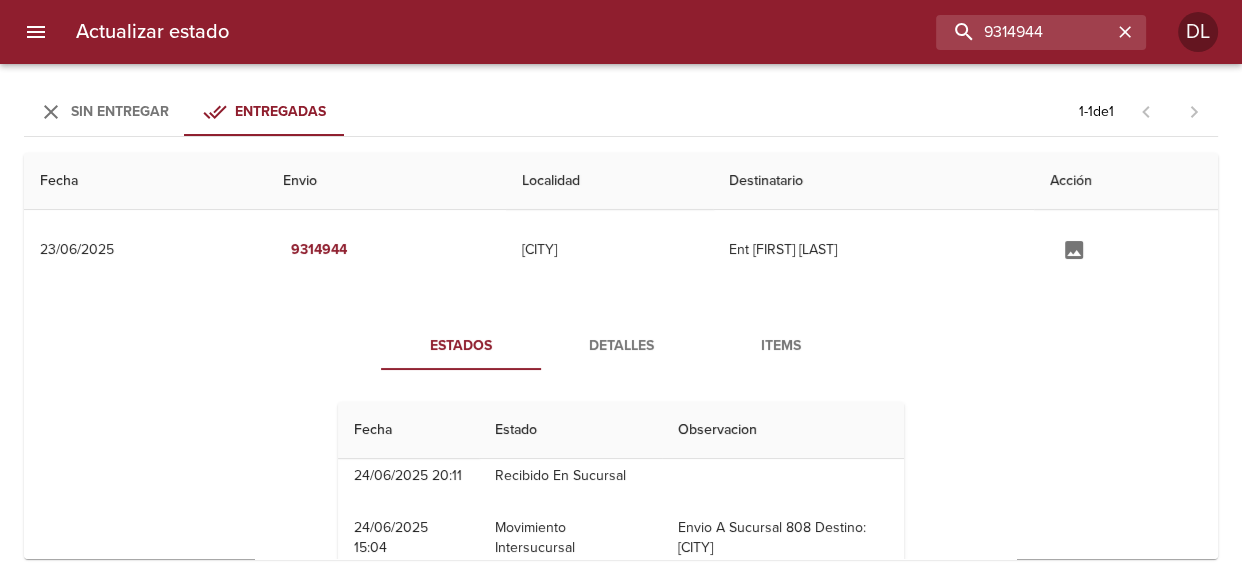 scroll, scrollTop: 0, scrollLeft: 0, axis: both 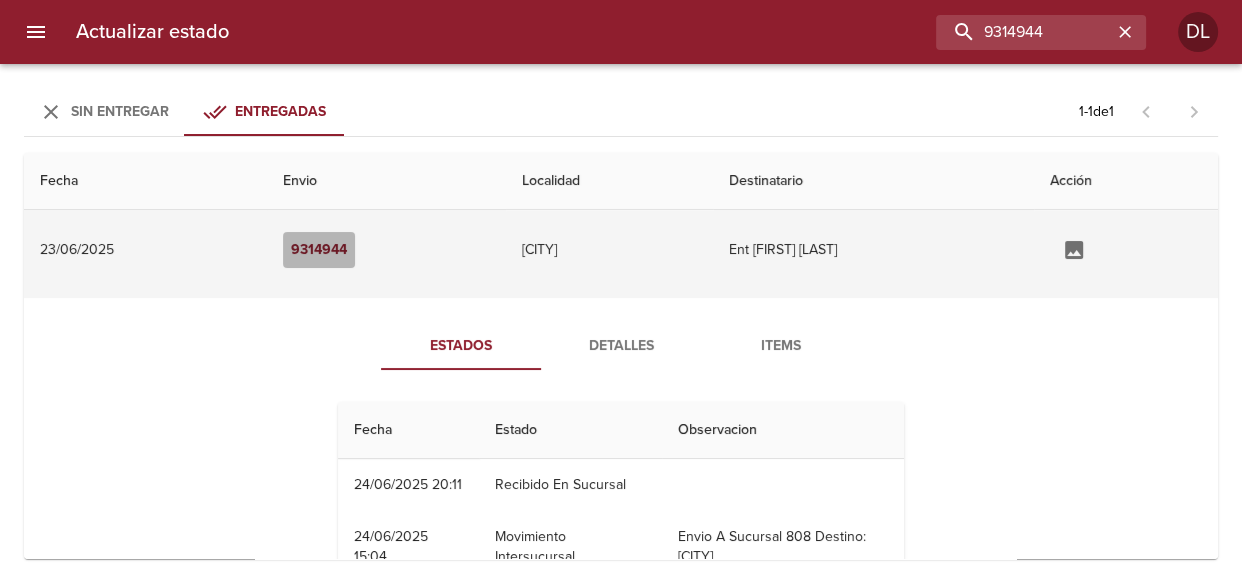 click on "9314944" at bounding box center [319, 250] 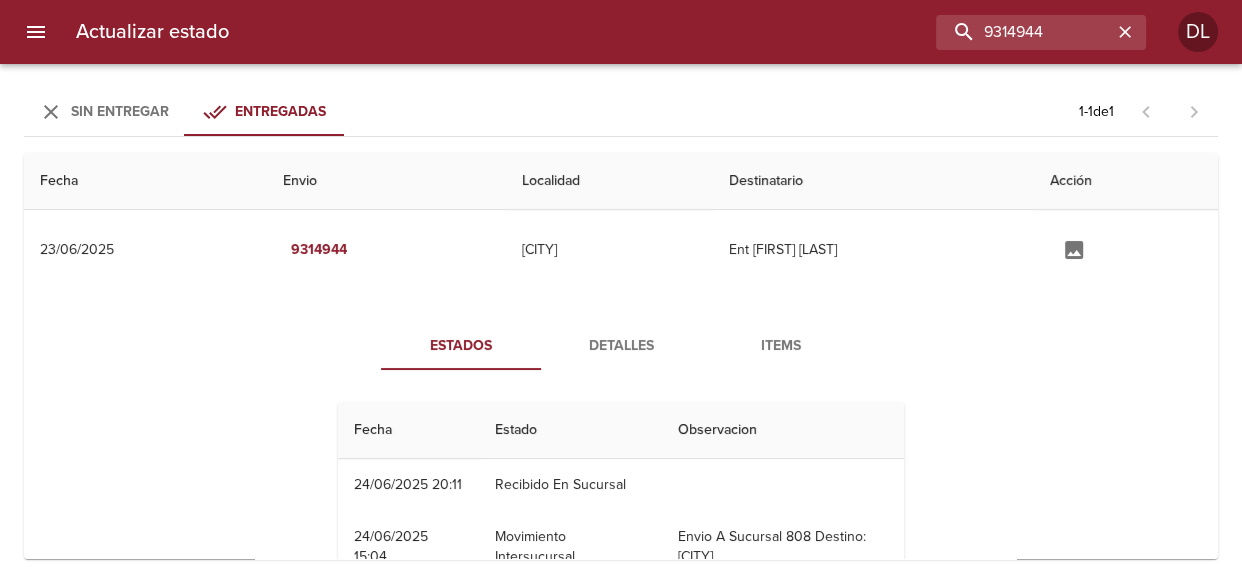 scroll, scrollTop: 90, scrollLeft: 0, axis: vertical 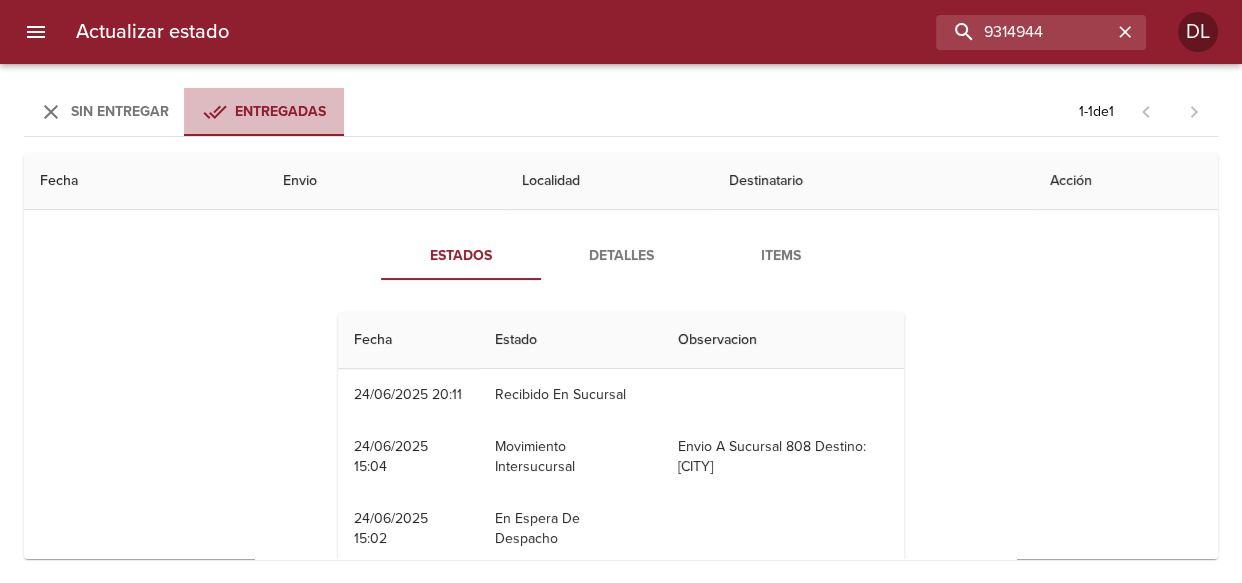 click on "[STATUS]" at bounding box center [280, 111] 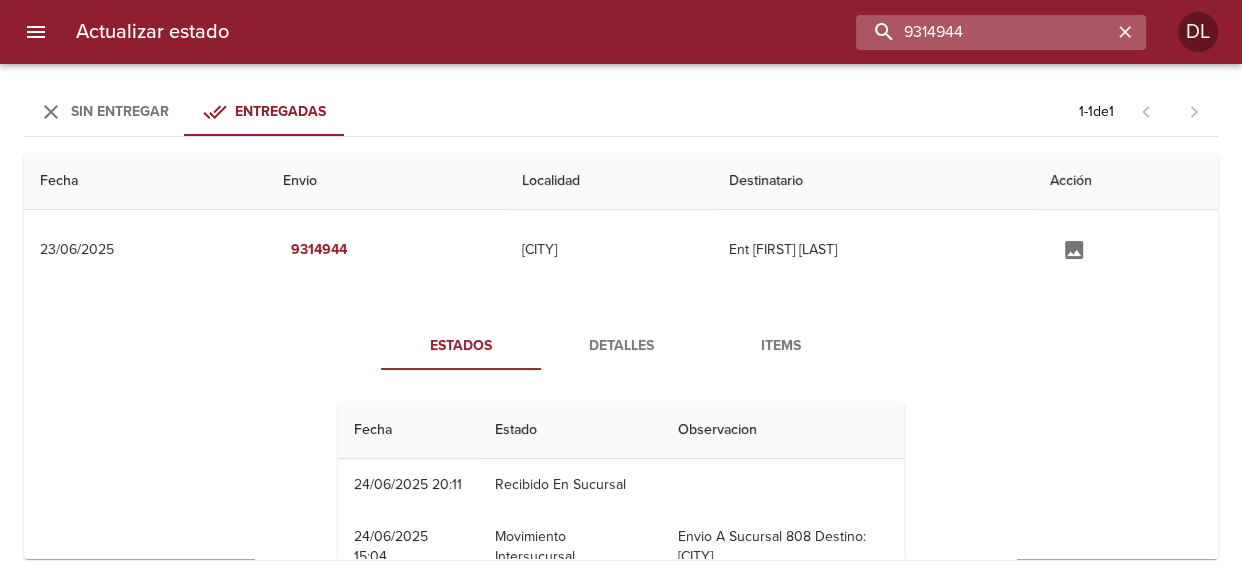 click on "9314944" at bounding box center [984, 32] 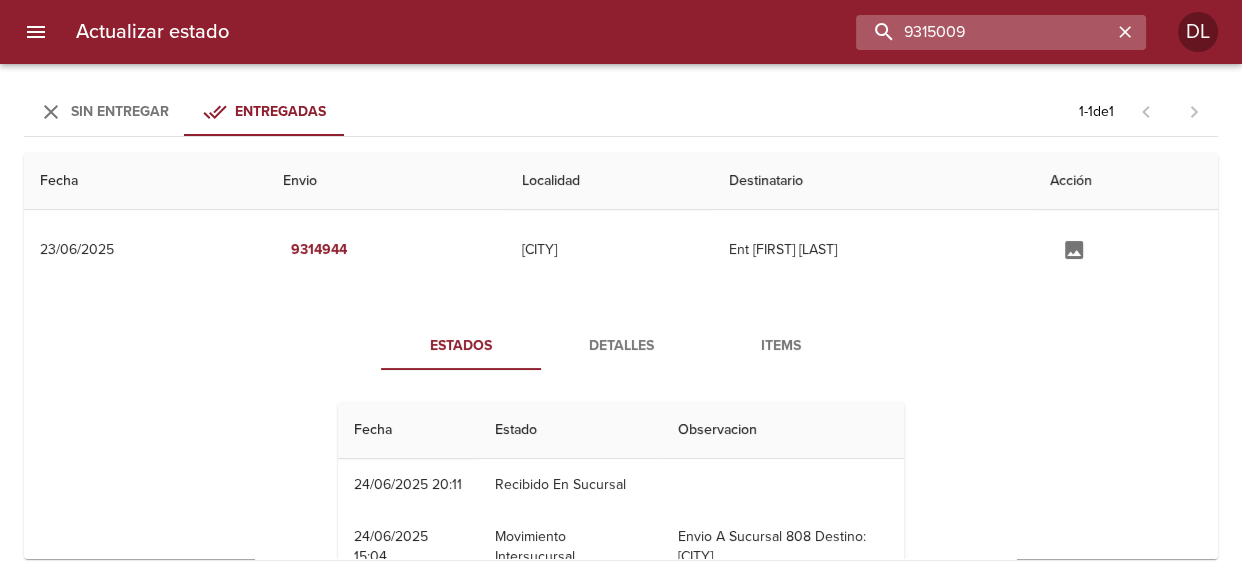 type on "9315009" 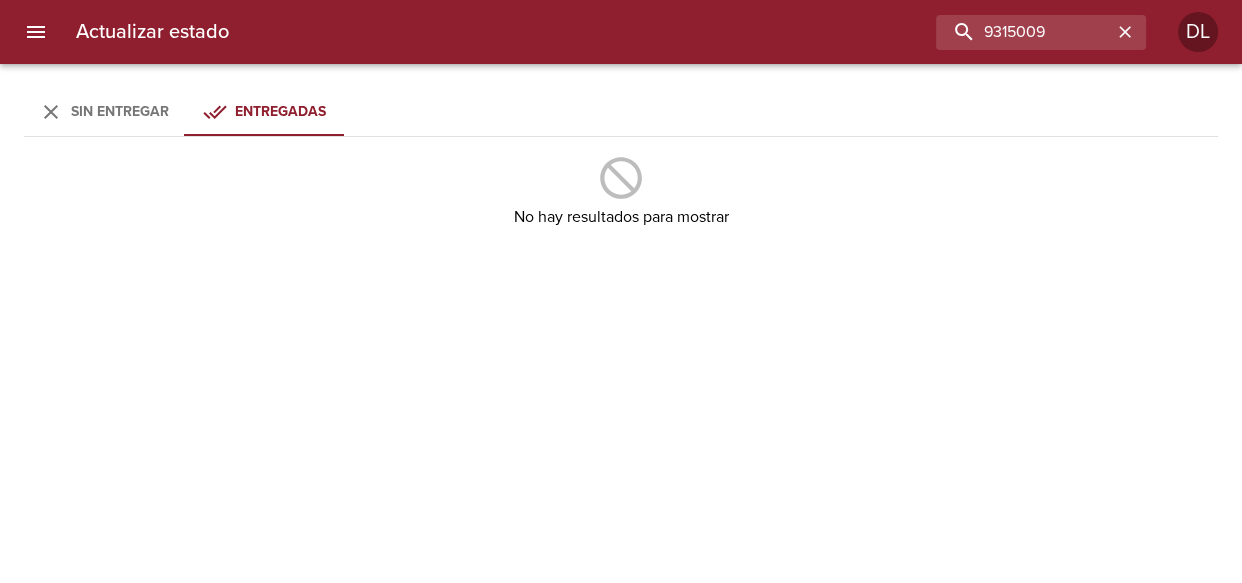 click on "Sin Entregar" at bounding box center (120, 111) 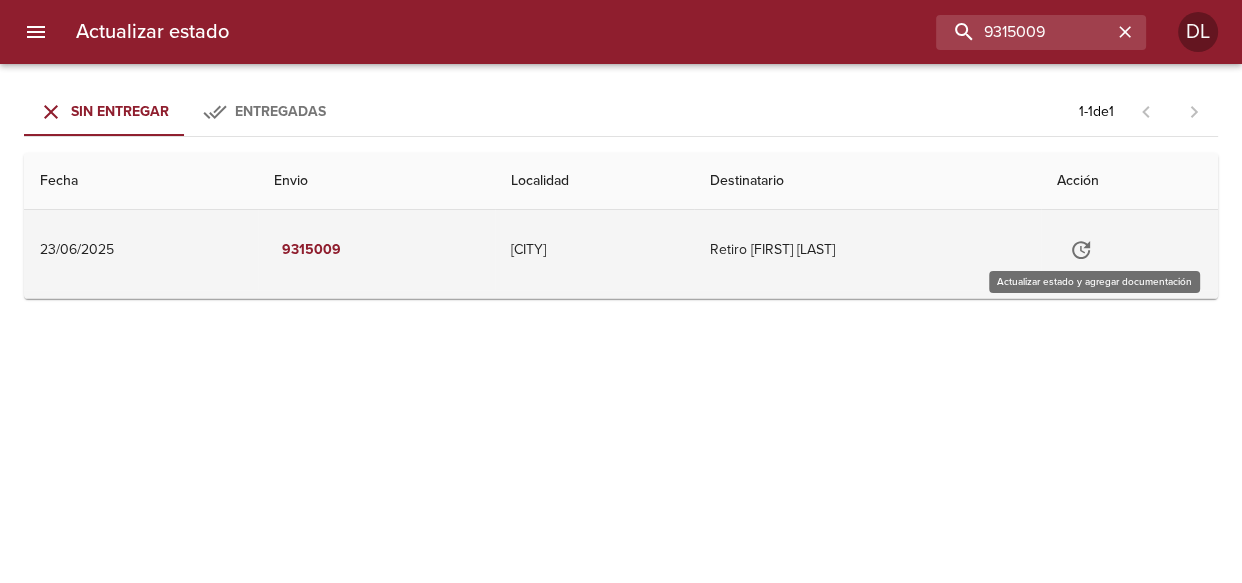 click at bounding box center [1081, 250] 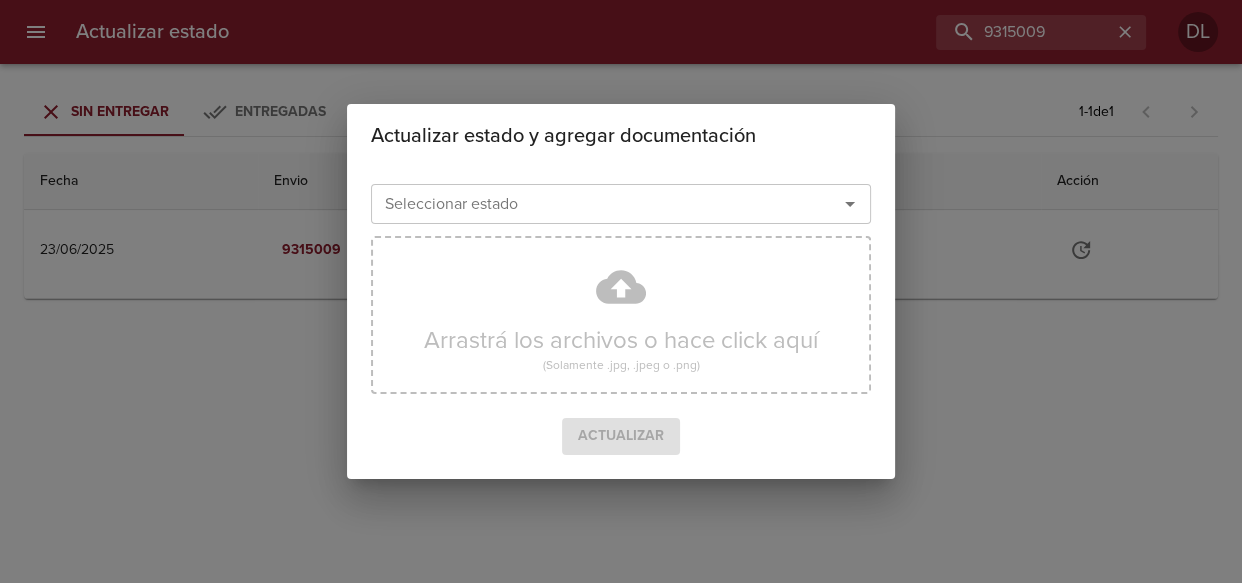 click at bounding box center [850, 204] 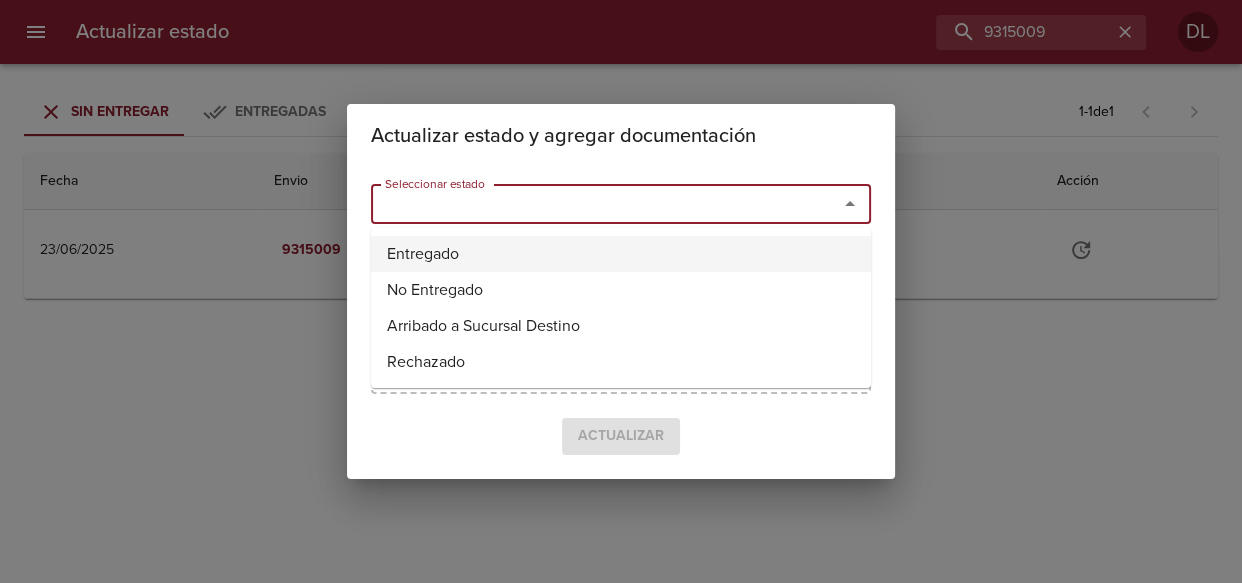 click on "Entregado" at bounding box center (621, 254) 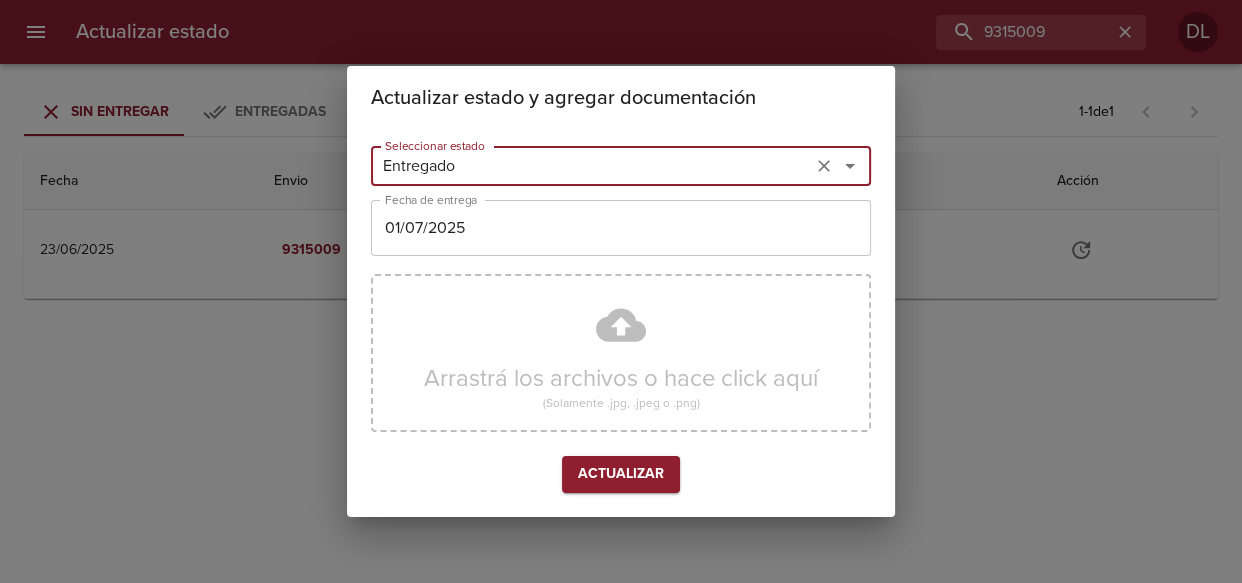 click on "[DATE]" at bounding box center (591, 166) 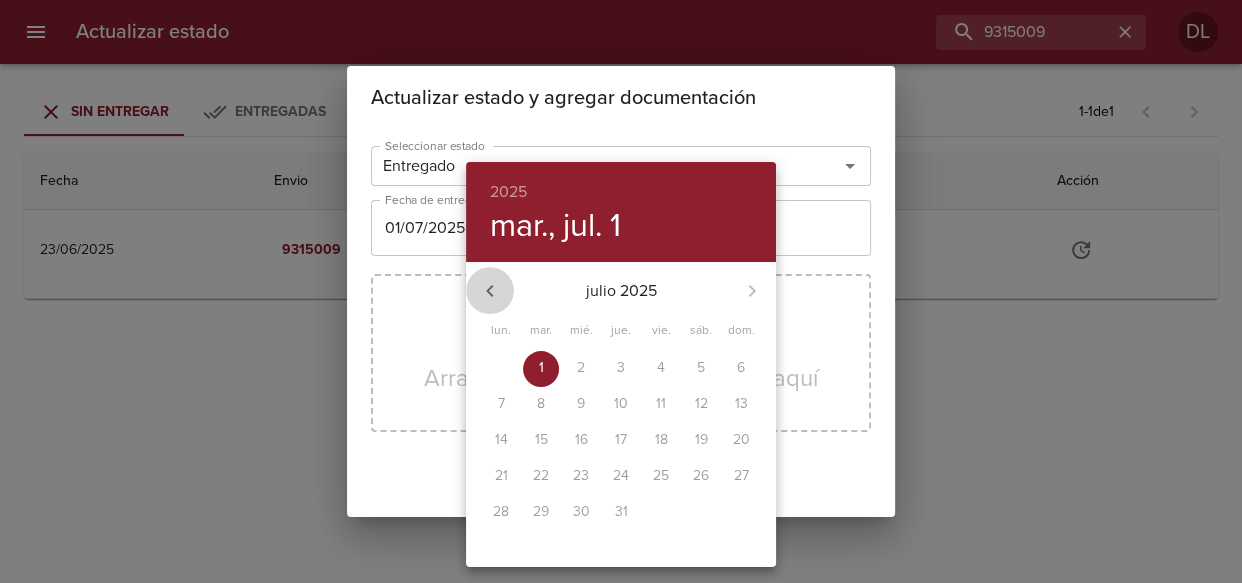 click at bounding box center [490, 291] 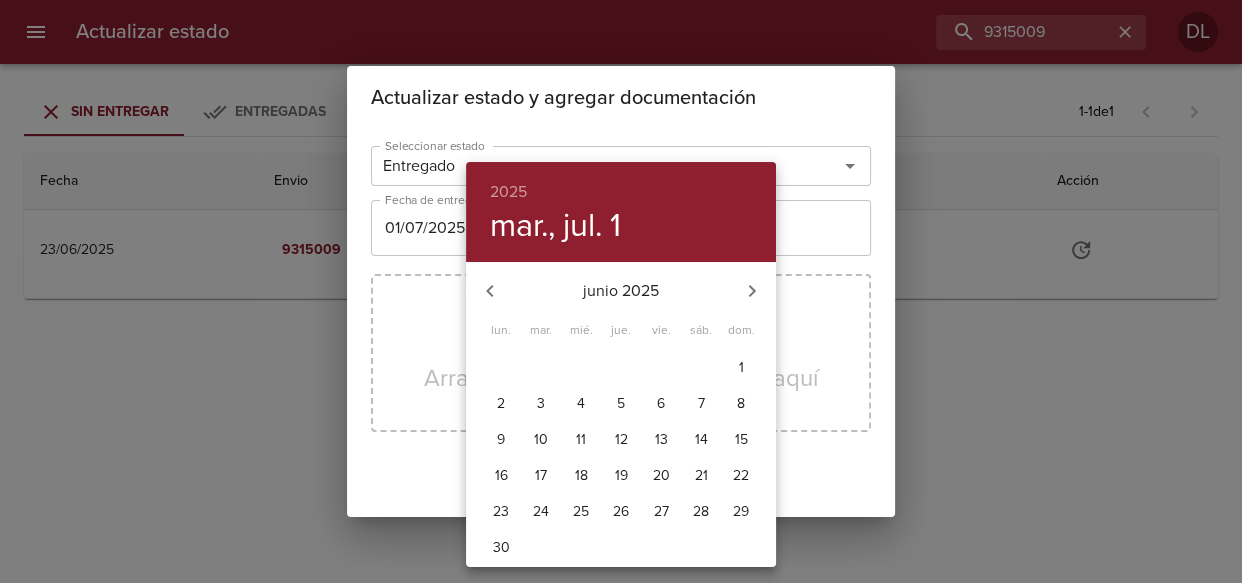 click on "[AGE]" at bounding box center (501, 368) 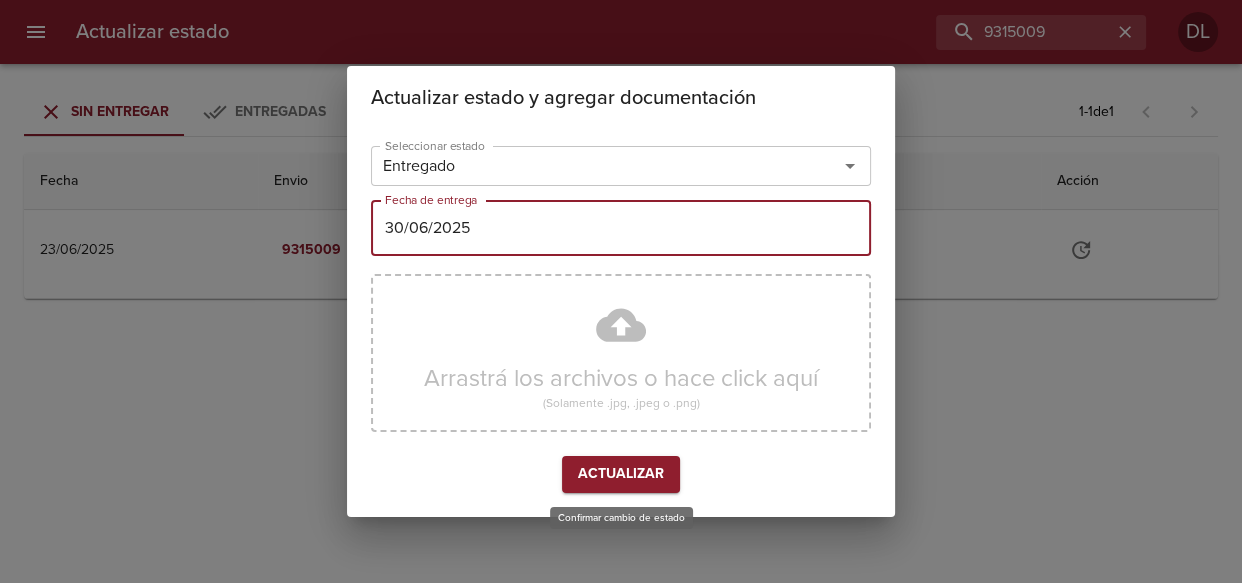 click on "Actualizar" at bounding box center (621, 474) 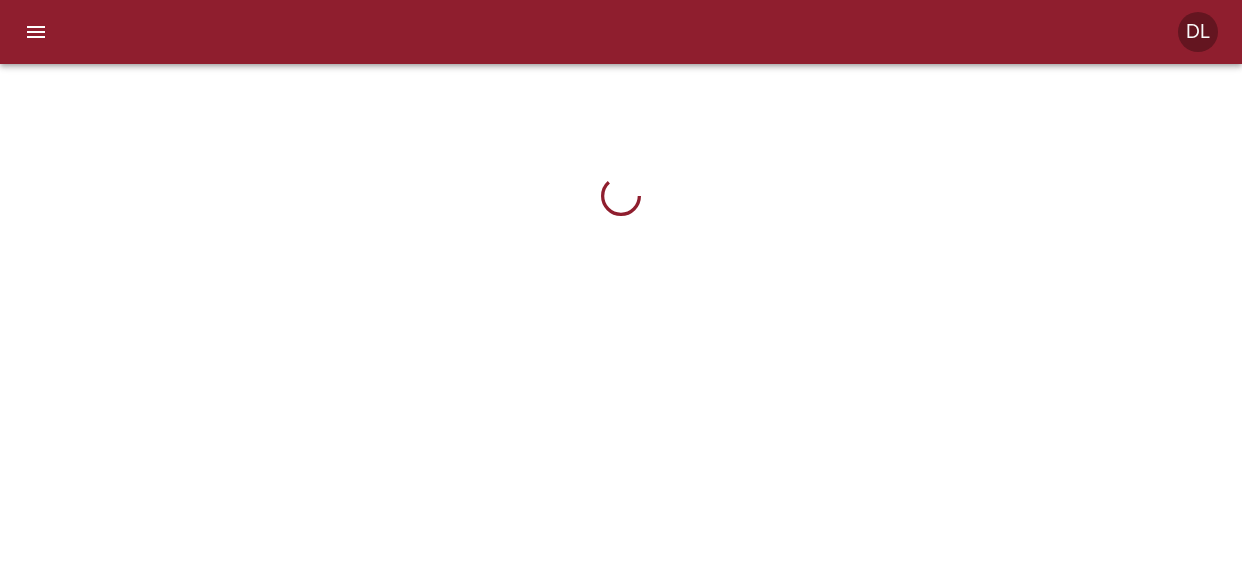 scroll, scrollTop: 0, scrollLeft: 0, axis: both 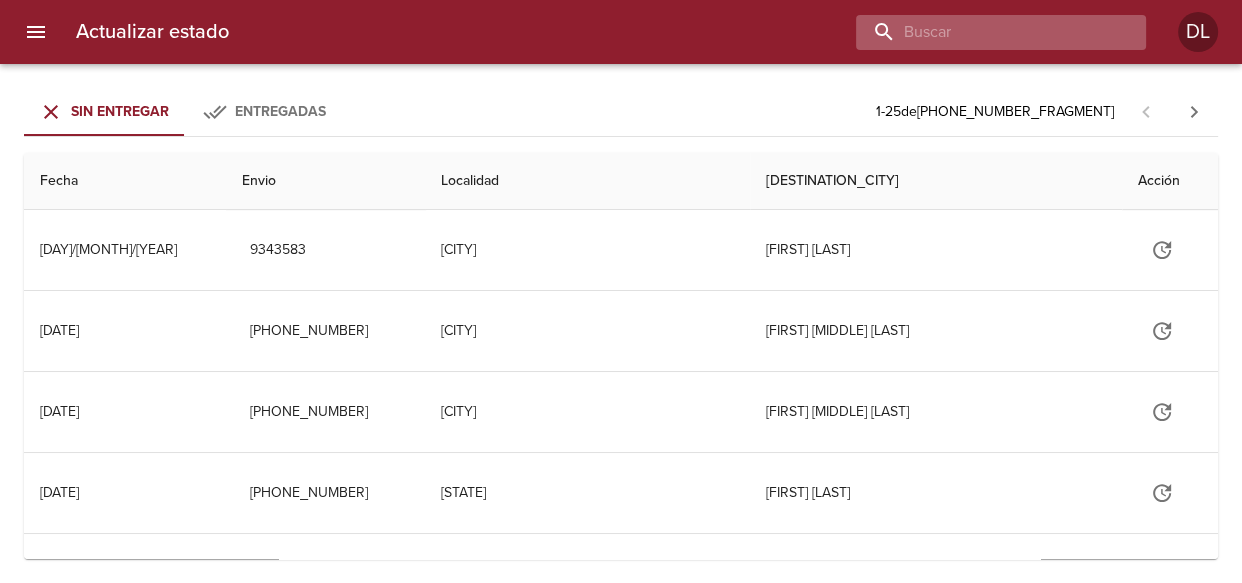 click at bounding box center (984, 32) 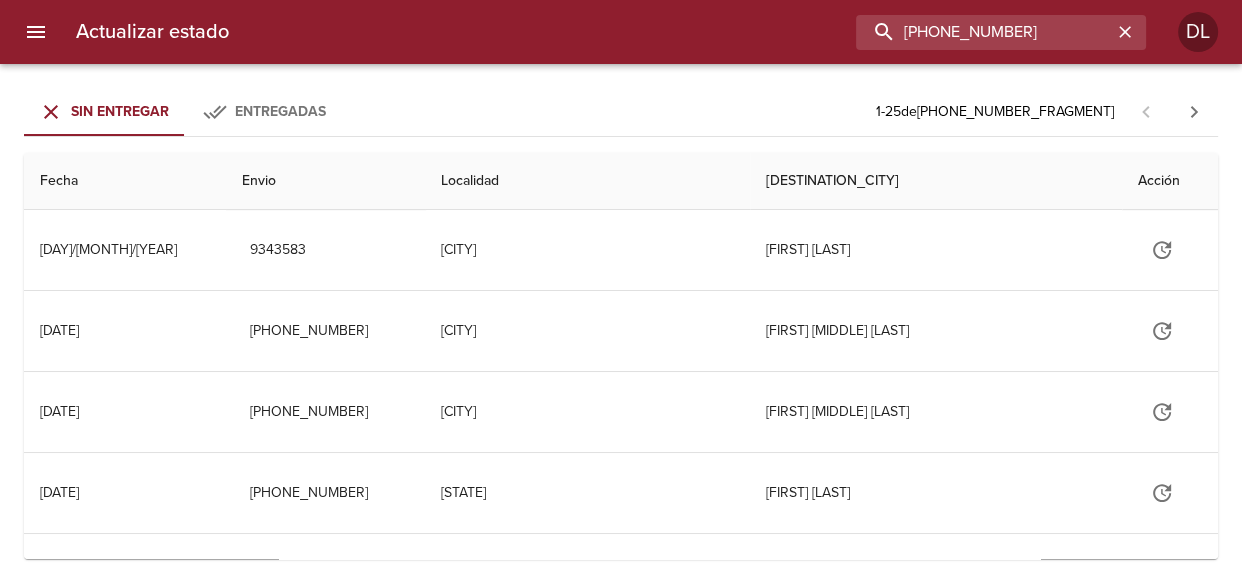 type on "[PHONE_NUMBER]" 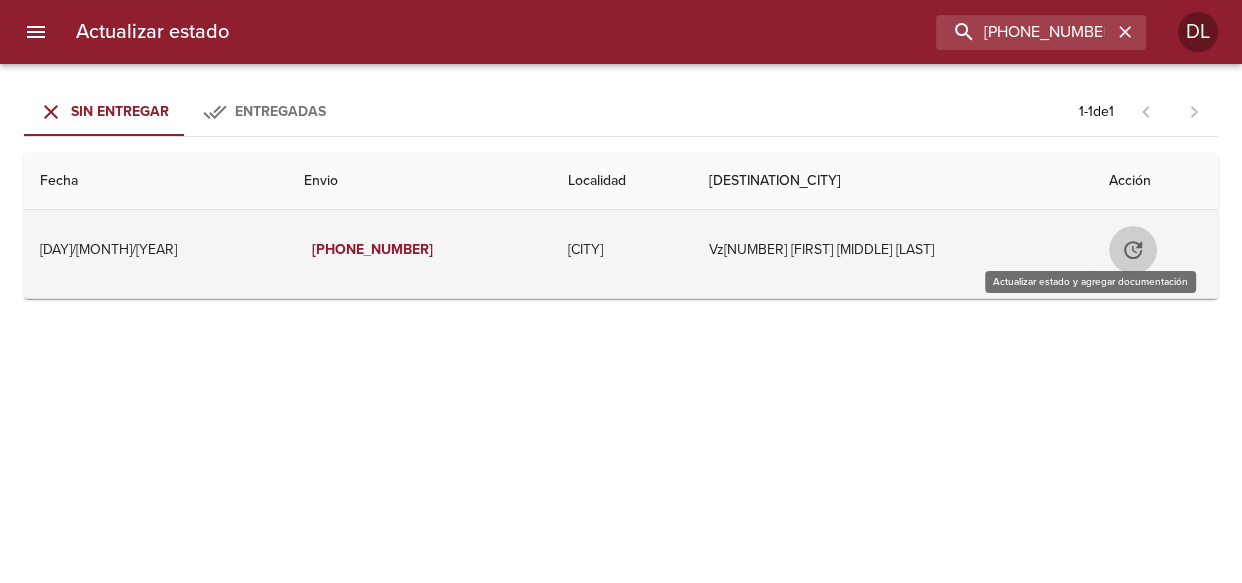 click at bounding box center [1133, 250] 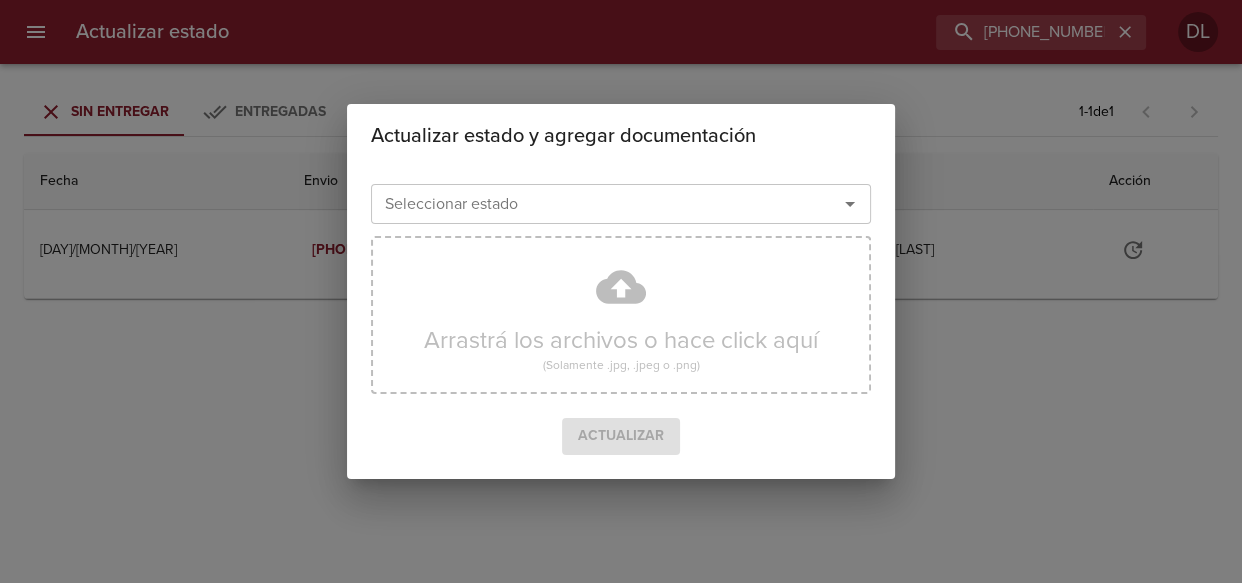 click on "Actualizar estado y agregar documentación Seleccionar estado Seleccionar estado Arrastrá los archivos o hace click aquí (Solamente .jpg, .jpeg o .png) Actualizar" at bounding box center (621, 291) 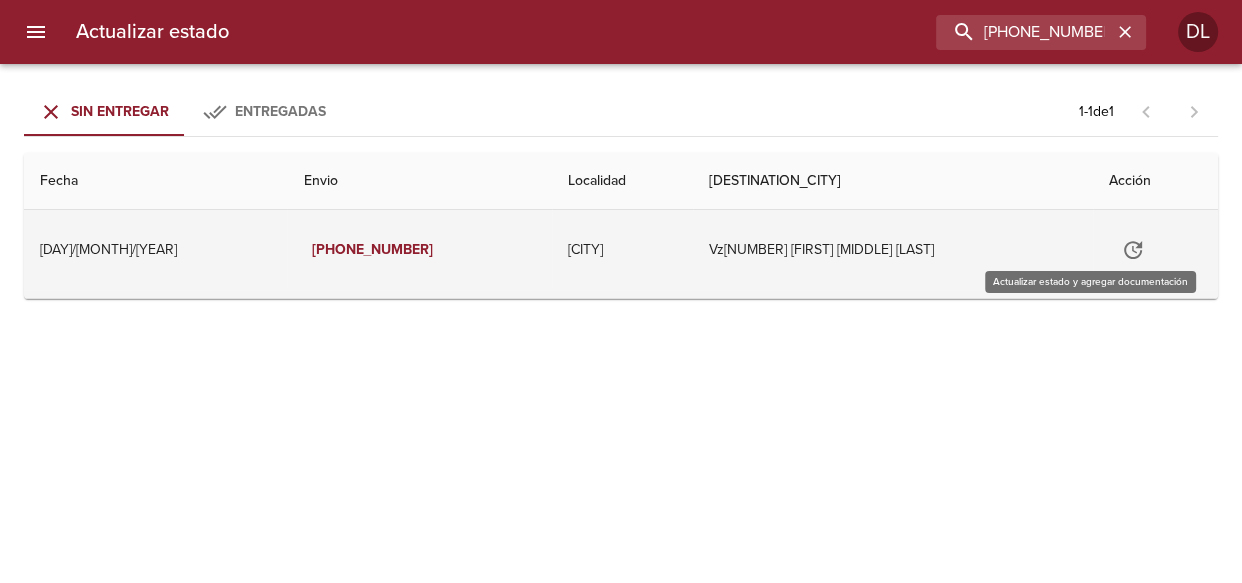 click at bounding box center (1133, 250) 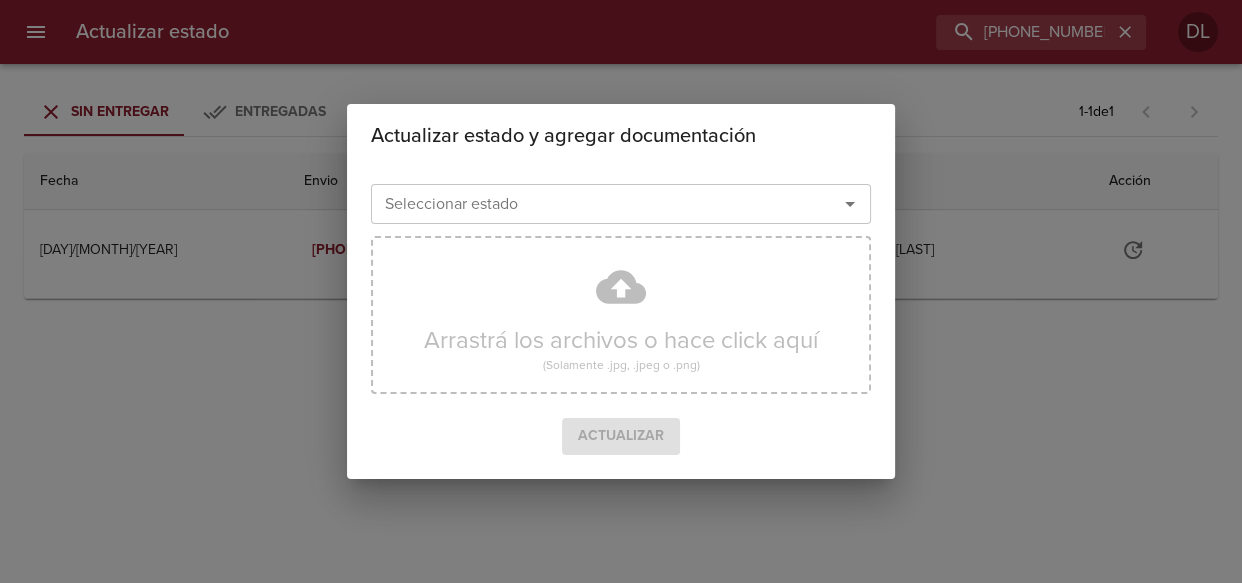 click at bounding box center [850, 204] 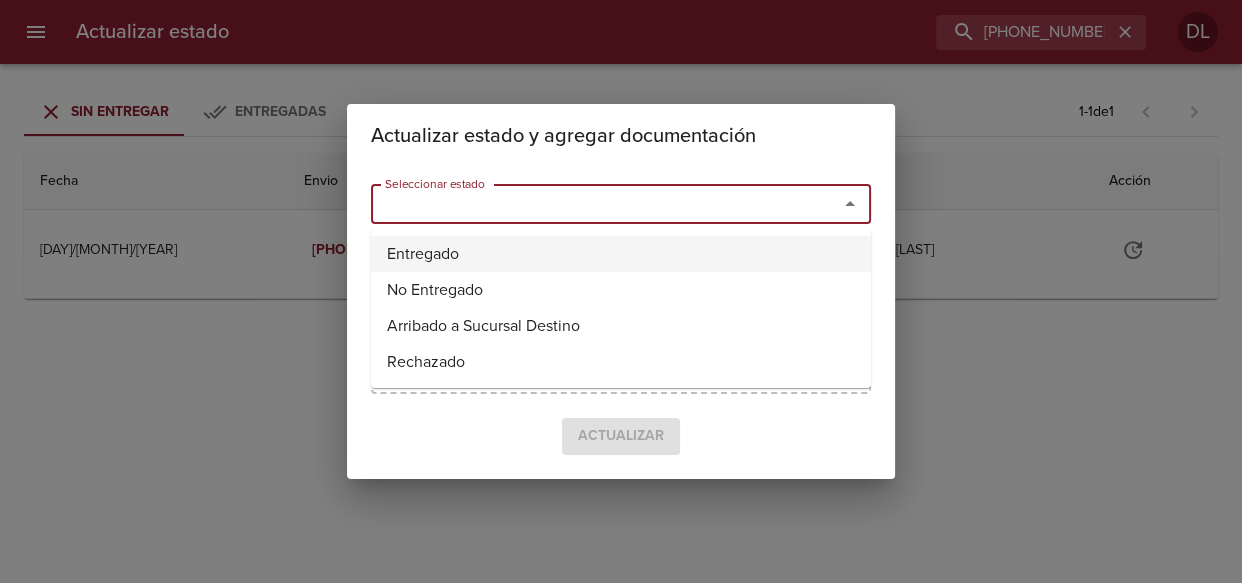 click on "Entregado" at bounding box center [621, 254] 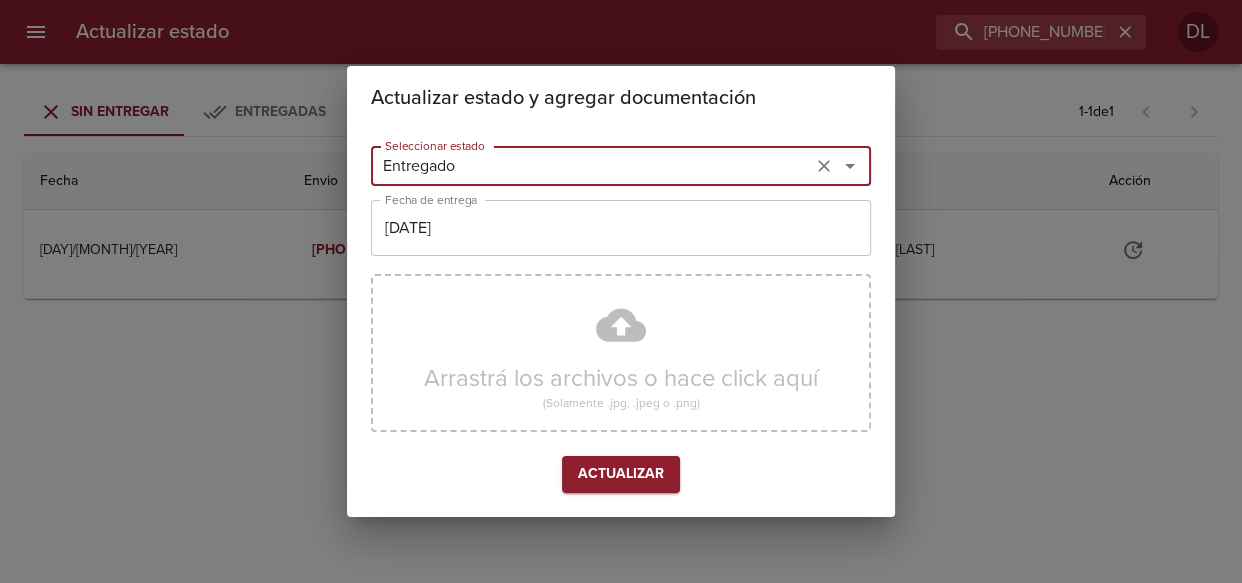 click on "[DATE]" at bounding box center (591, 166) 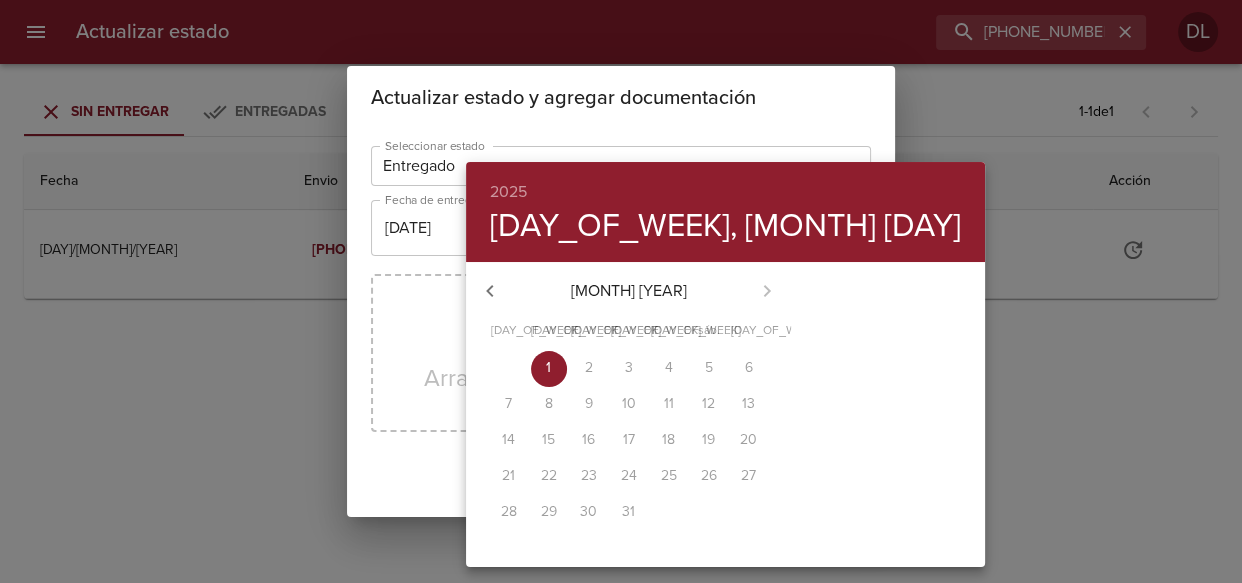 click at bounding box center (490, 291) 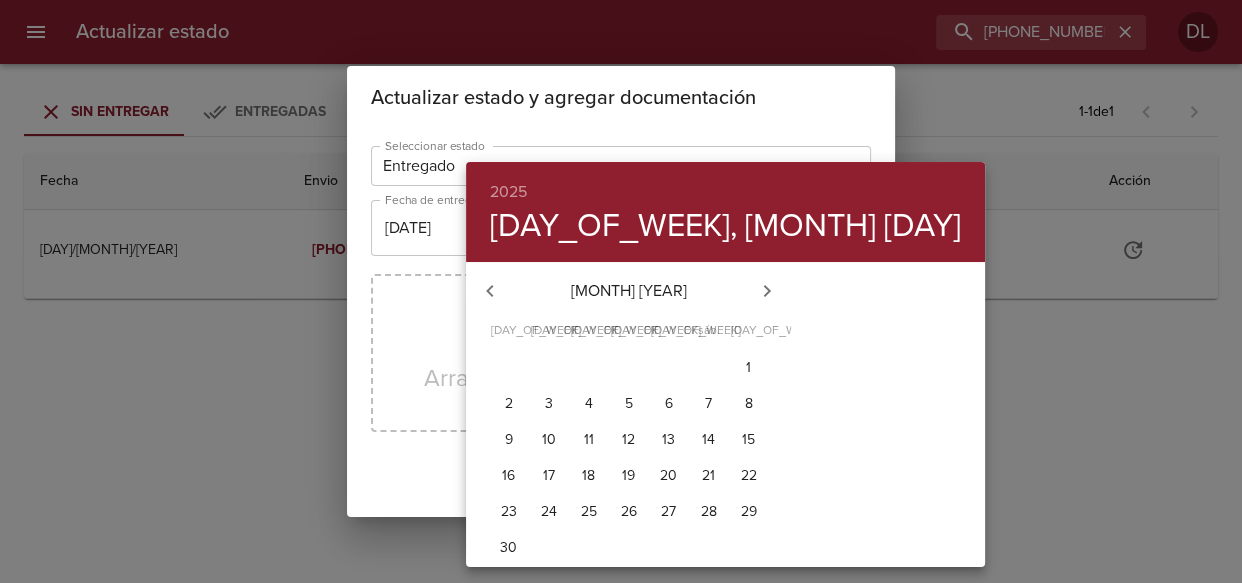 click on "[NUMBER]" at bounding box center [509, 368] 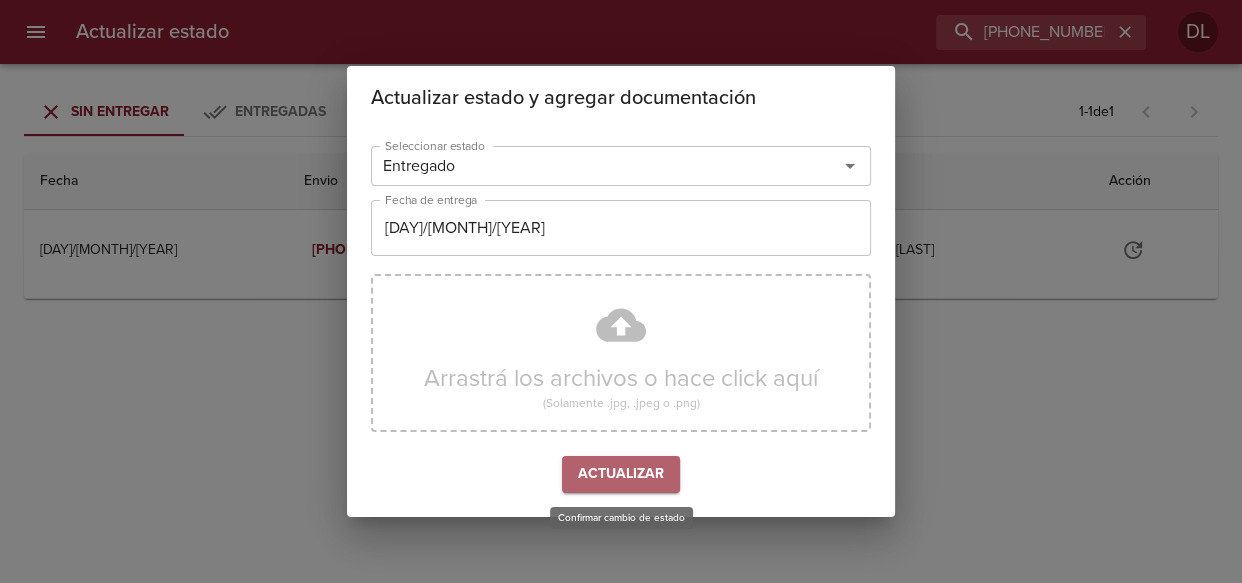 click on "Actualizar" at bounding box center [621, 474] 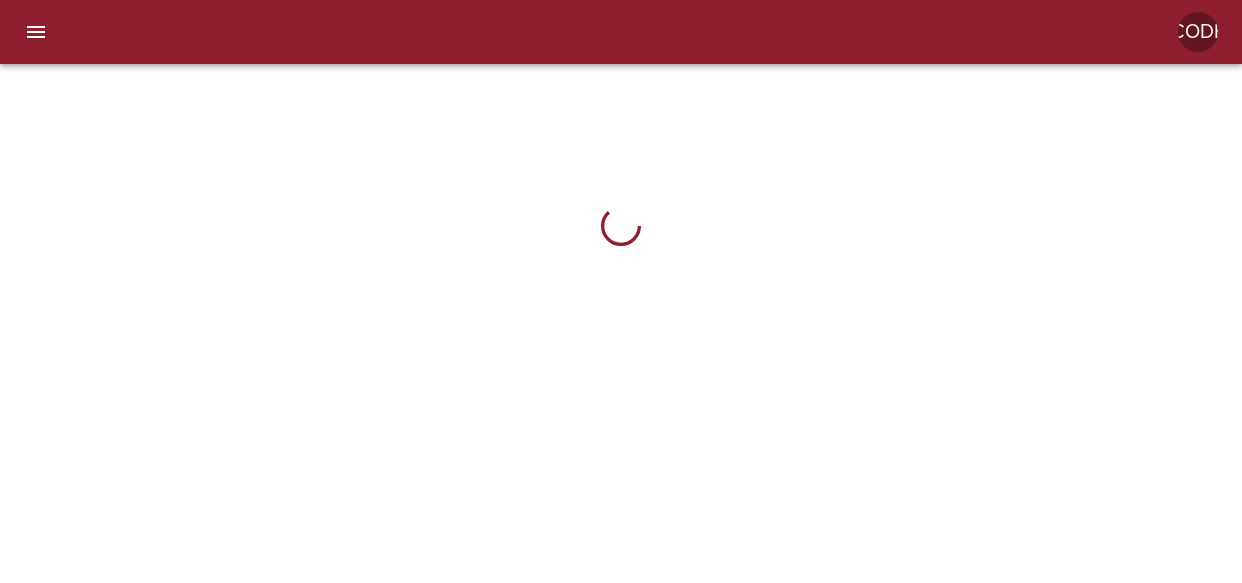 scroll, scrollTop: 0, scrollLeft: 0, axis: both 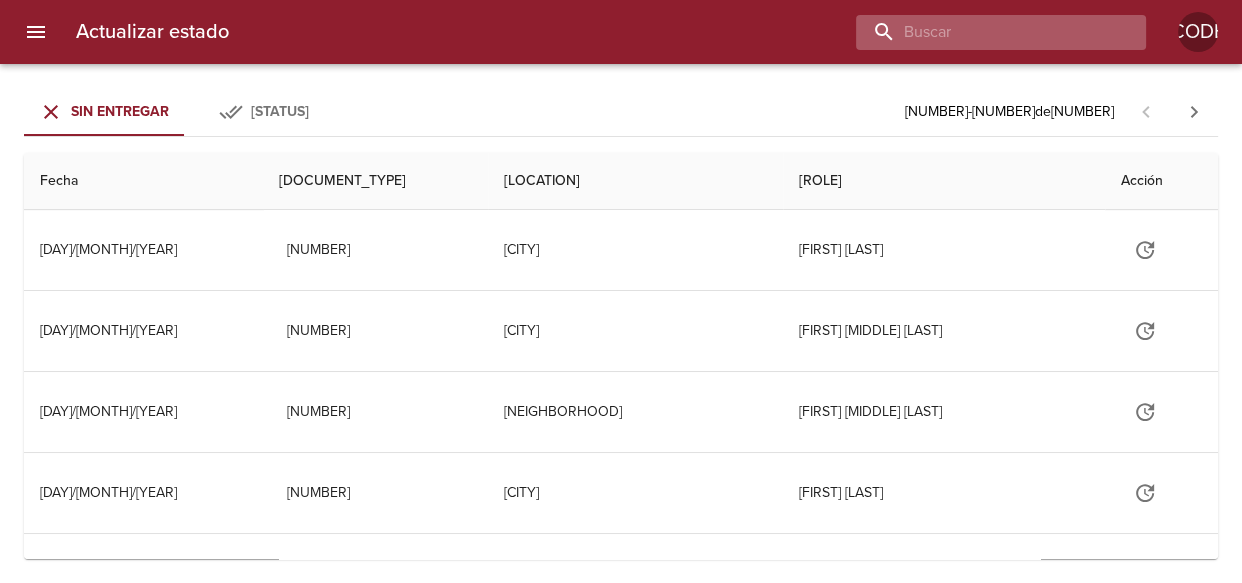 click at bounding box center [984, 32] 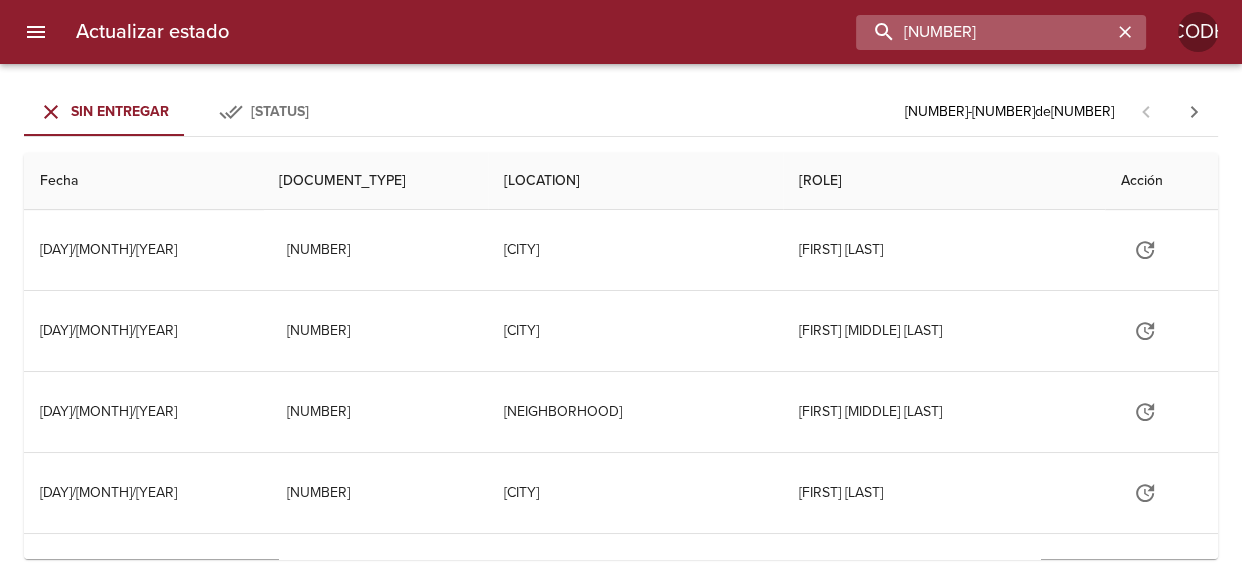 type on "9309591" 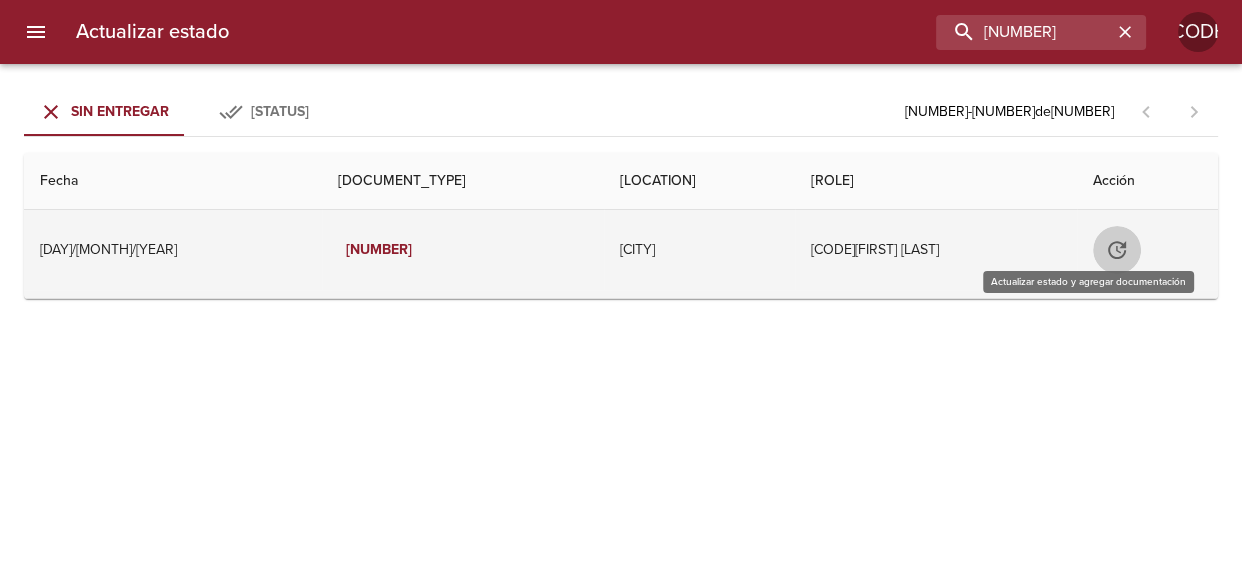 click at bounding box center [1117, 250] 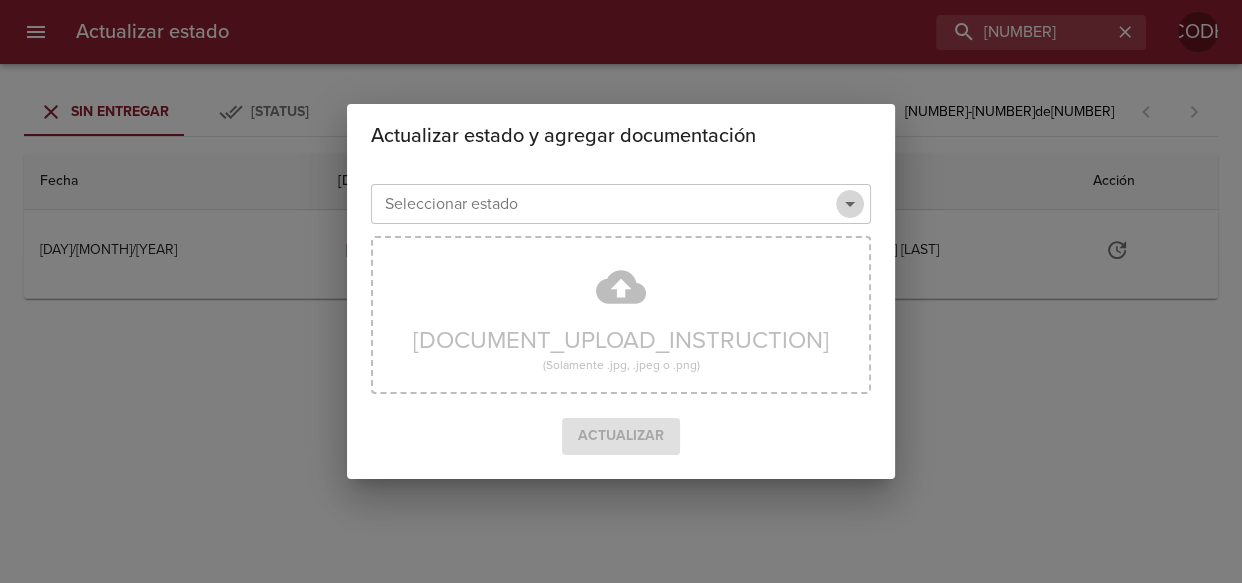 click at bounding box center [850, 204] 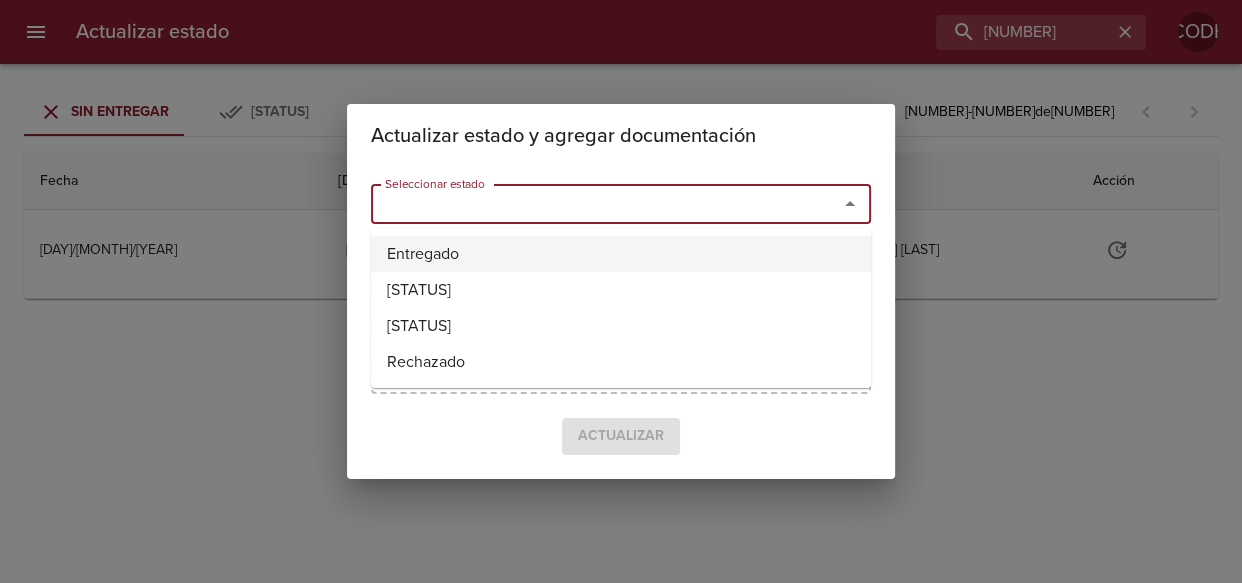 click on "Entregado" at bounding box center [621, 254] 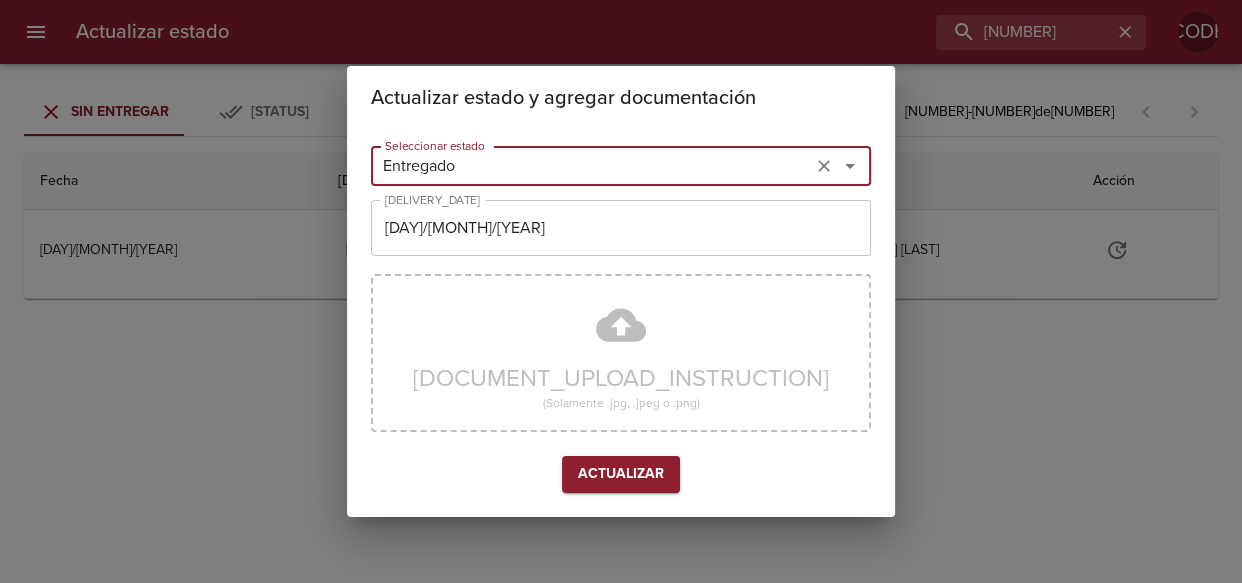 click on "[DATE]" at bounding box center (591, 166) 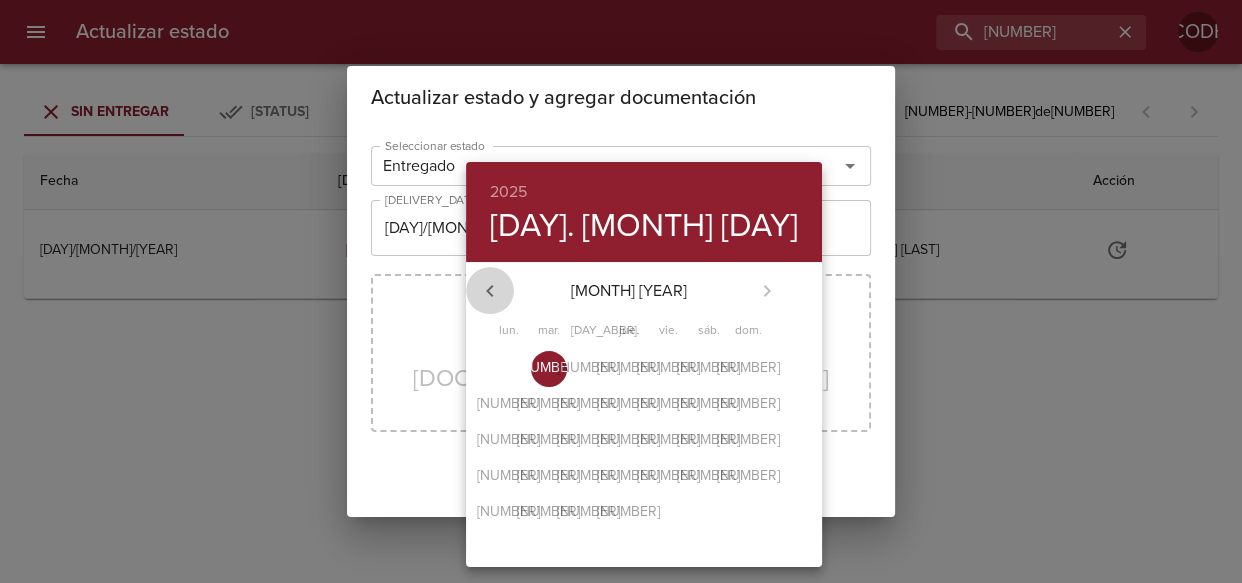 click at bounding box center (489, 291) 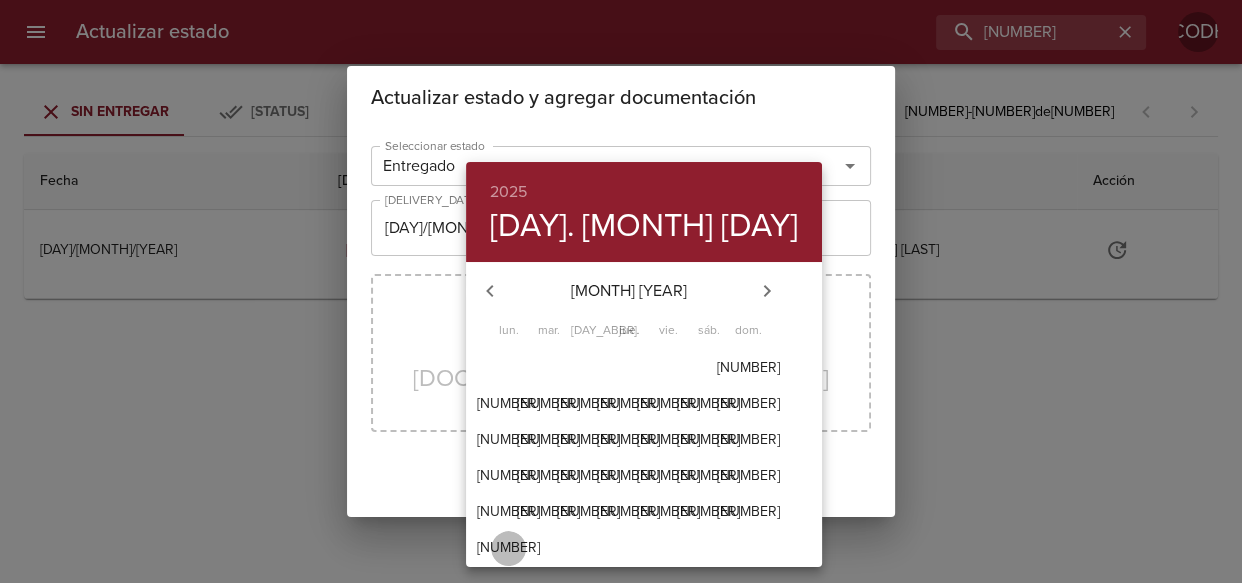 click on "[AGE]" at bounding box center (508, 368) 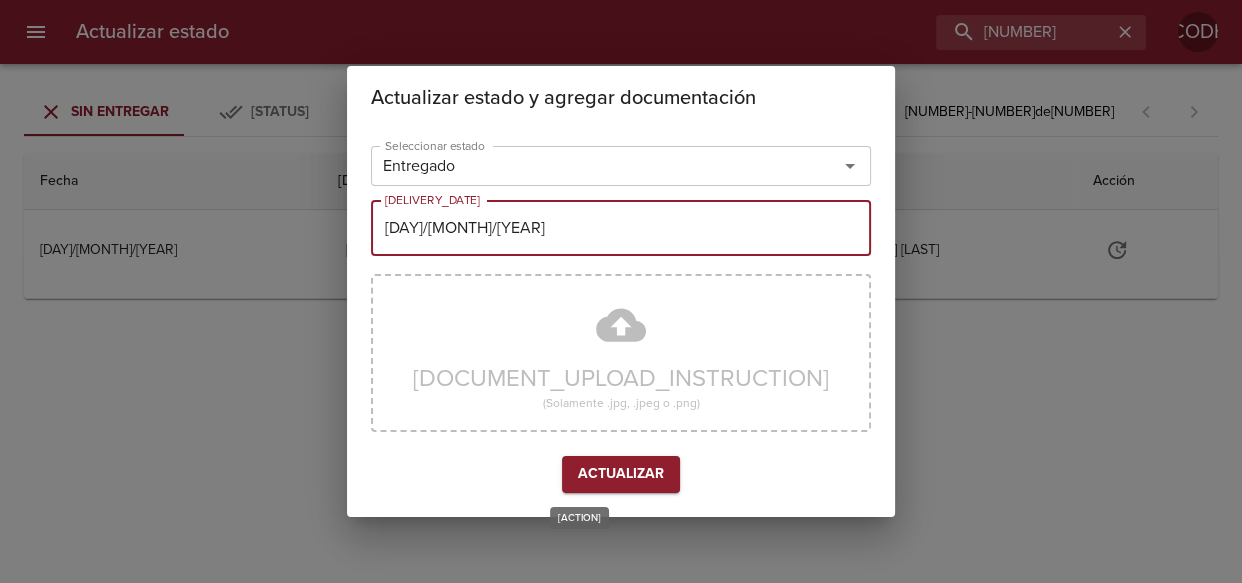 click on "Actualizar" at bounding box center (621, 474) 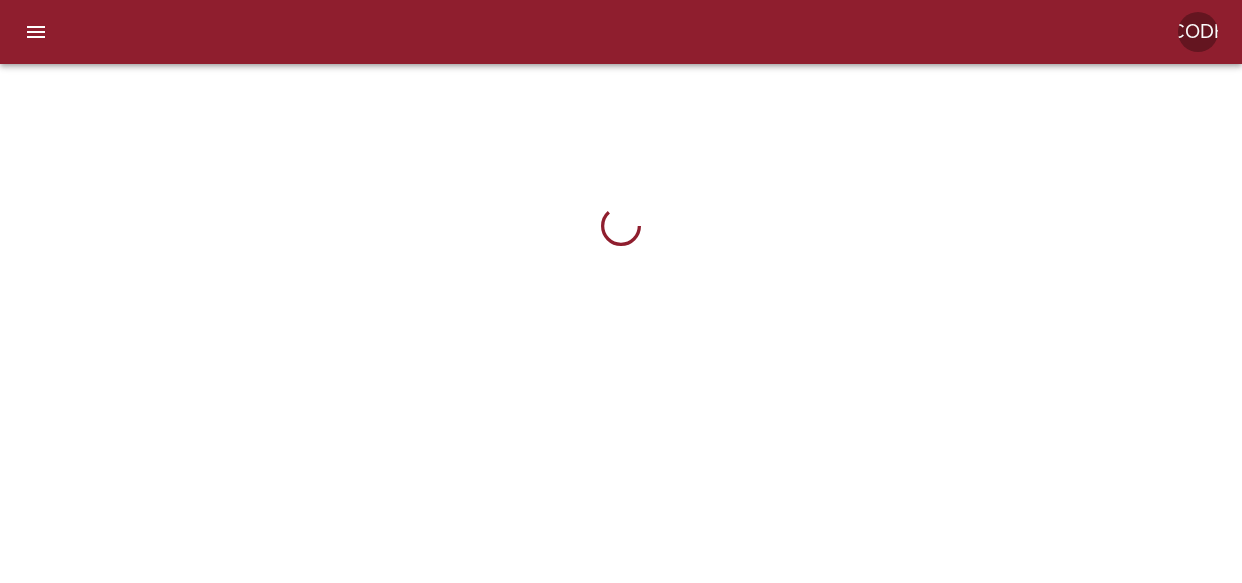 scroll, scrollTop: 0, scrollLeft: 0, axis: both 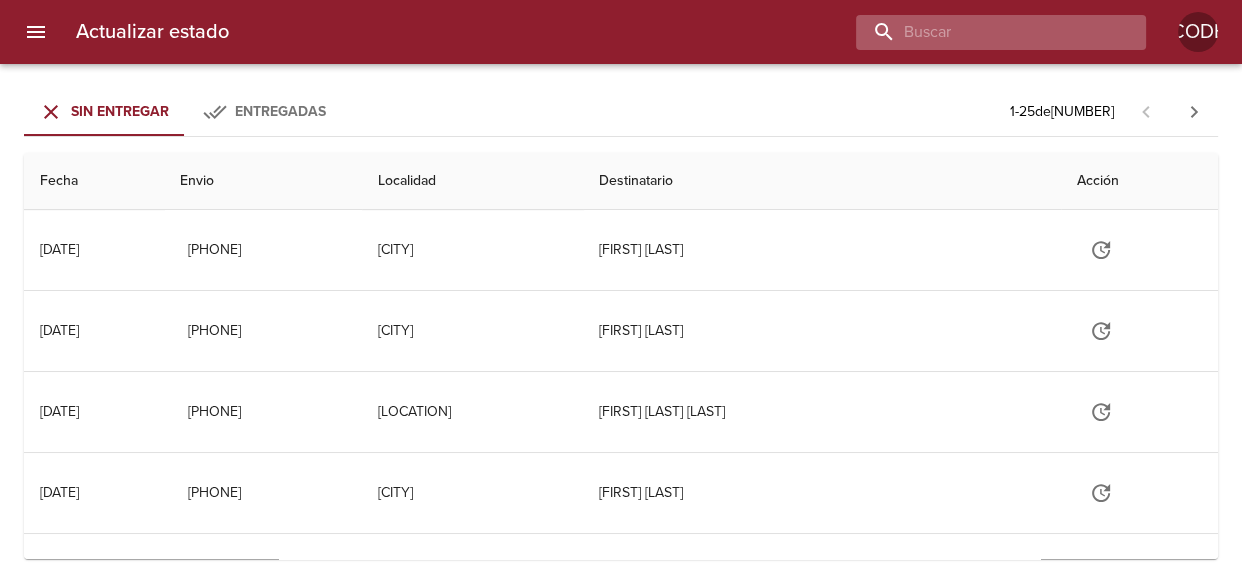 click at bounding box center [984, 32] 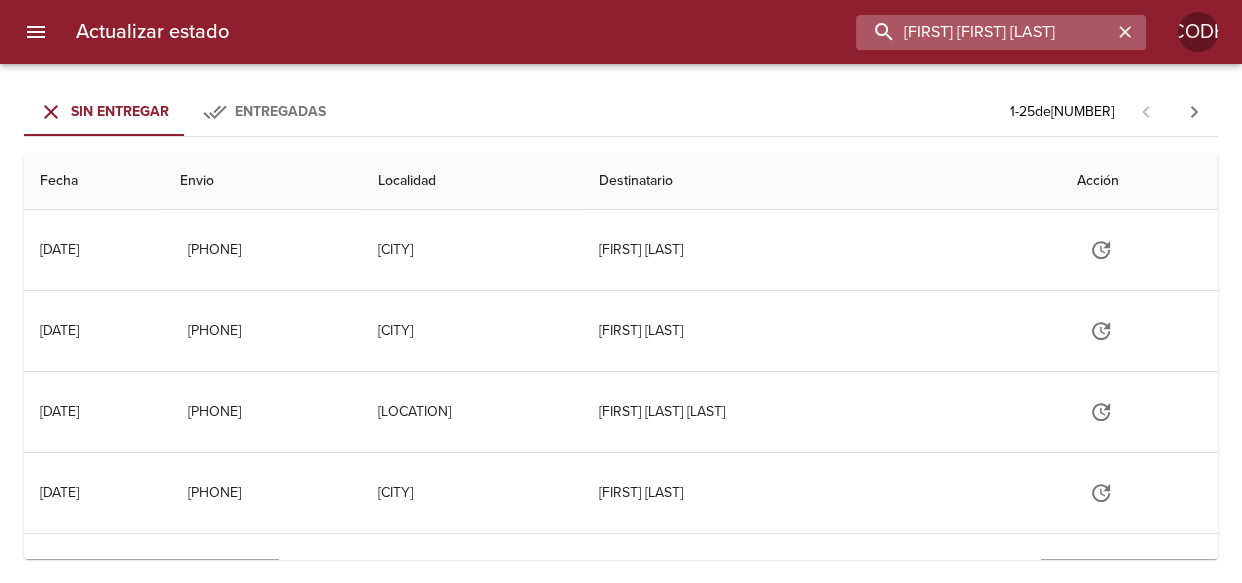 type on "florencia julia castro" 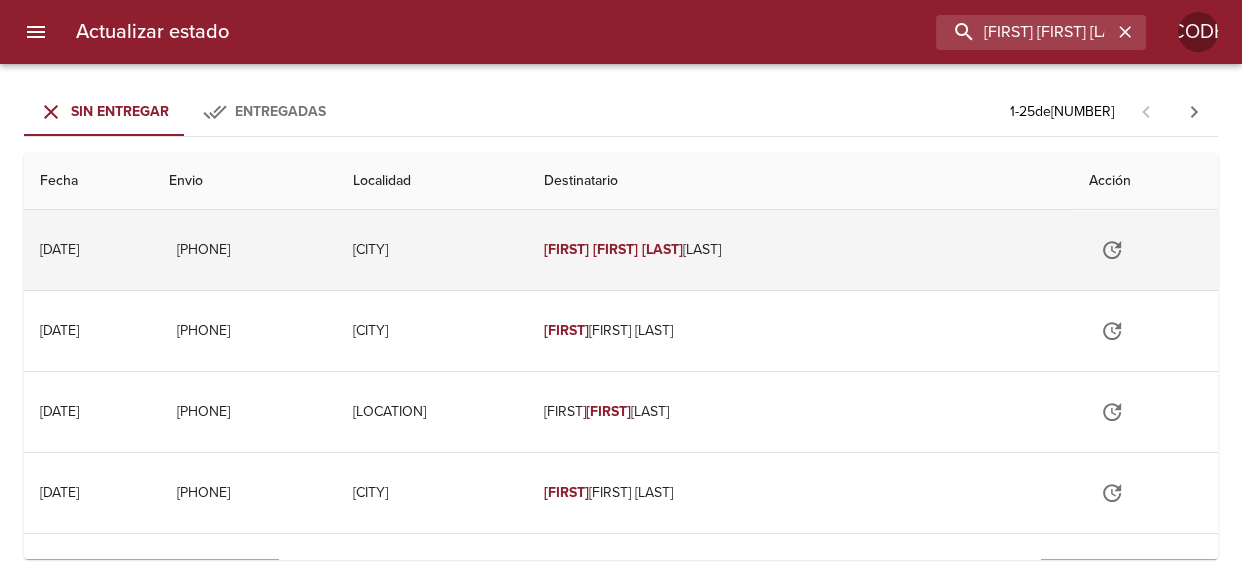 click at bounding box center (1112, 250) 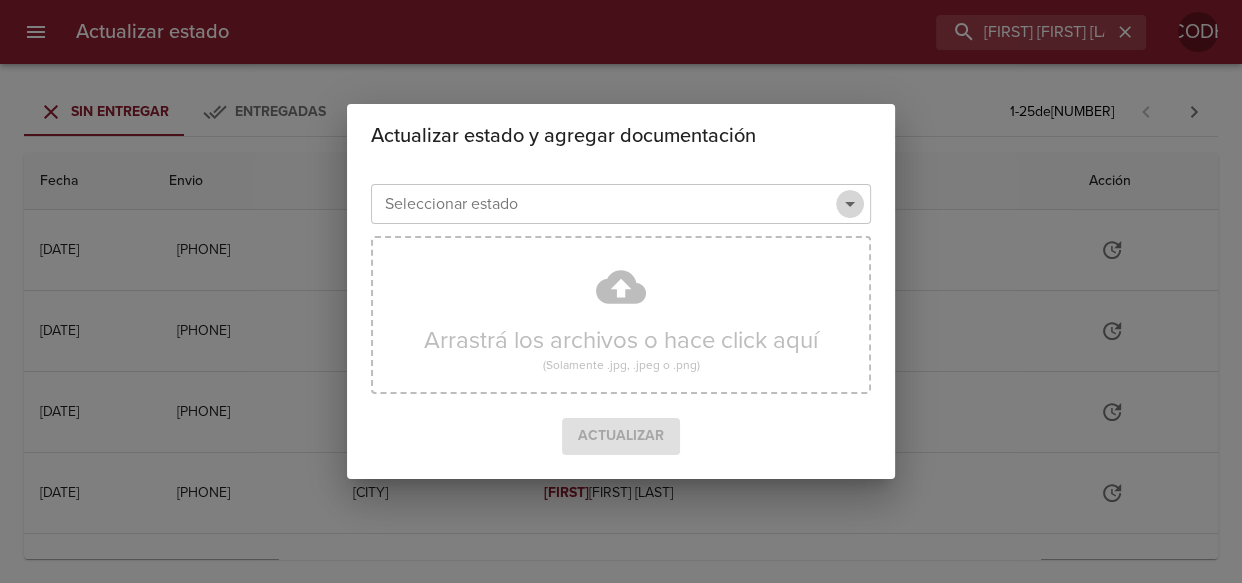 click at bounding box center [850, 204] 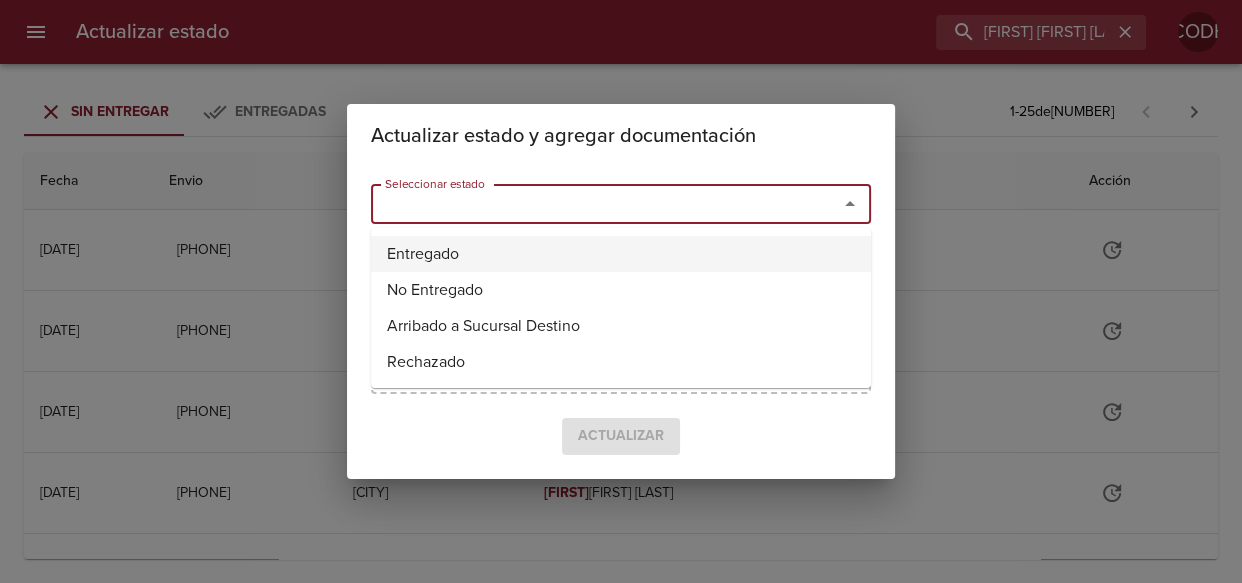 click on "Entregado" at bounding box center [621, 254] 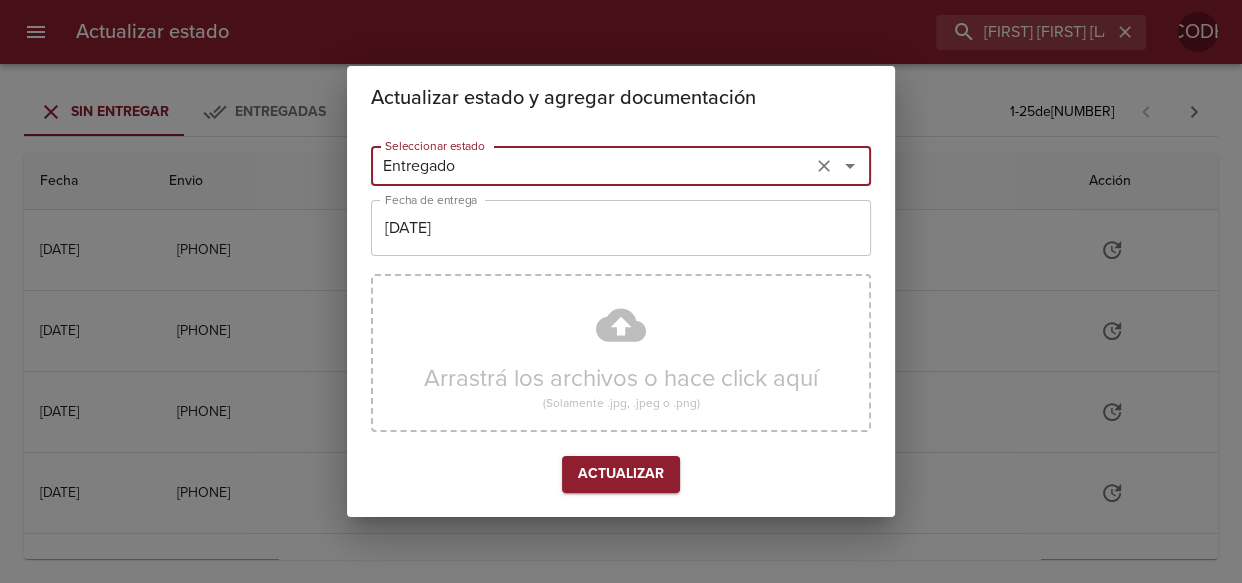 click on "[DATE]" at bounding box center [591, 166] 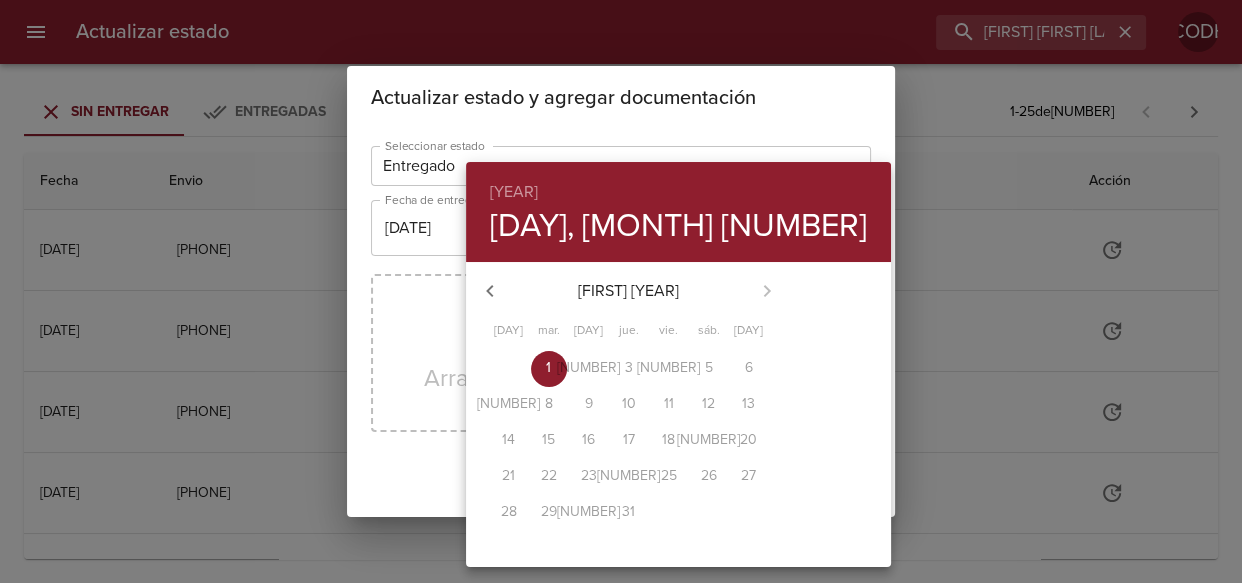 click at bounding box center [489, 291] 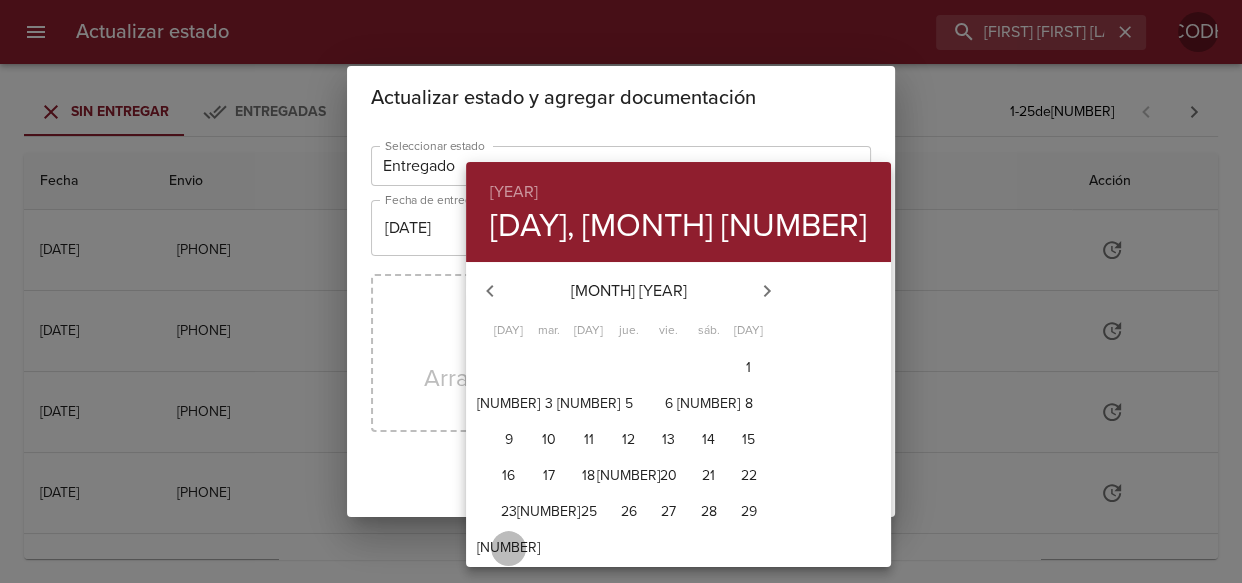 click on "[AGE]" at bounding box center [509, 368] 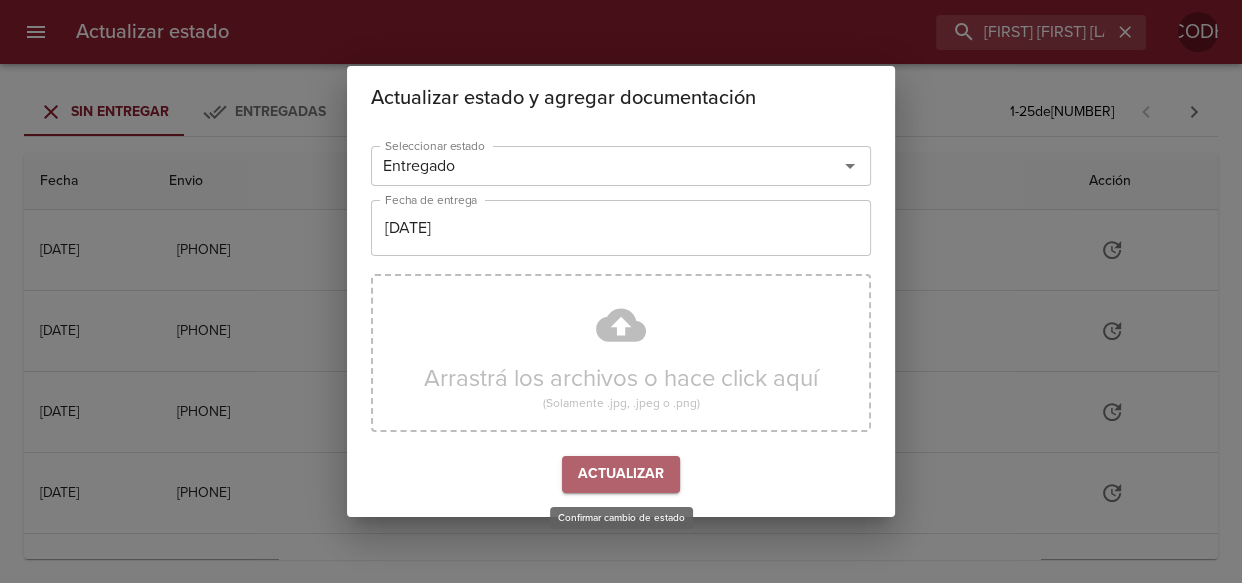 click on "Actualizar" at bounding box center [621, 474] 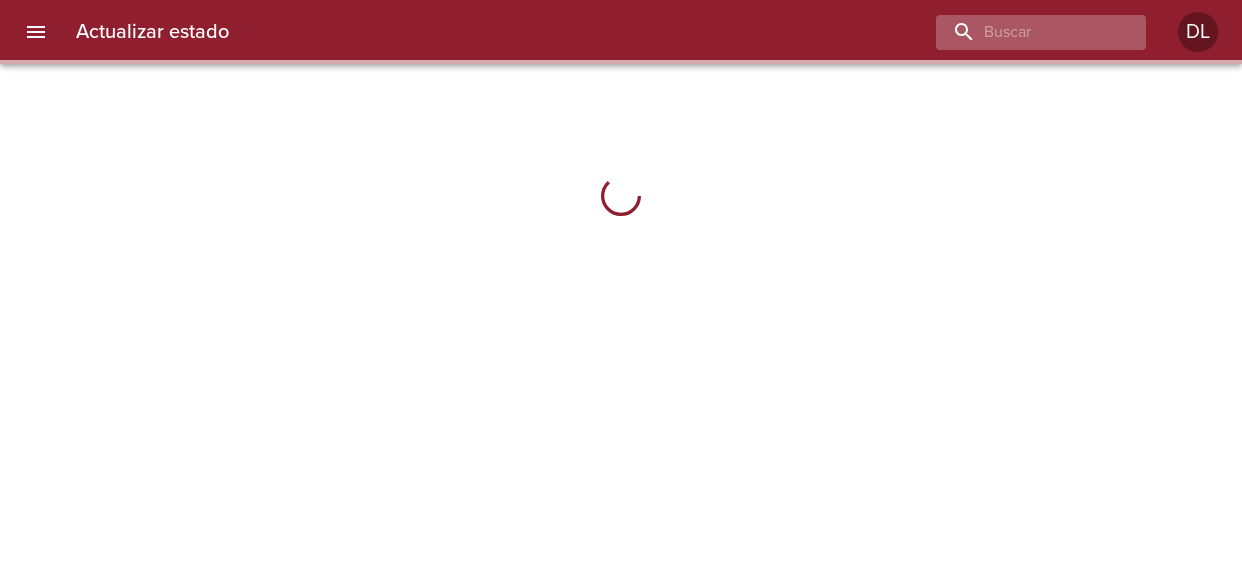 scroll, scrollTop: 0, scrollLeft: 0, axis: both 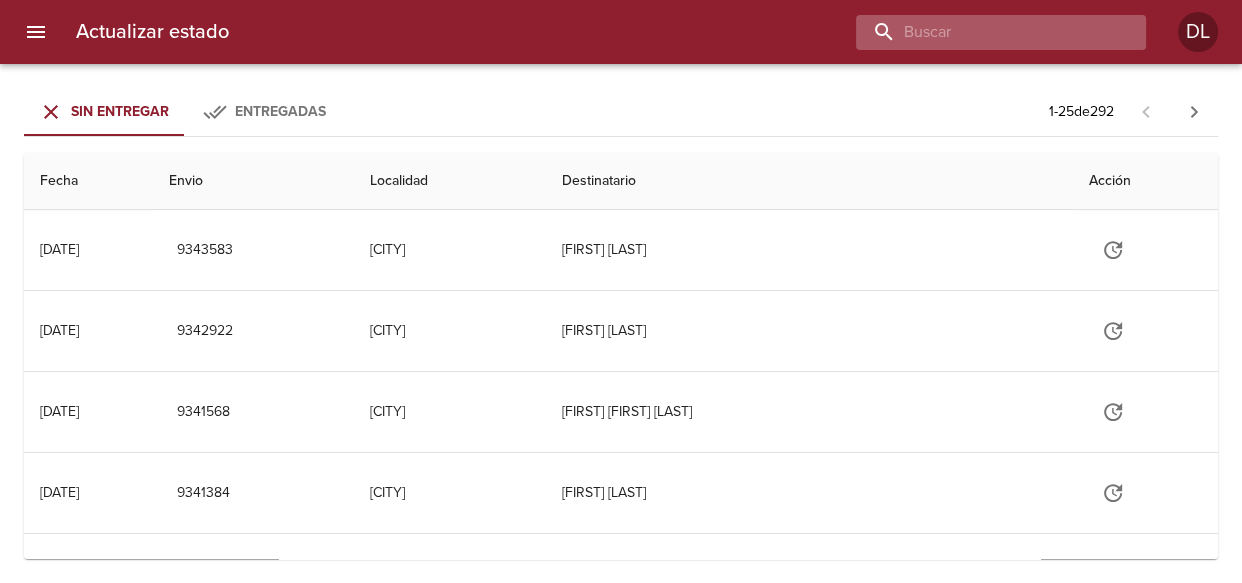click at bounding box center [984, 32] 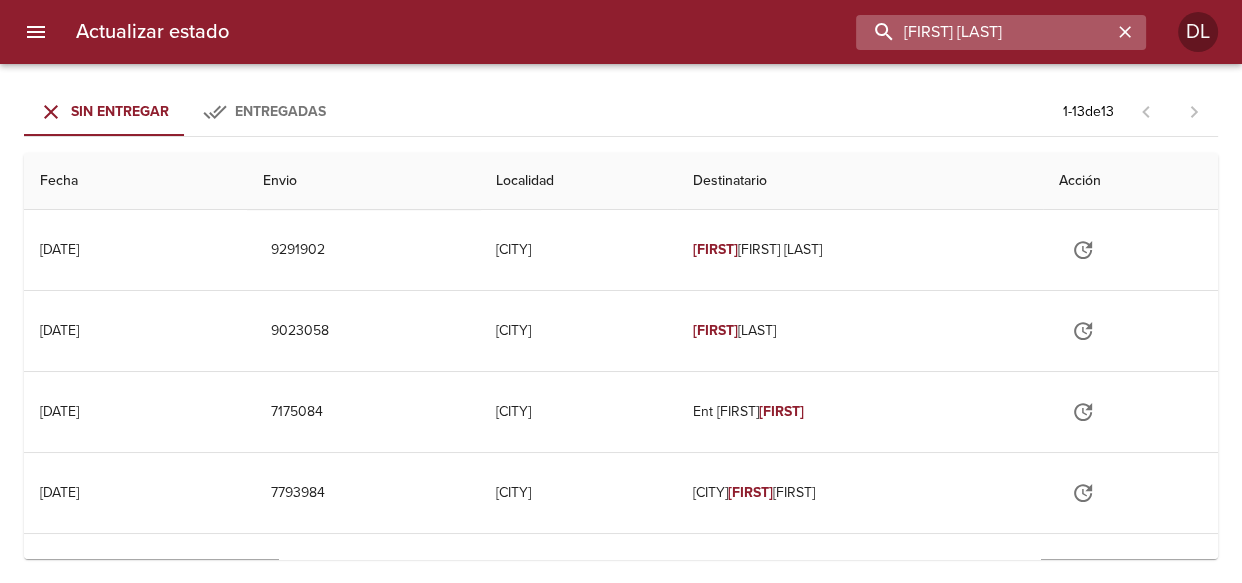 click on "amanda susanagenem" at bounding box center [984, 32] 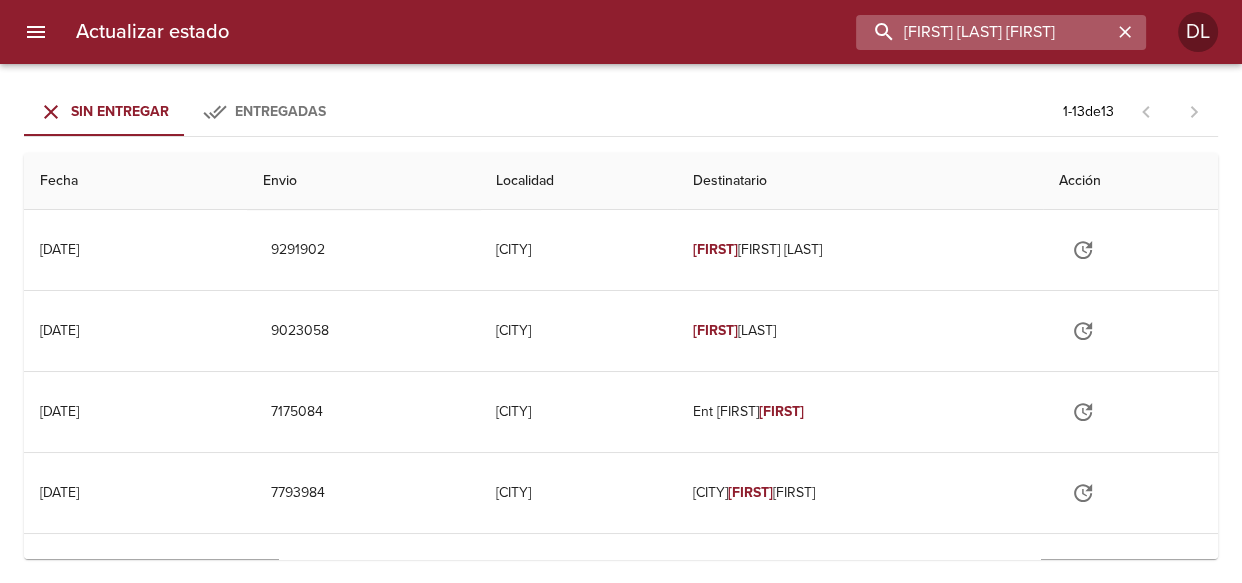 type on "amanda susana genem" 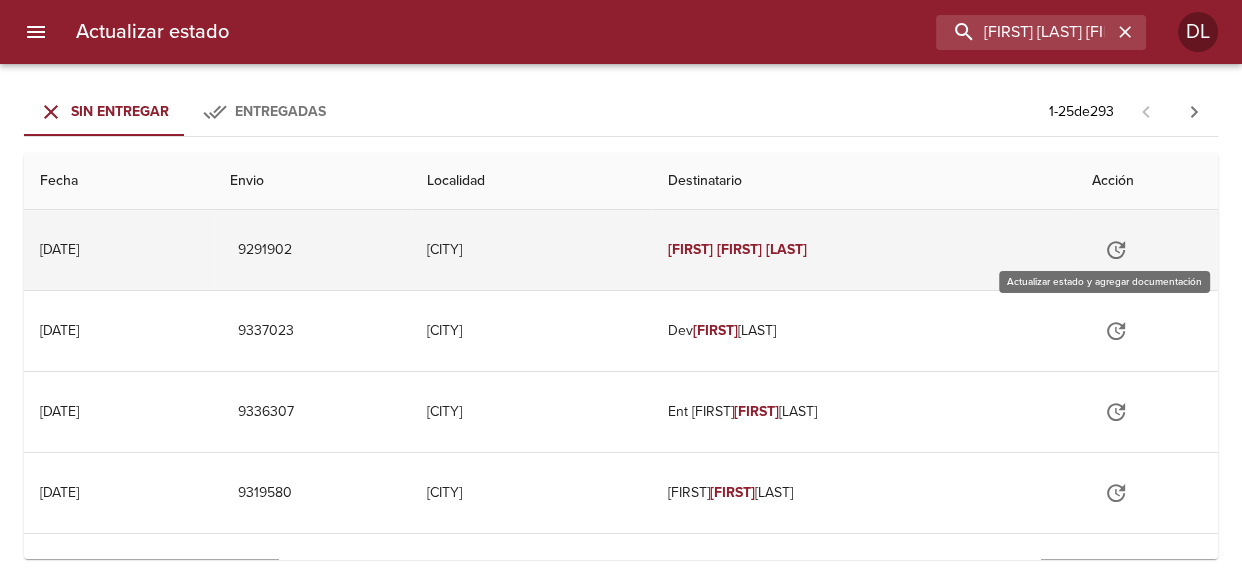 click at bounding box center [1116, 250] 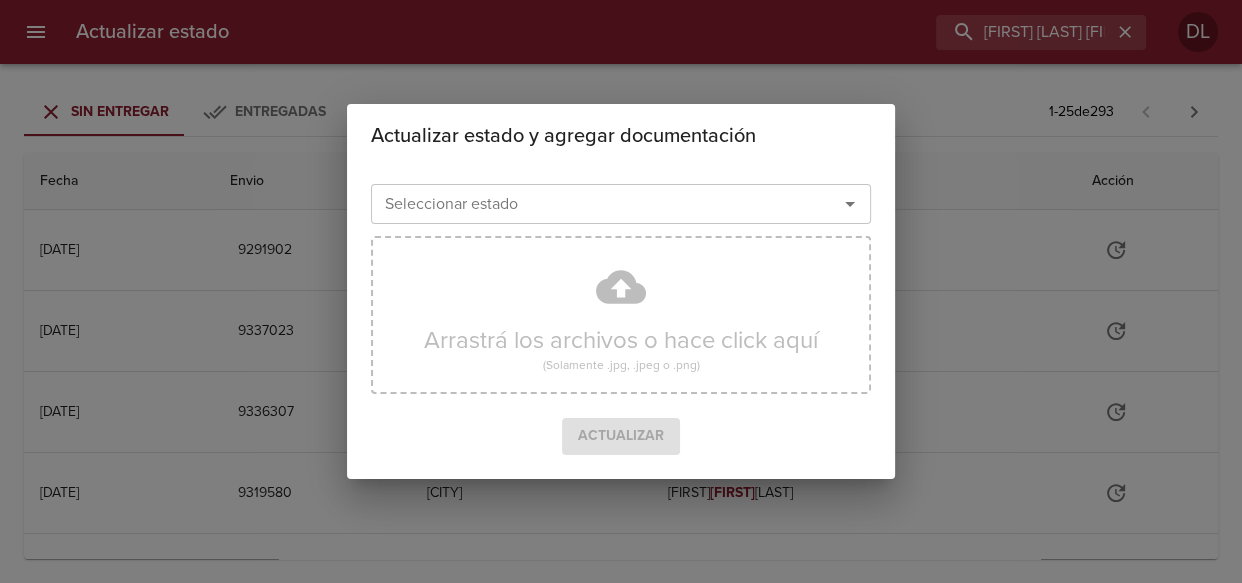 click at bounding box center (850, 204) 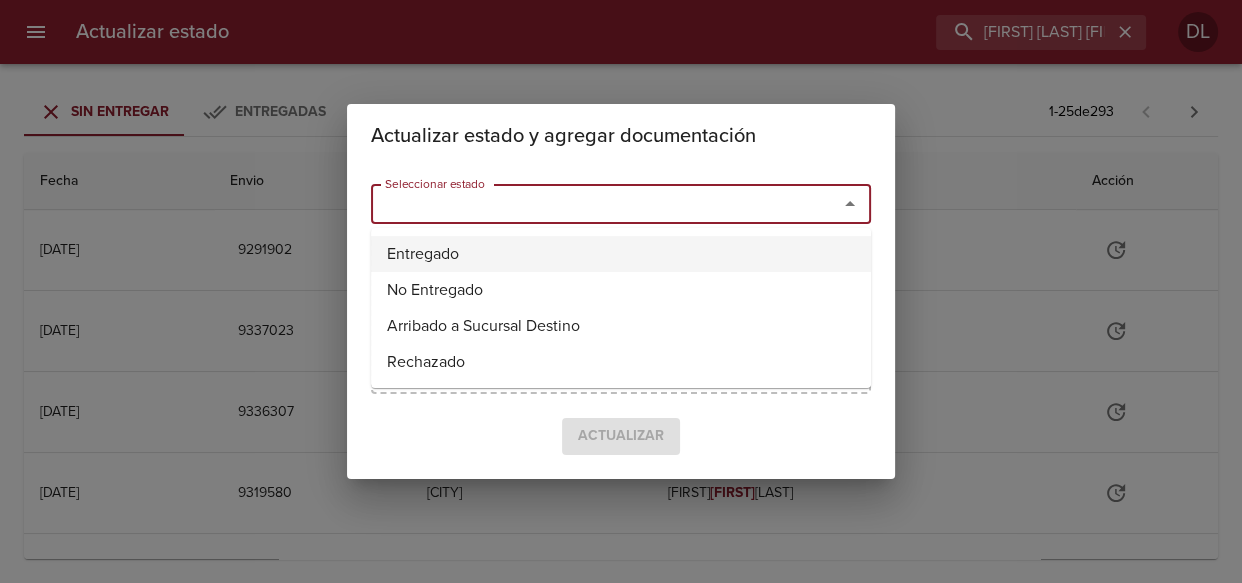click on "Entregado" at bounding box center (621, 254) 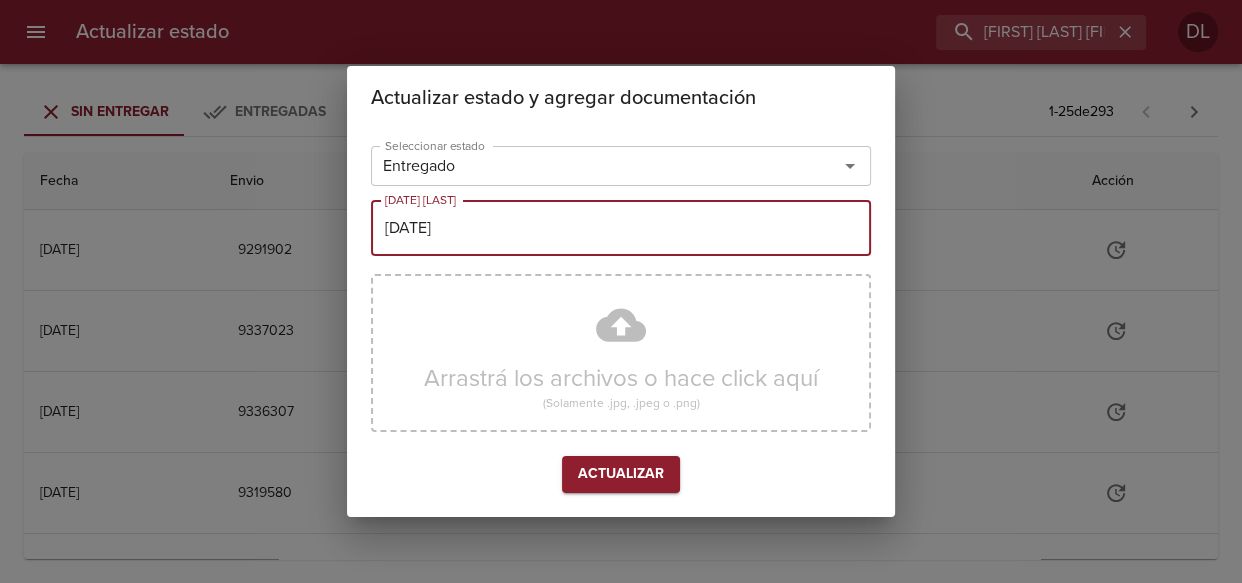 click on "[DATE]" at bounding box center [621, 228] 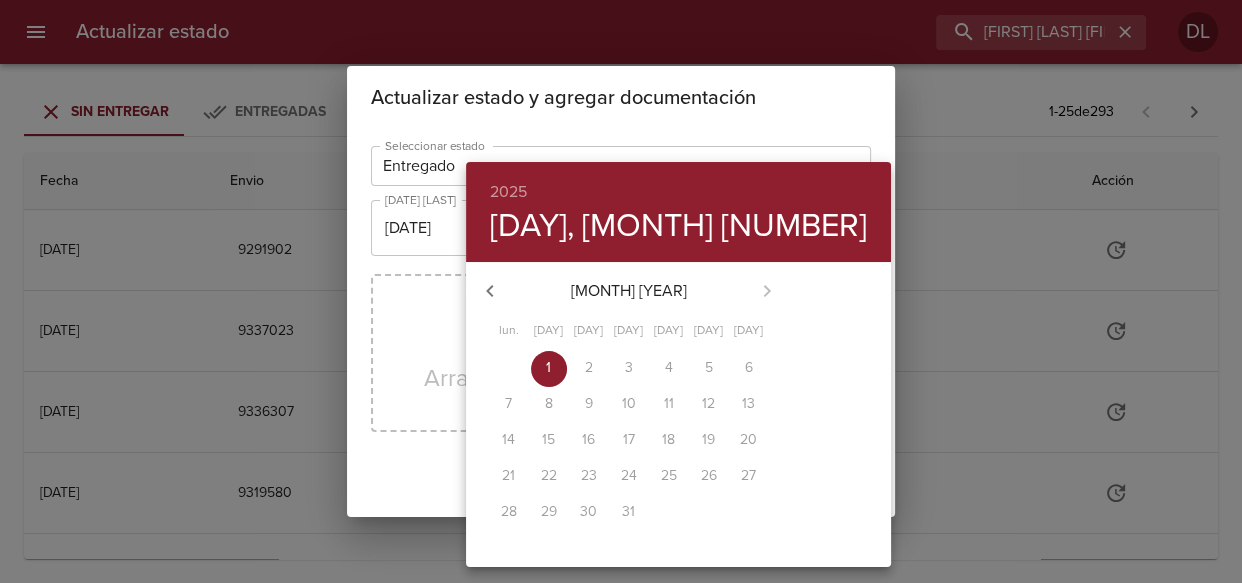 click at bounding box center (490, 291) 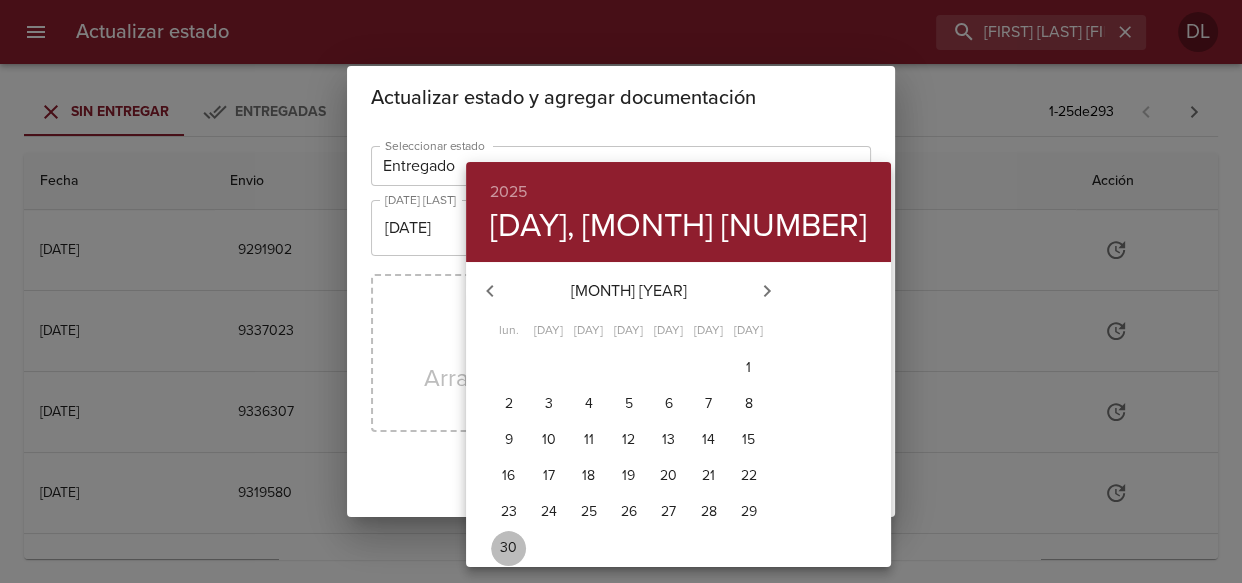 click on "[AGE]" at bounding box center [509, 368] 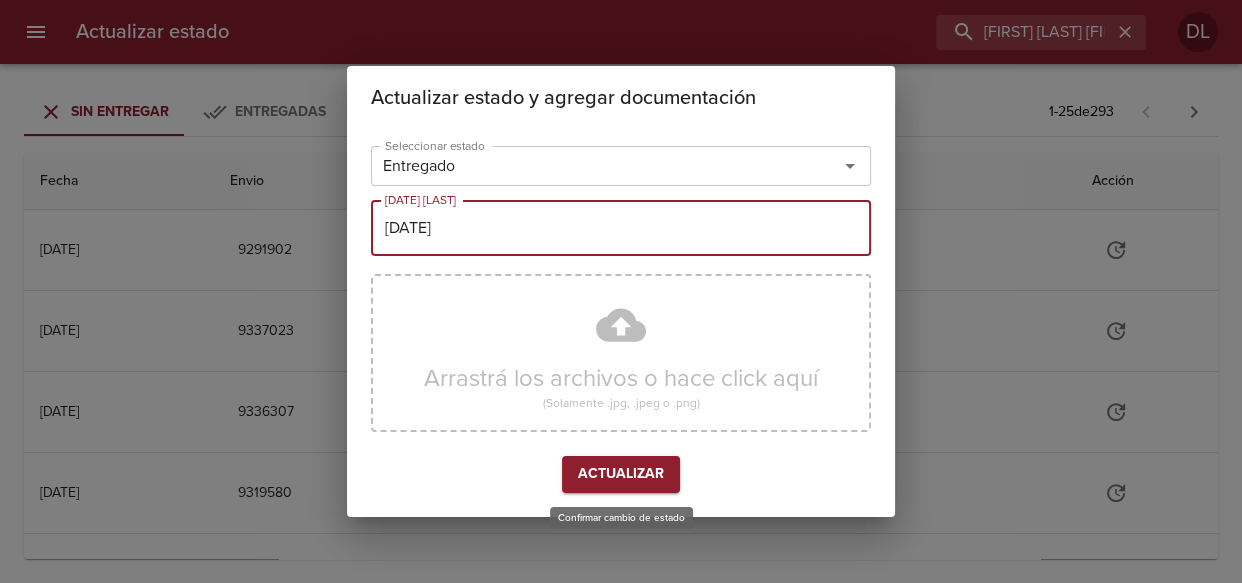 click on "Actualizar" at bounding box center (621, 474) 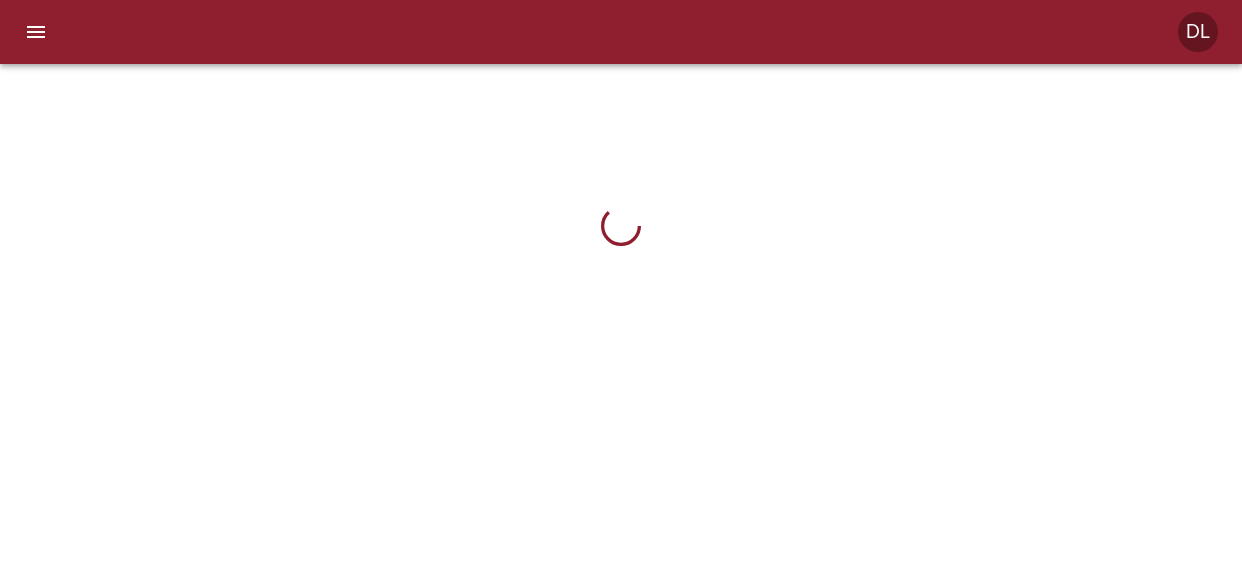 scroll, scrollTop: 0, scrollLeft: 0, axis: both 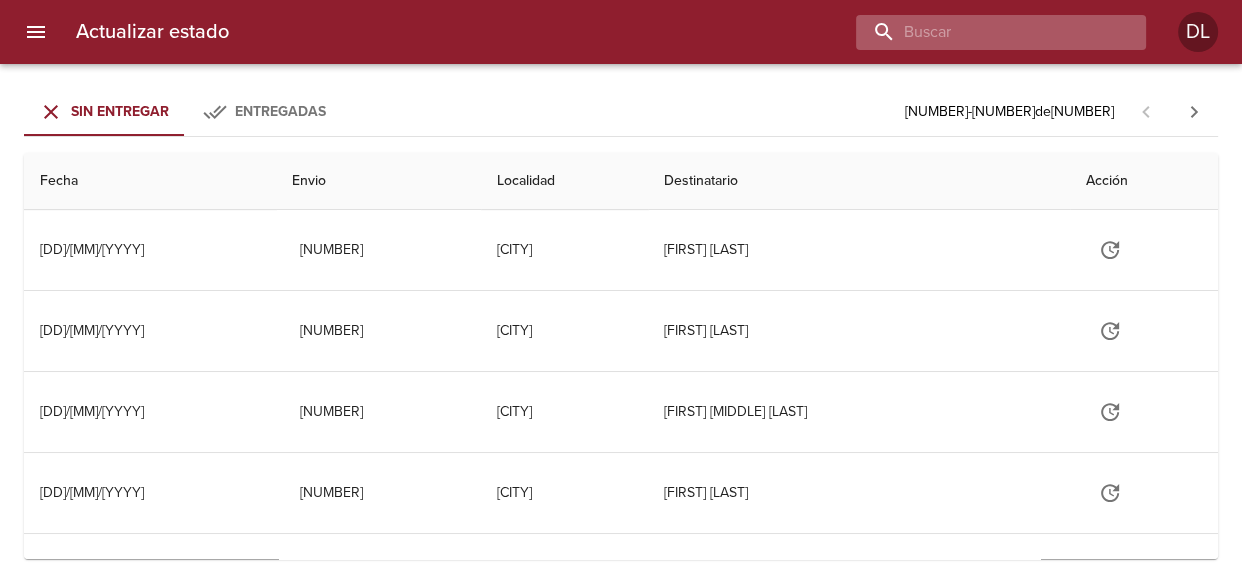 click at bounding box center [984, 32] 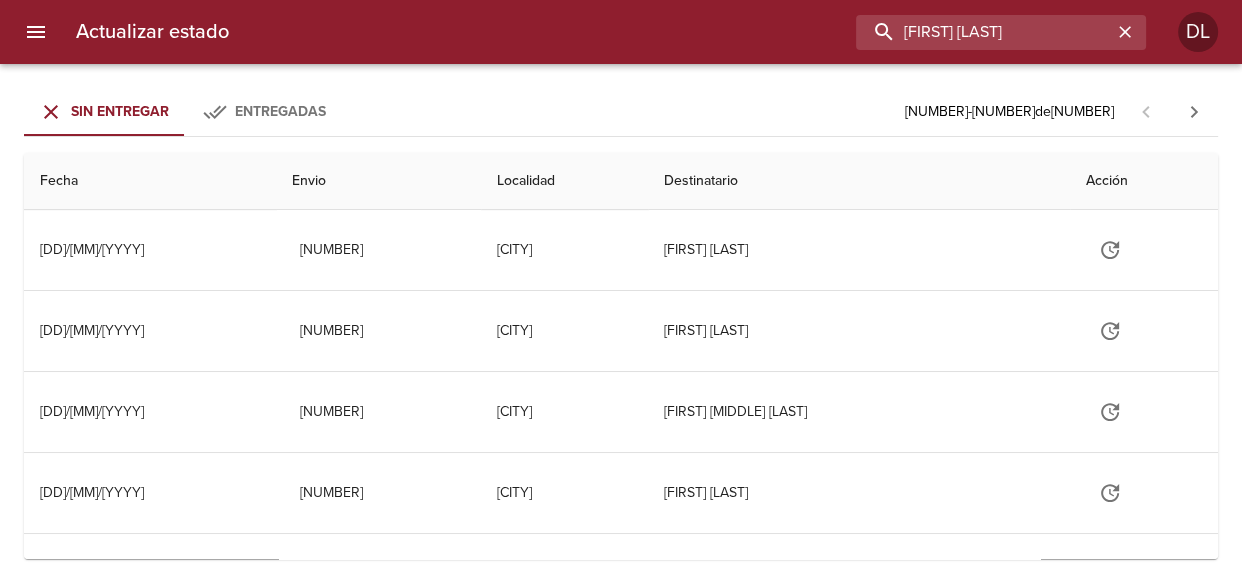 type on "daiana fernandez" 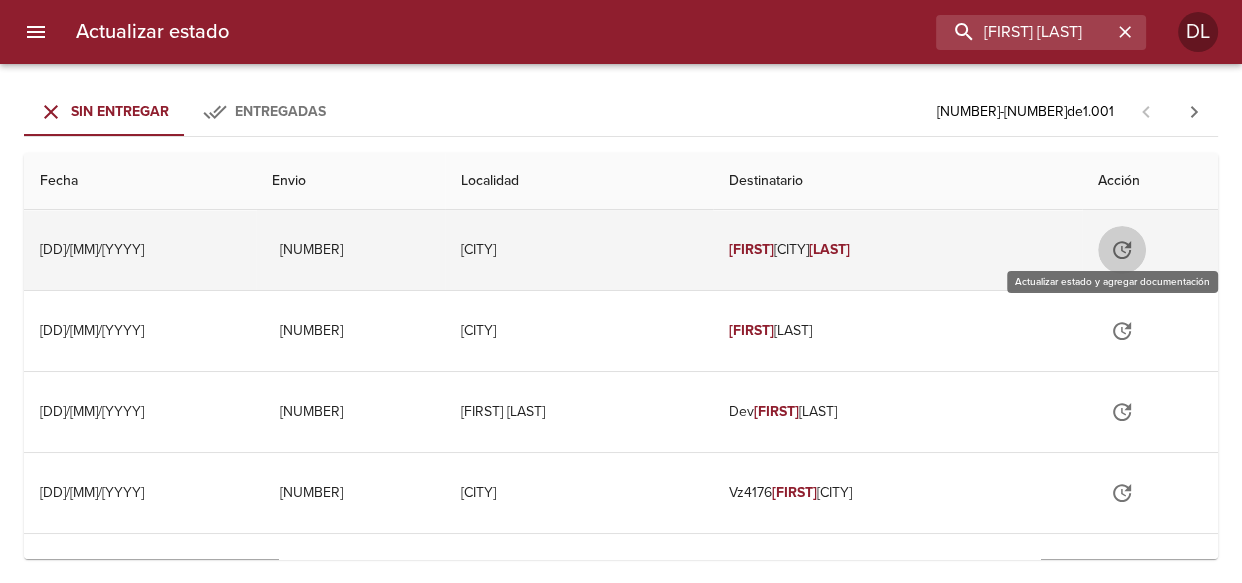 click at bounding box center (1122, 250) 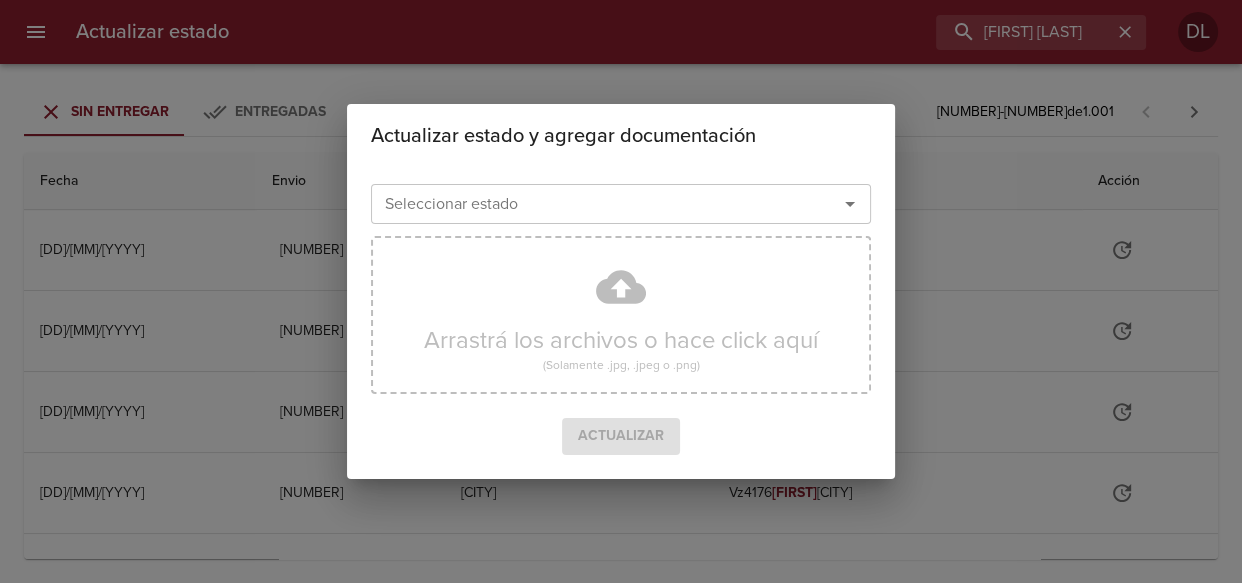 click at bounding box center [850, 204] 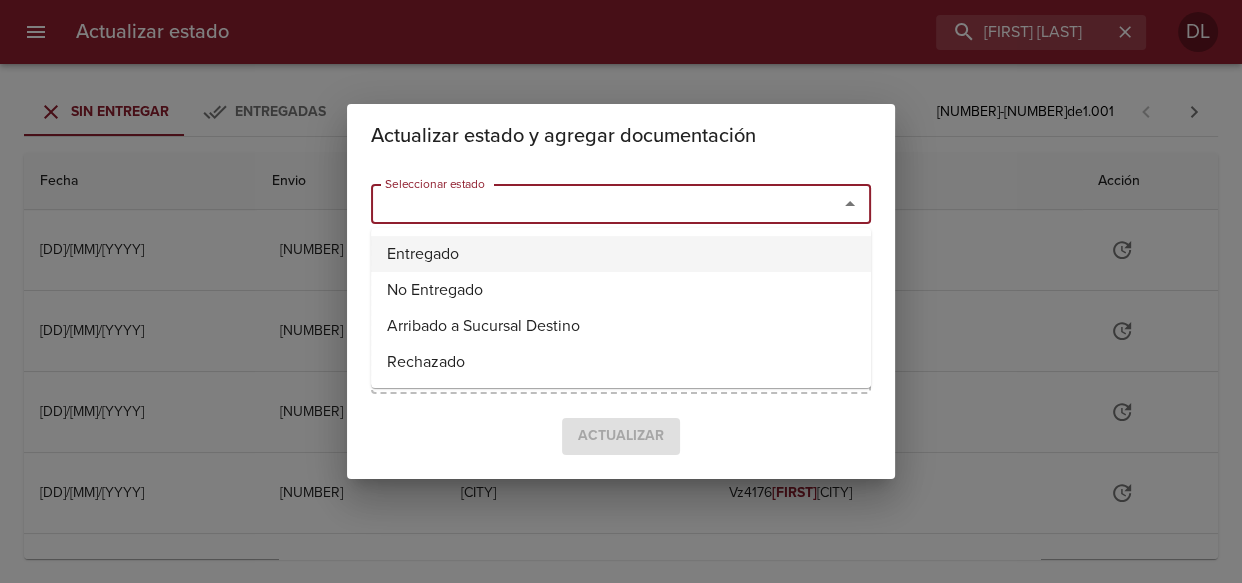 click on "Entregado" at bounding box center [621, 254] 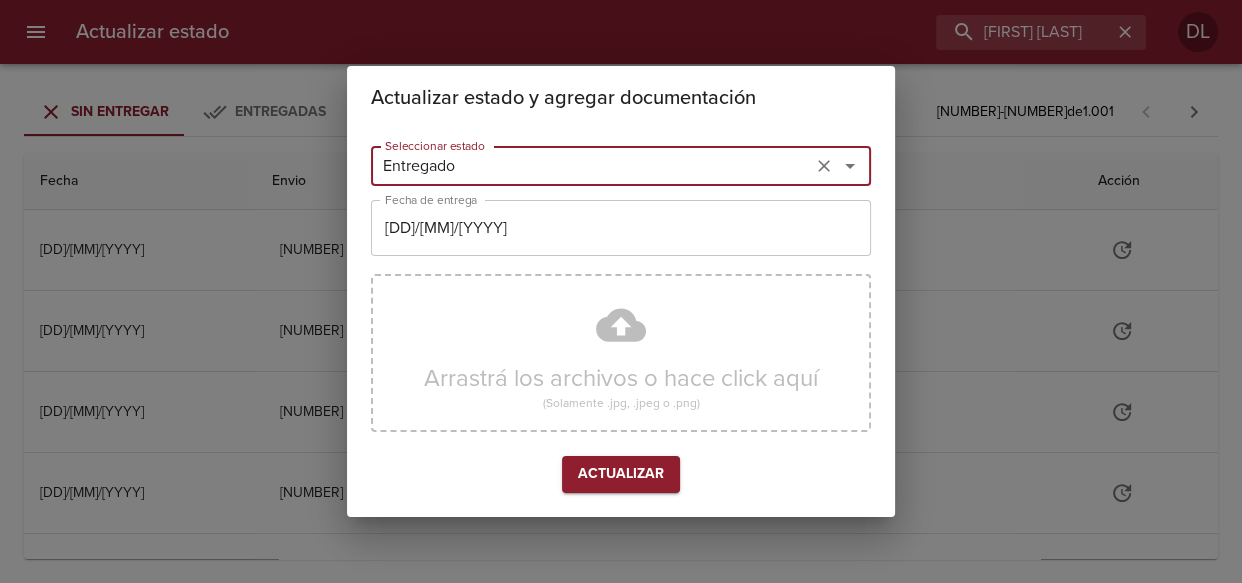 click on "[DATE]" at bounding box center [591, 166] 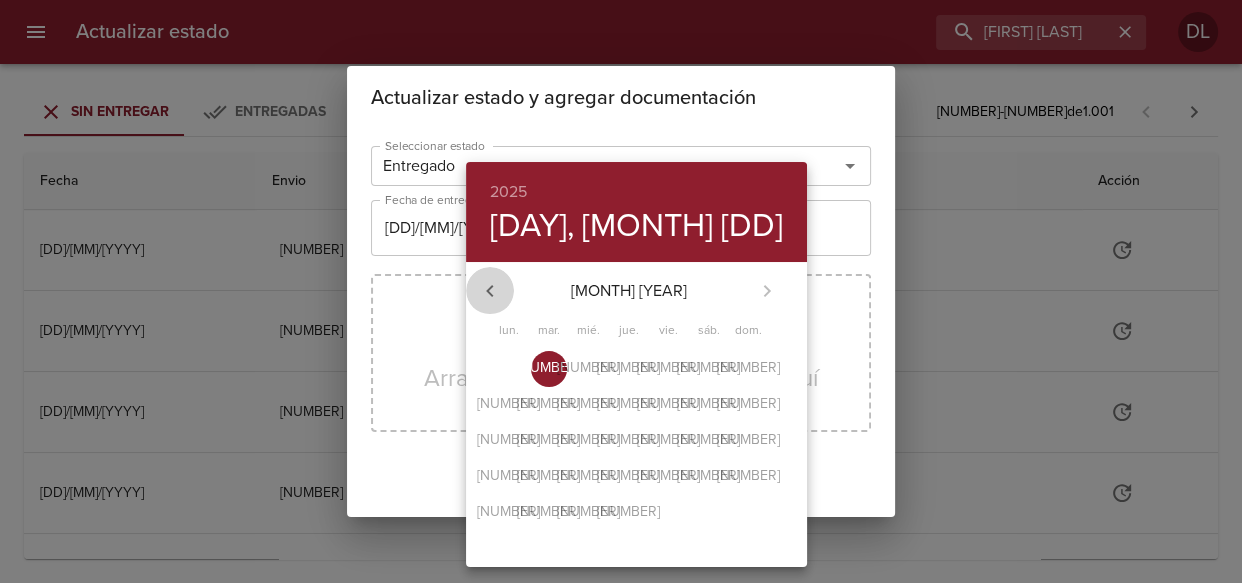 click at bounding box center (490, 291) 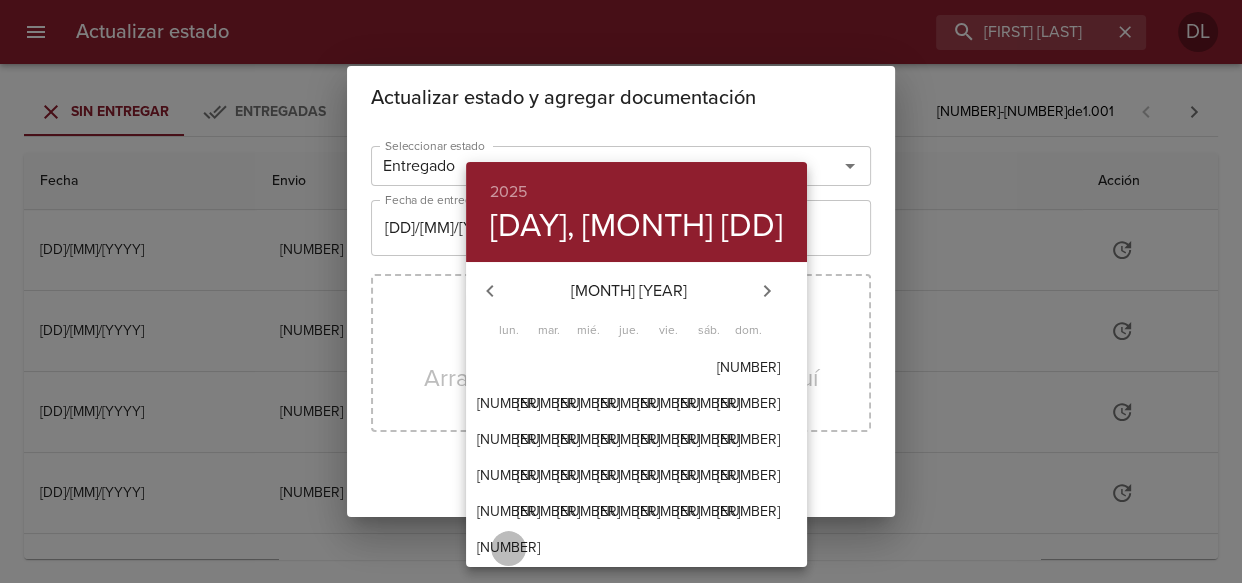 click on "[AGE]" at bounding box center [508, 368] 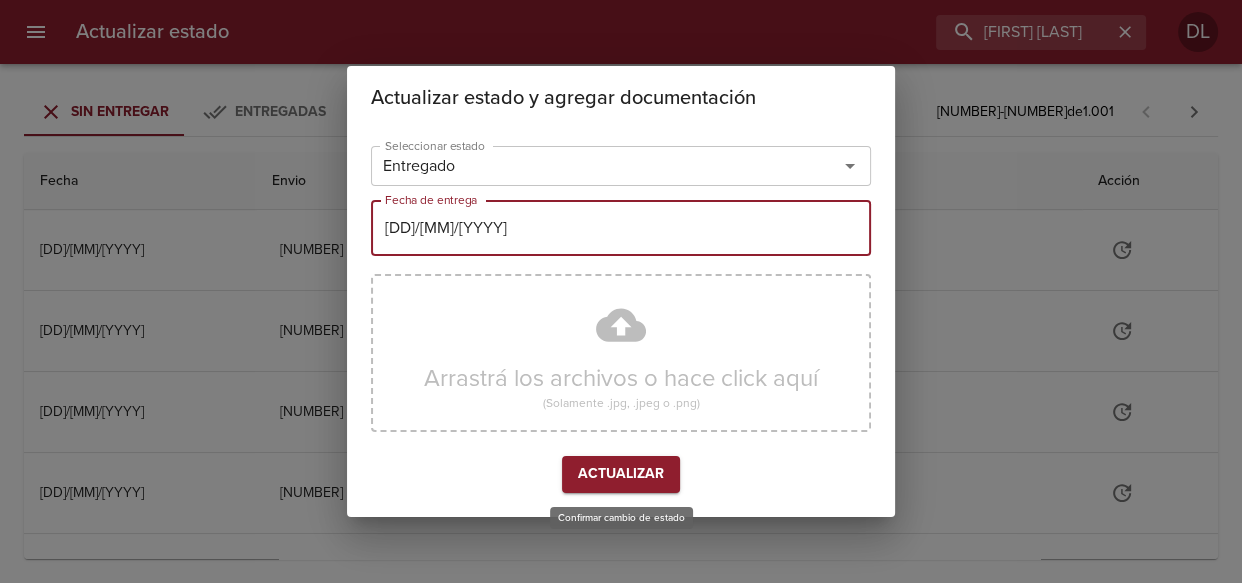 click on "Actualizar" at bounding box center [621, 474] 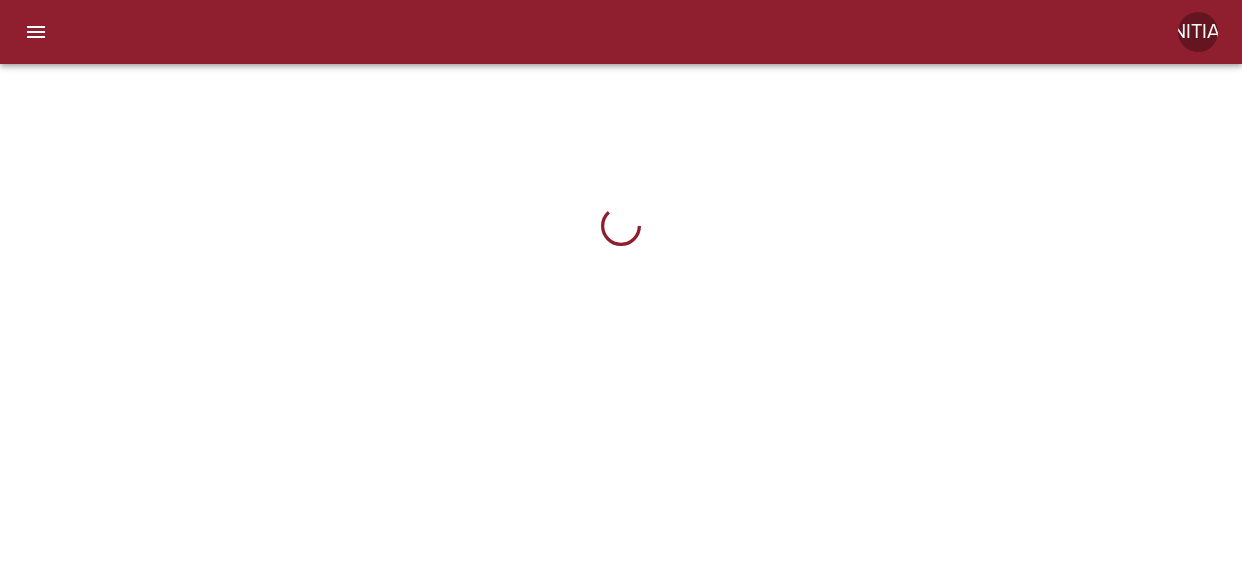 scroll, scrollTop: 0, scrollLeft: 0, axis: both 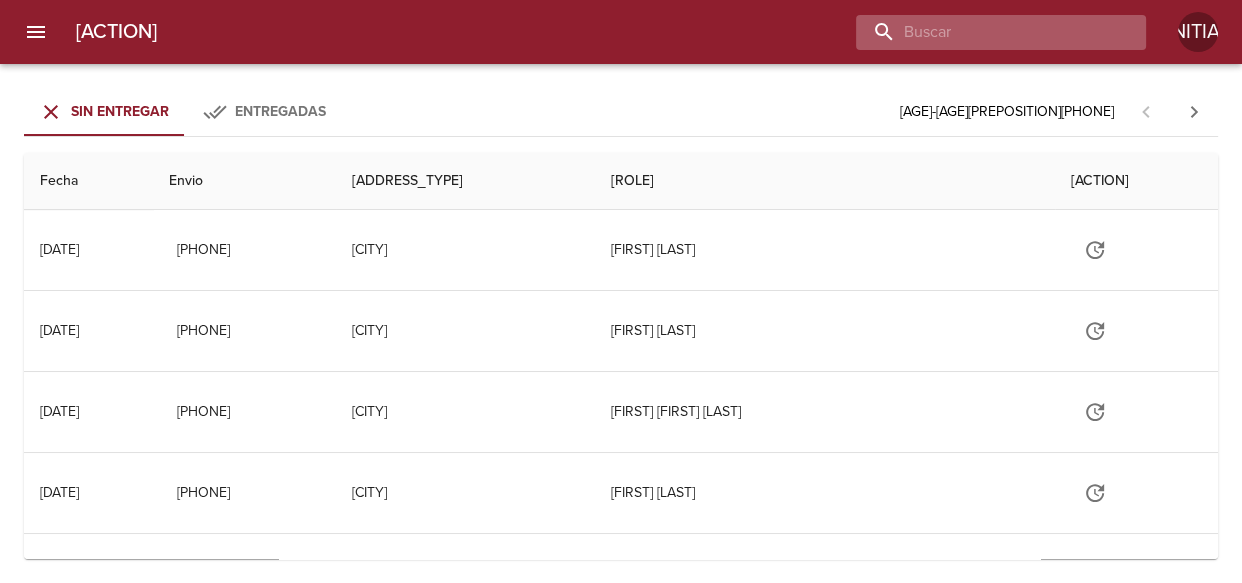 click at bounding box center [984, 32] 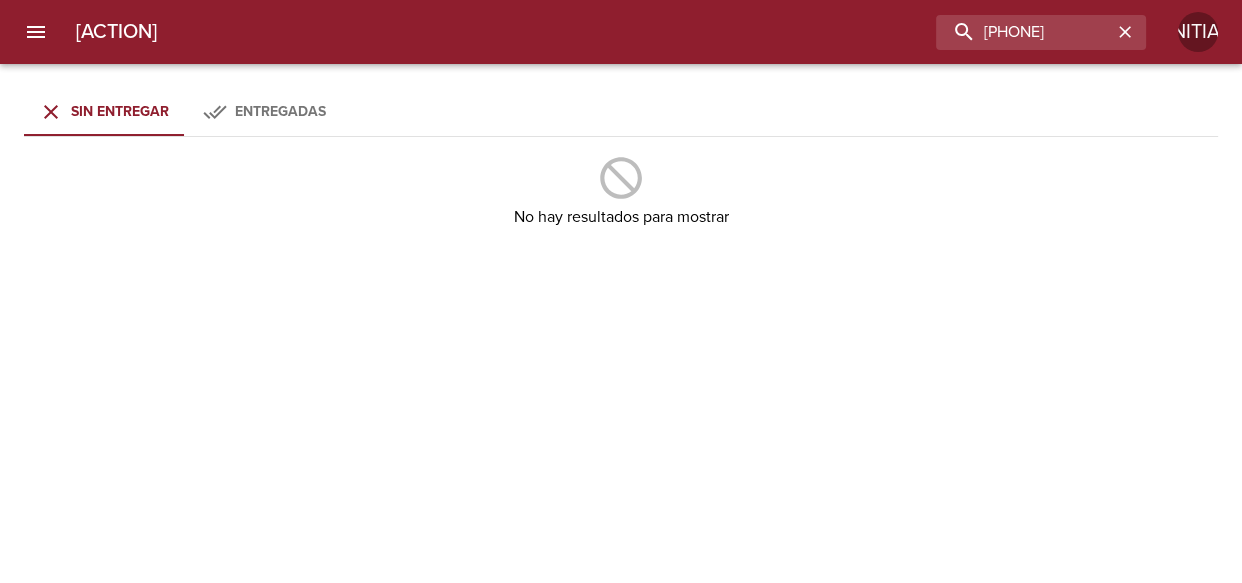 click on "Sin Entregar" at bounding box center [120, 111] 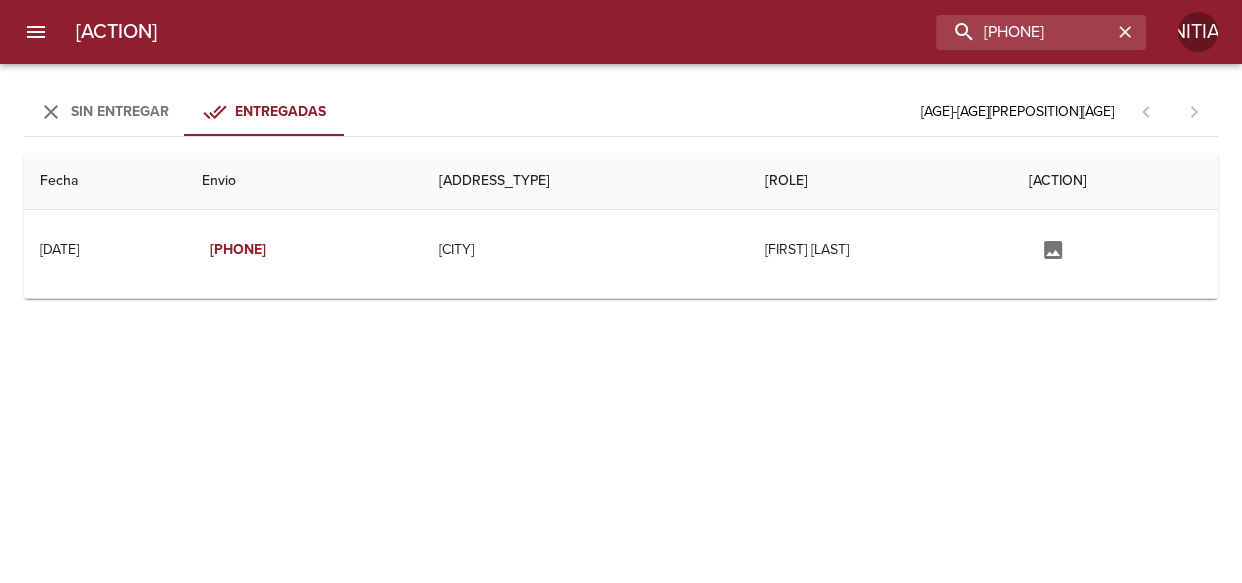 click on "Sin Entregar" at bounding box center (120, 111) 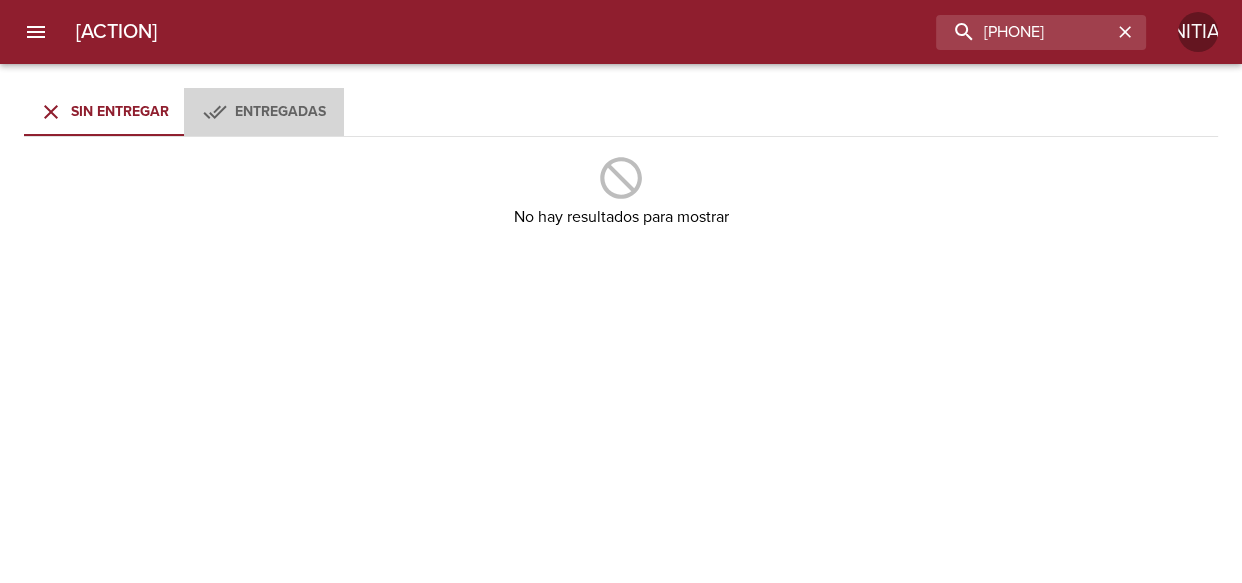 click on "Entregadas" at bounding box center (280, 111) 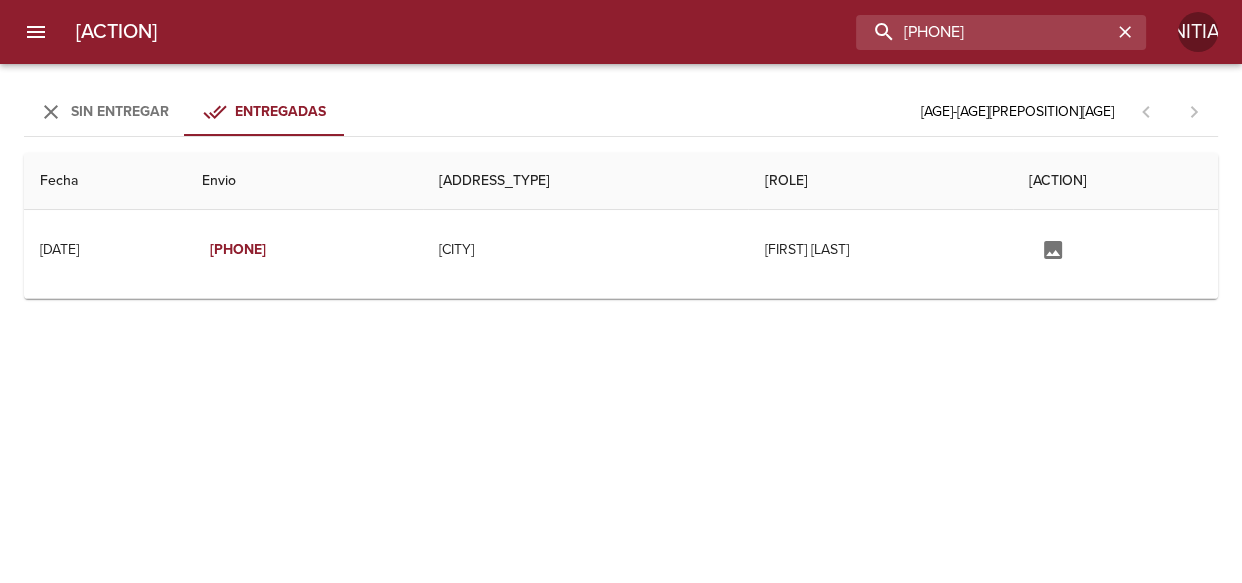drag, startPoint x: 1059, startPoint y: 37, endPoint x: 714, endPoint y: 26, distance: 345.17532 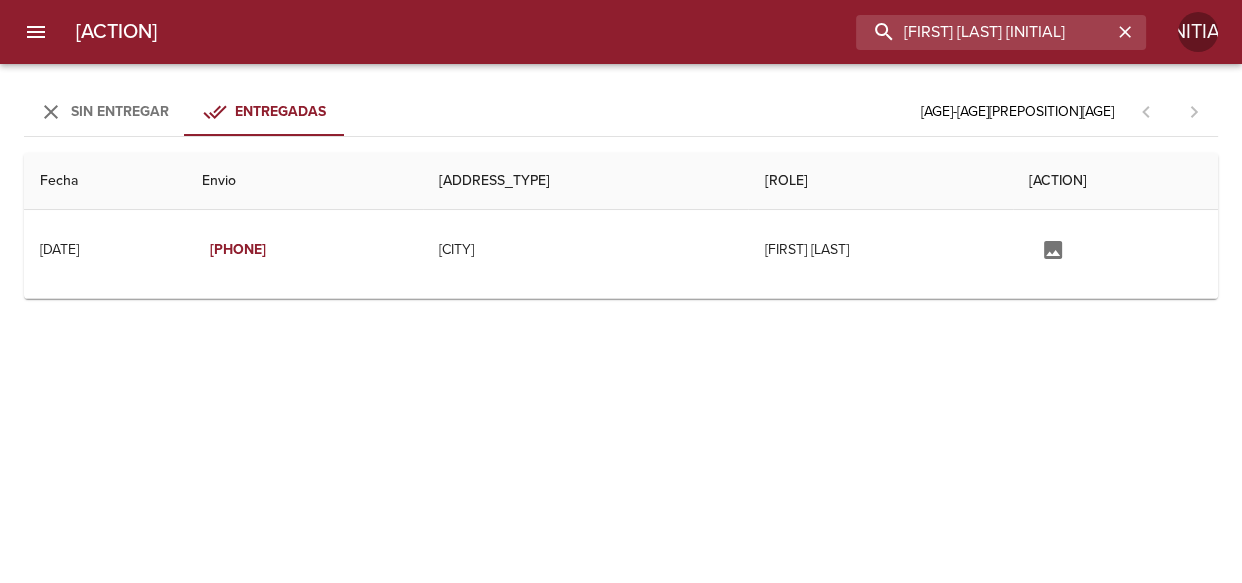type on "[FIRST] [LAST] [INITIAL]" 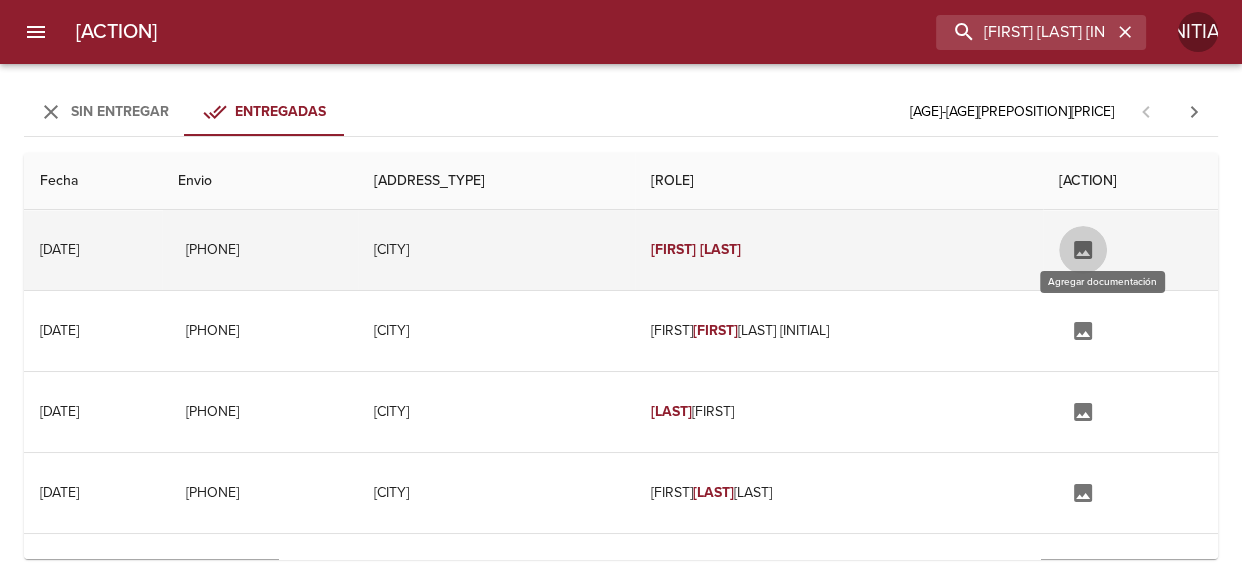 click at bounding box center [1083, 250] 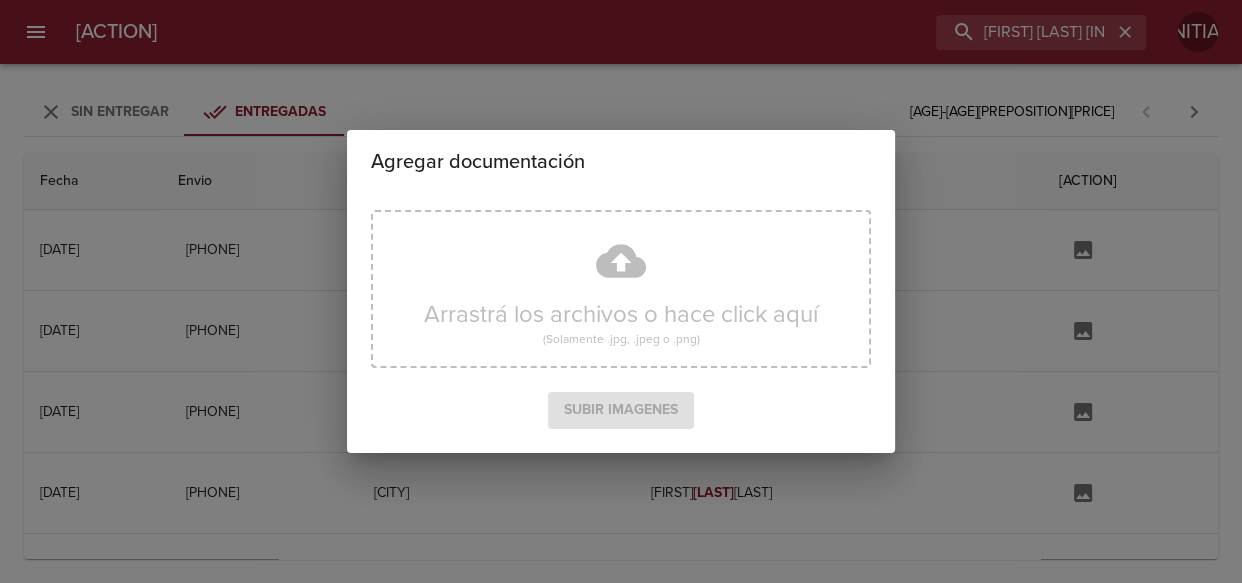 click on "[ACTION] [DOCUMENT_TYPE] [DOCUMENT_TYPE] [DOCUMENT_TYPE]" at bounding box center [621, 291] 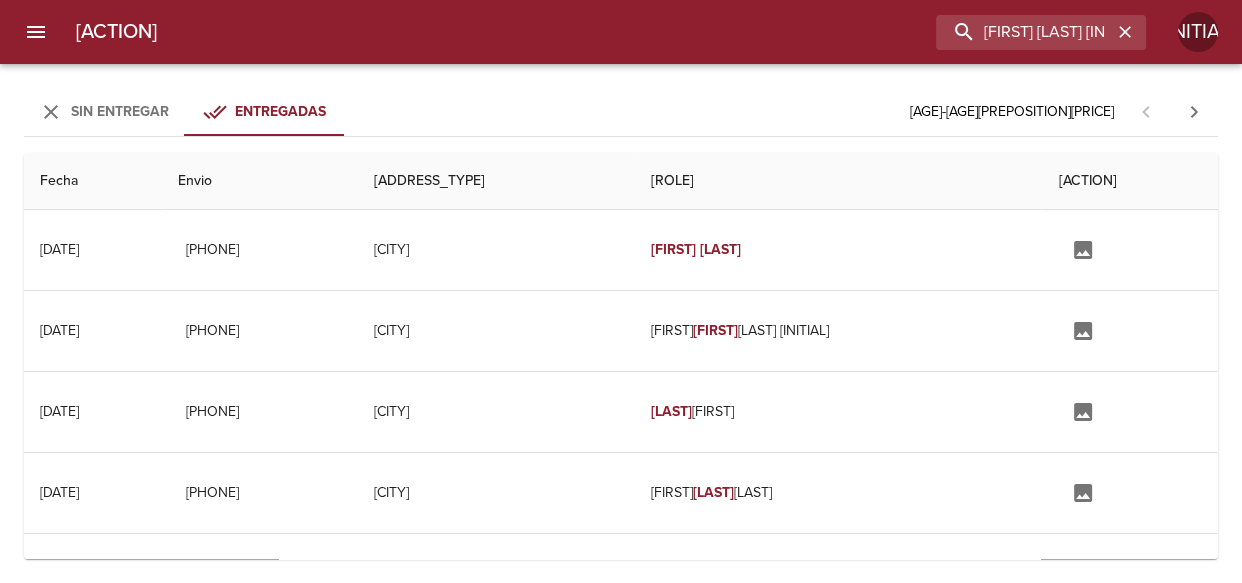 click on "Sin Entregar" at bounding box center (120, 111) 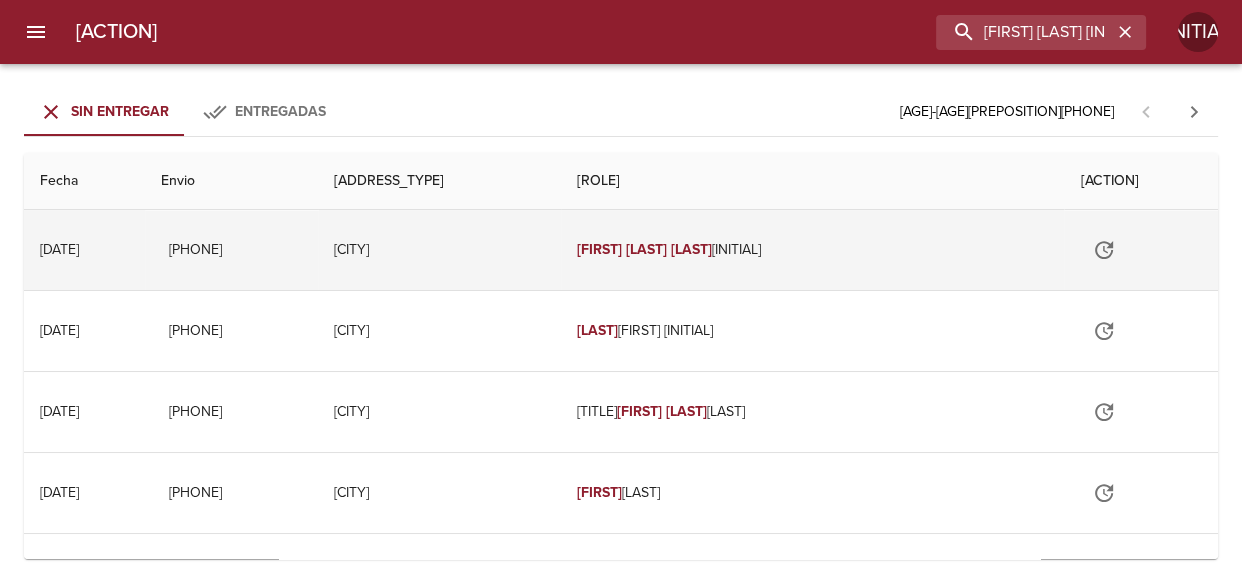 click at bounding box center (1104, 250) 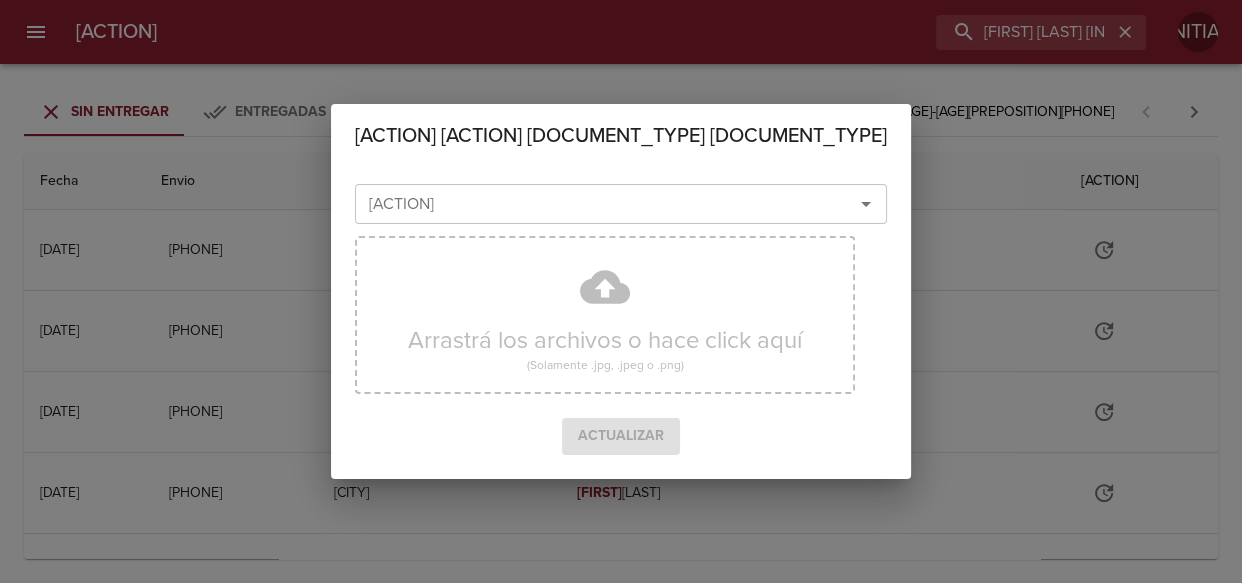 click at bounding box center [866, 204] 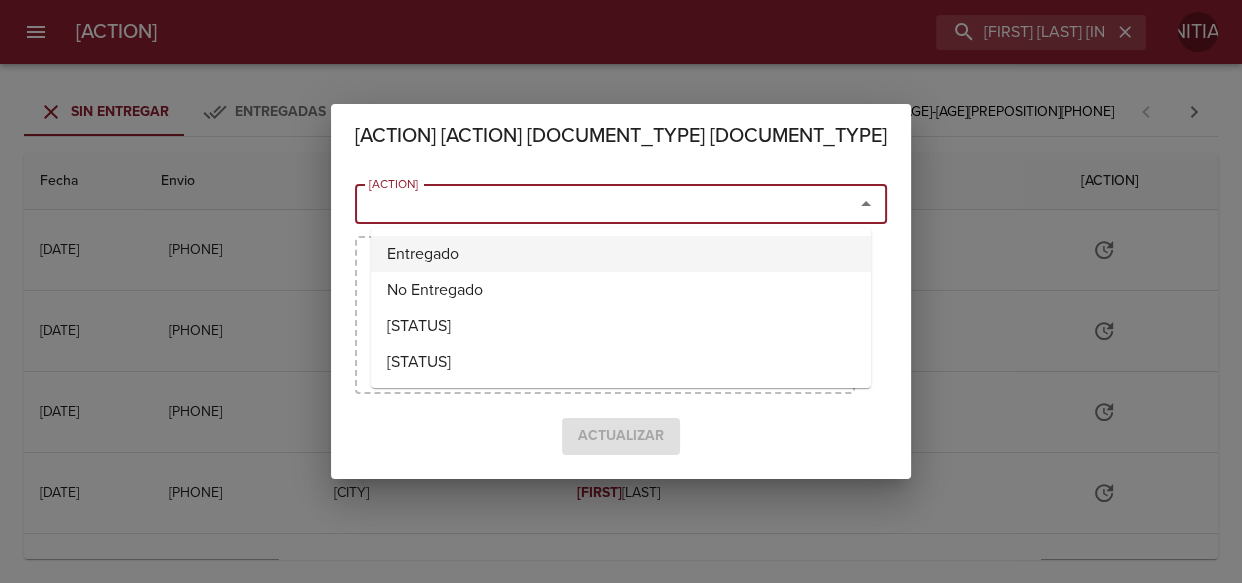 click on "Entregado" at bounding box center (621, 254) 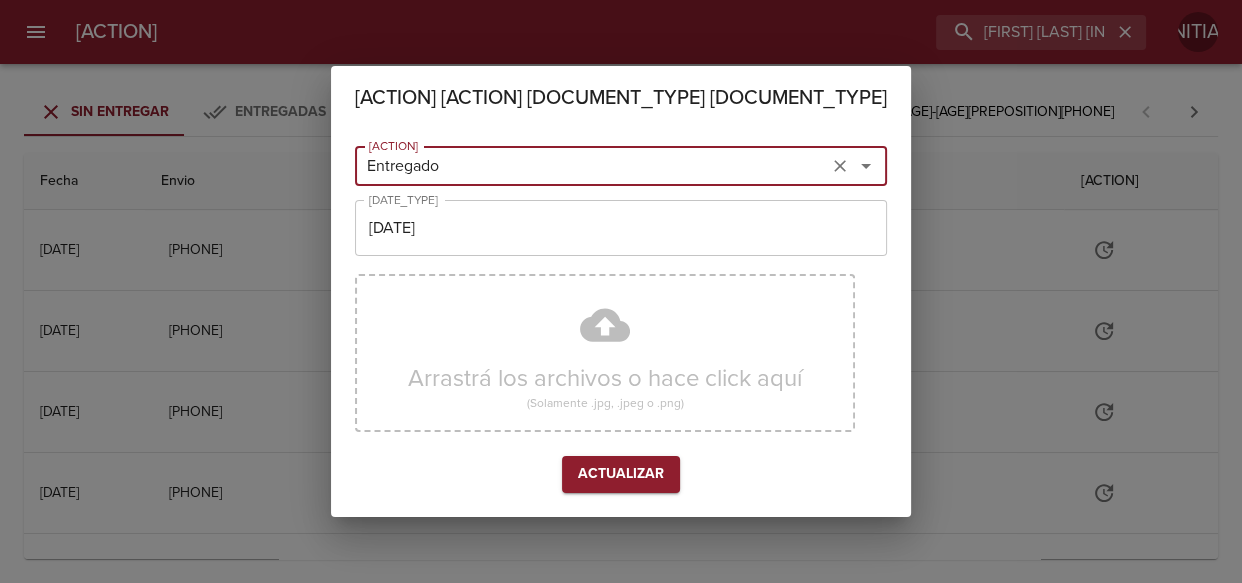 click on "[DATE]" at bounding box center [591, 166] 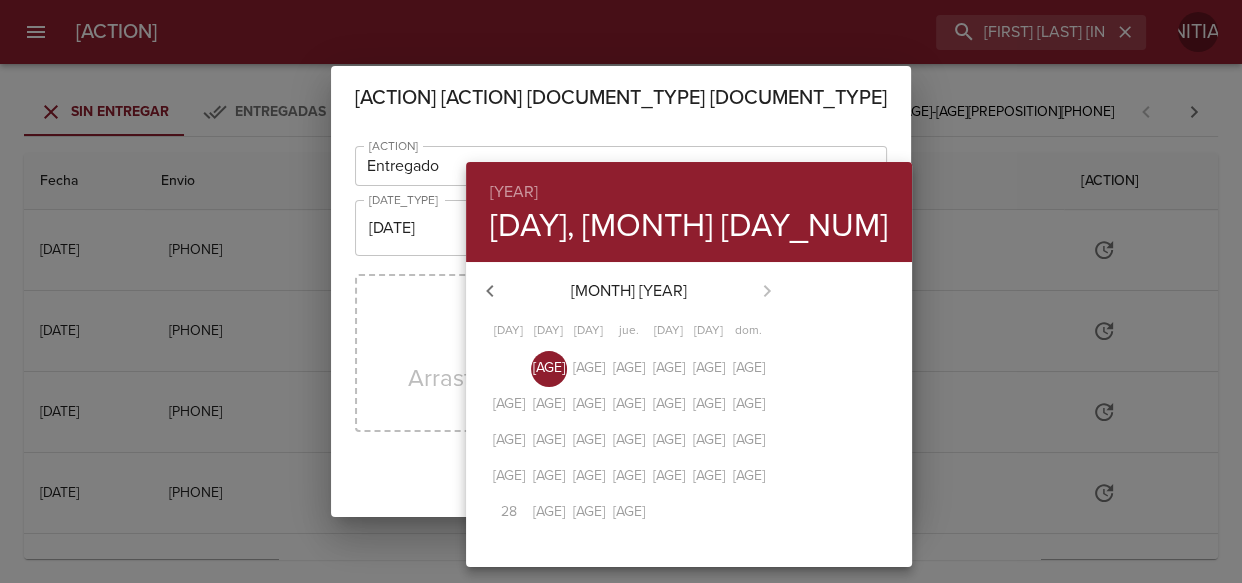 click at bounding box center [489, 291] 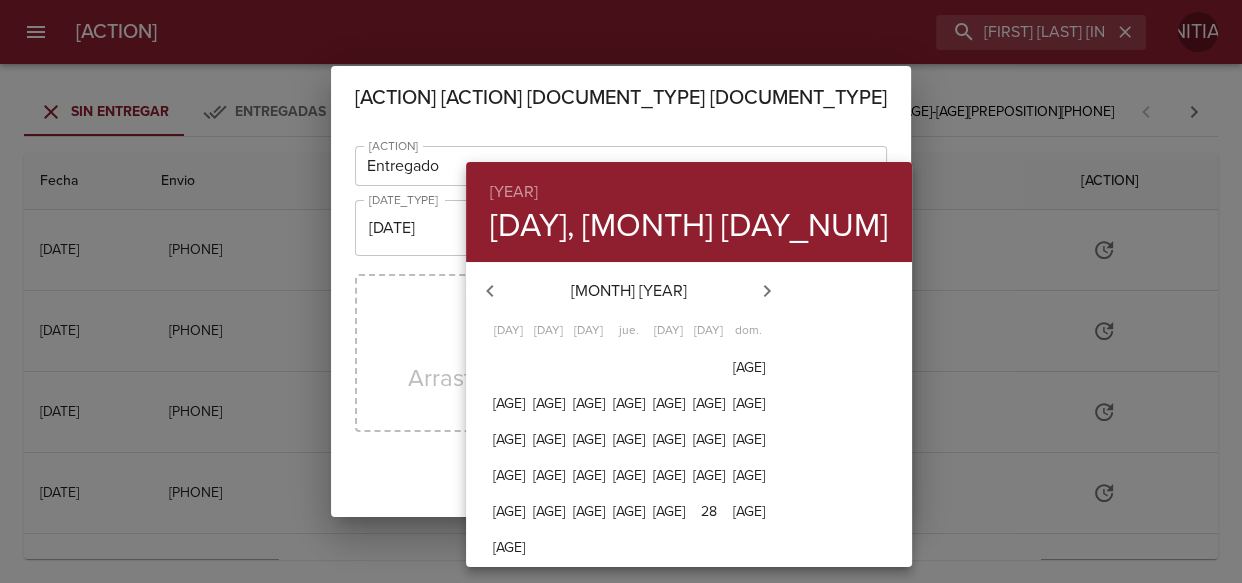 click on "[AGE]" at bounding box center (509, 368) 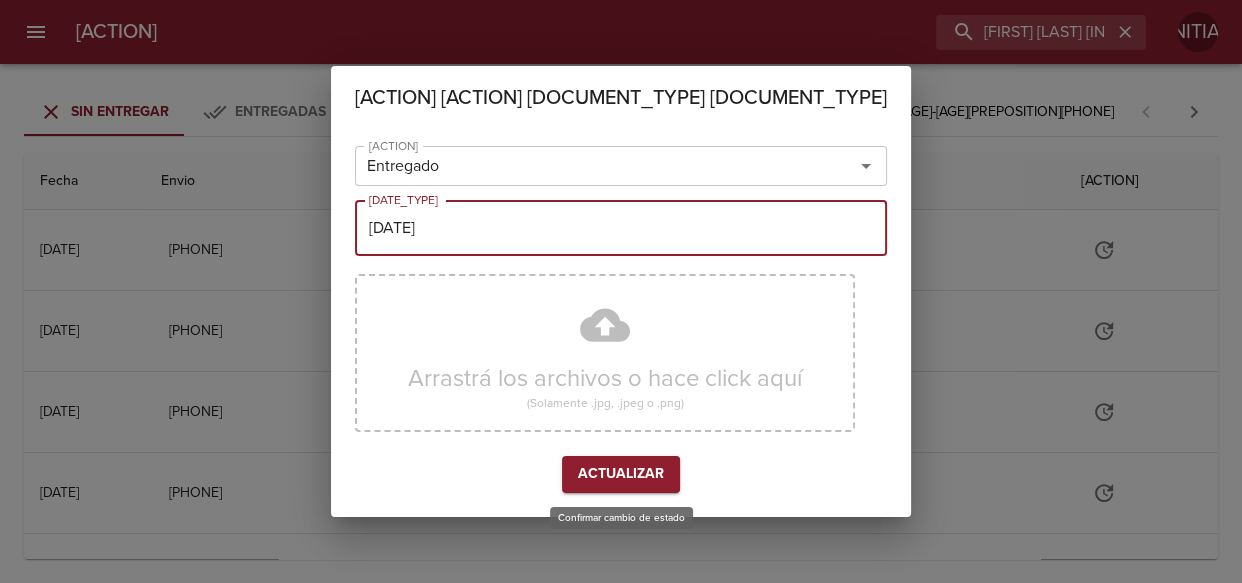 click on "Actualizar" at bounding box center [621, 474] 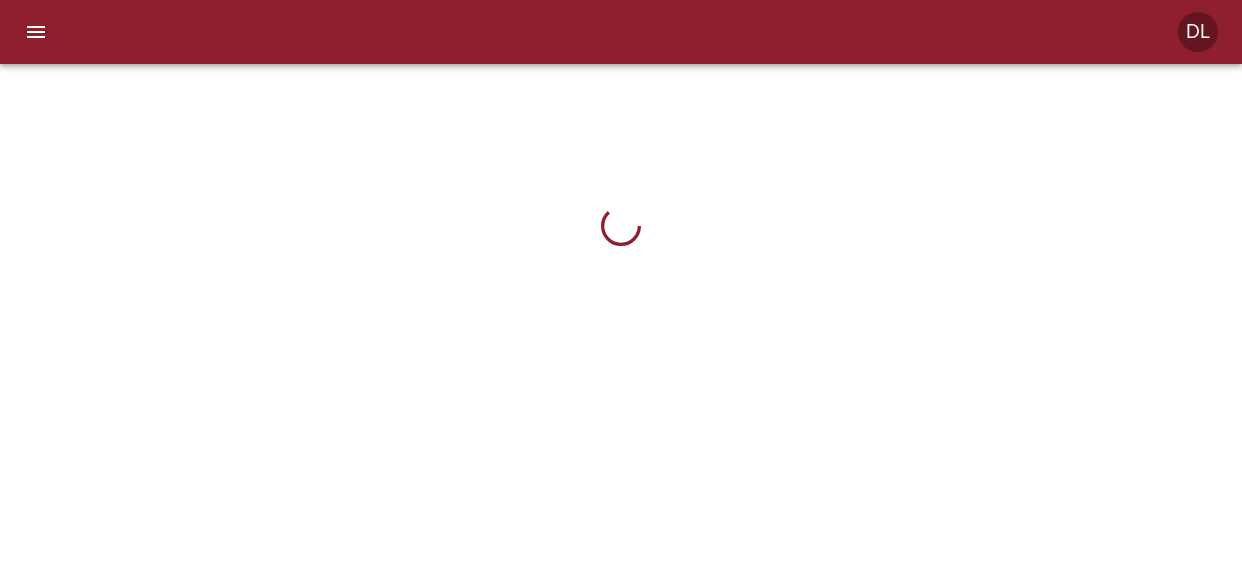 scroll, scrollTop: 0, scrollLeft: 0, axis: both 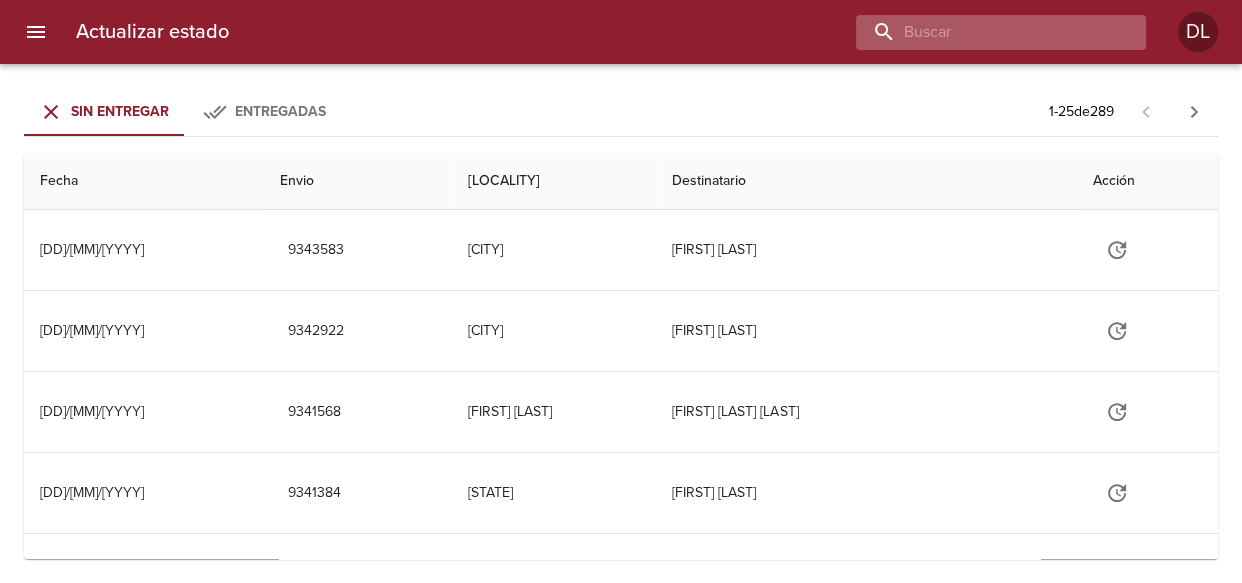 click at bounding box center (984, 32) 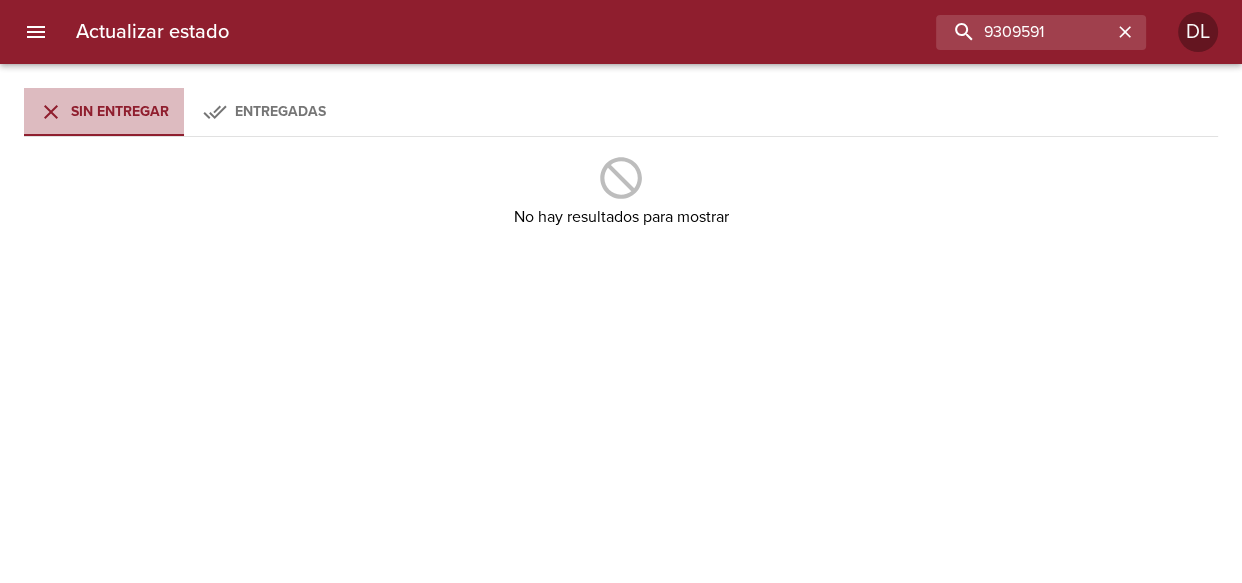 click on "Sin Entregar" at bounding box center (120, 111) 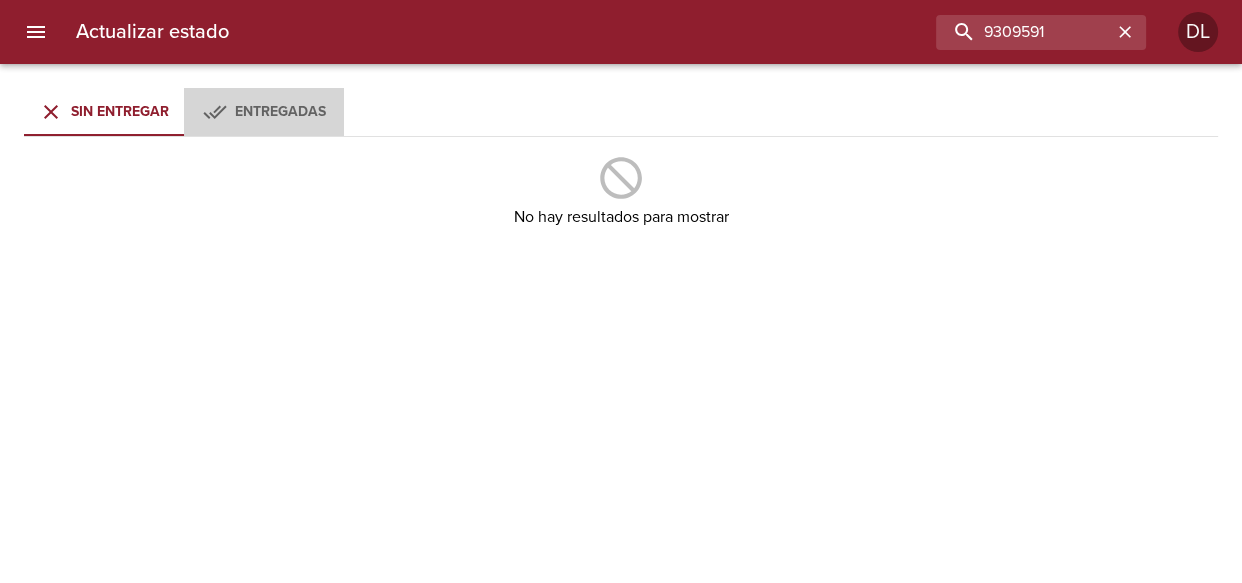 click on "Entregadas" at bounding box center [280, 111] 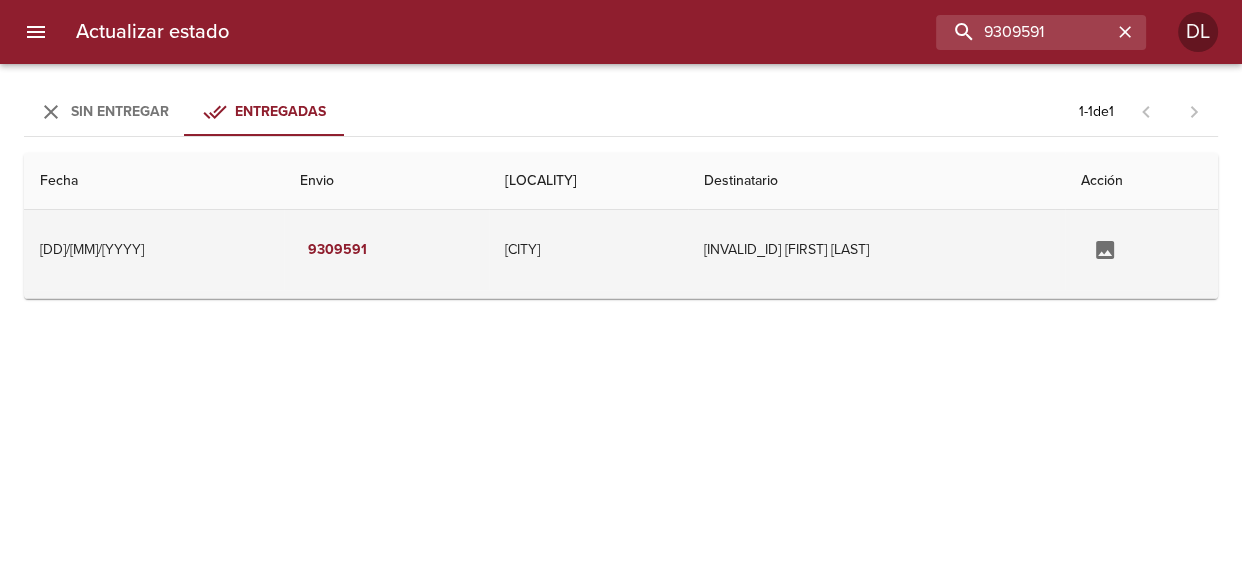 click on "Vz3622 Joel Porpatto" at bounding box center [876, 250] 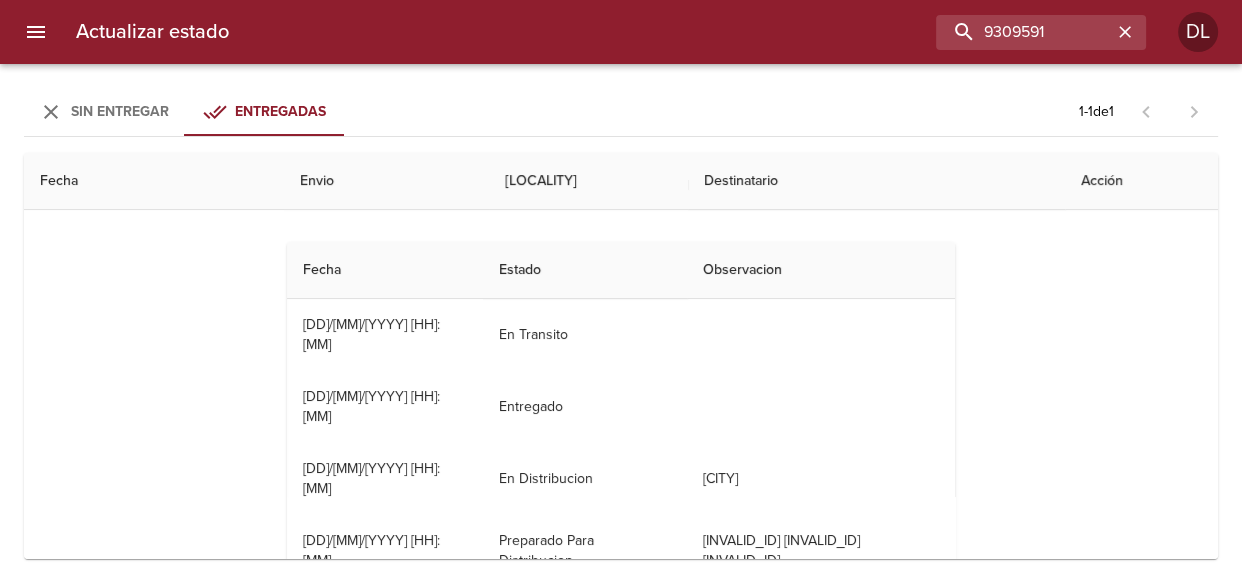 scroll, scrollTop: 0, scrollLeft: 0, axis: both 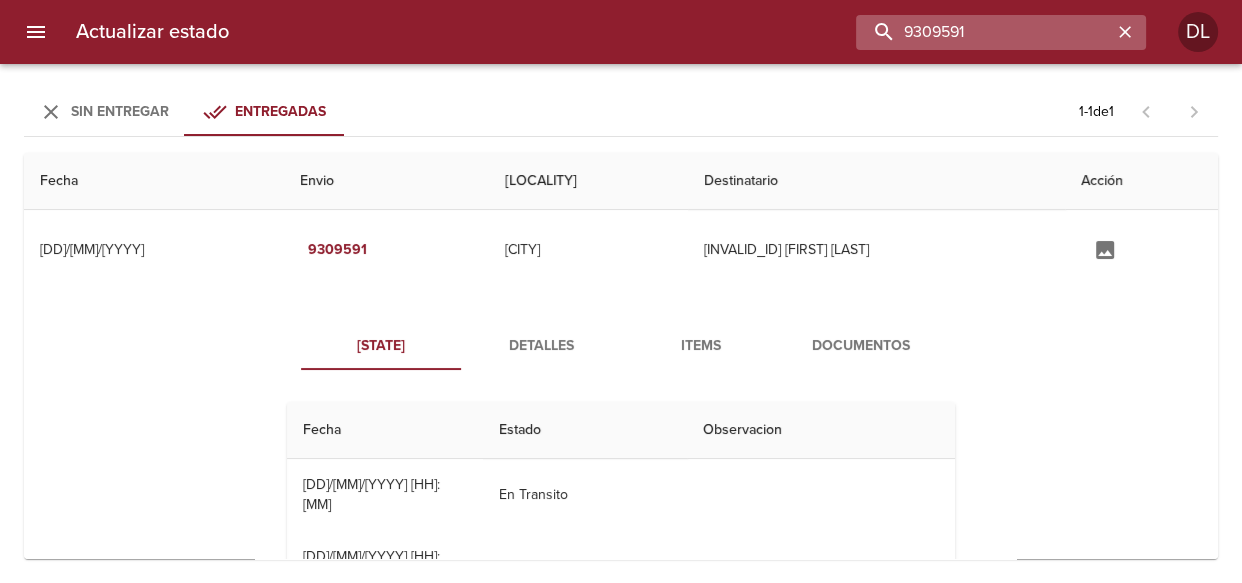 click on "9309591" at bounding box center (984, 32) 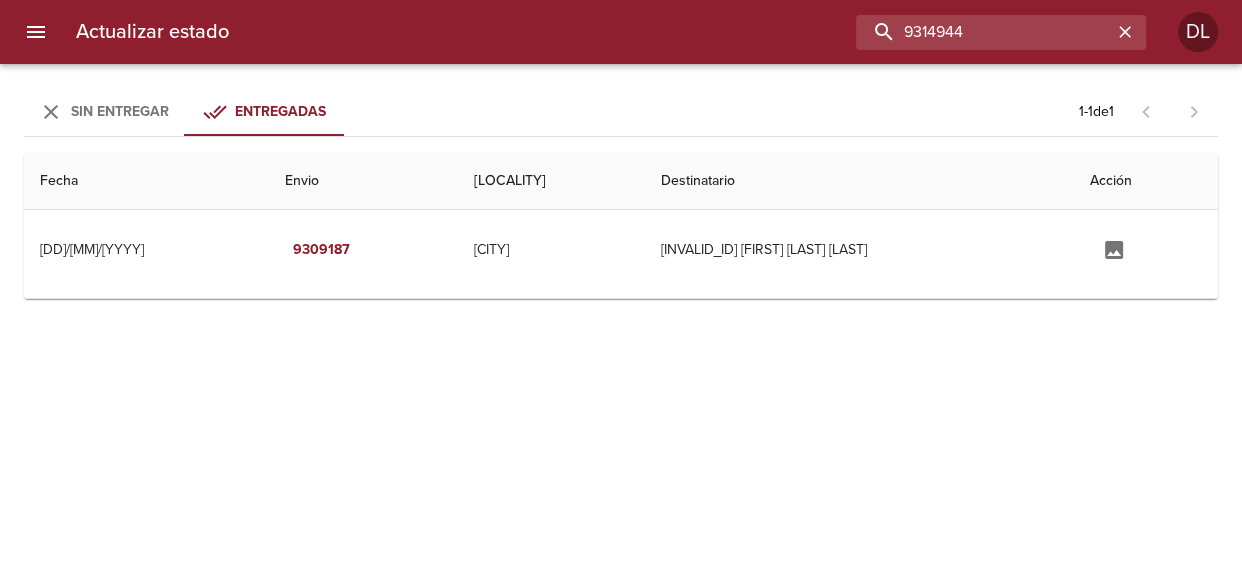 type on "9314944" 